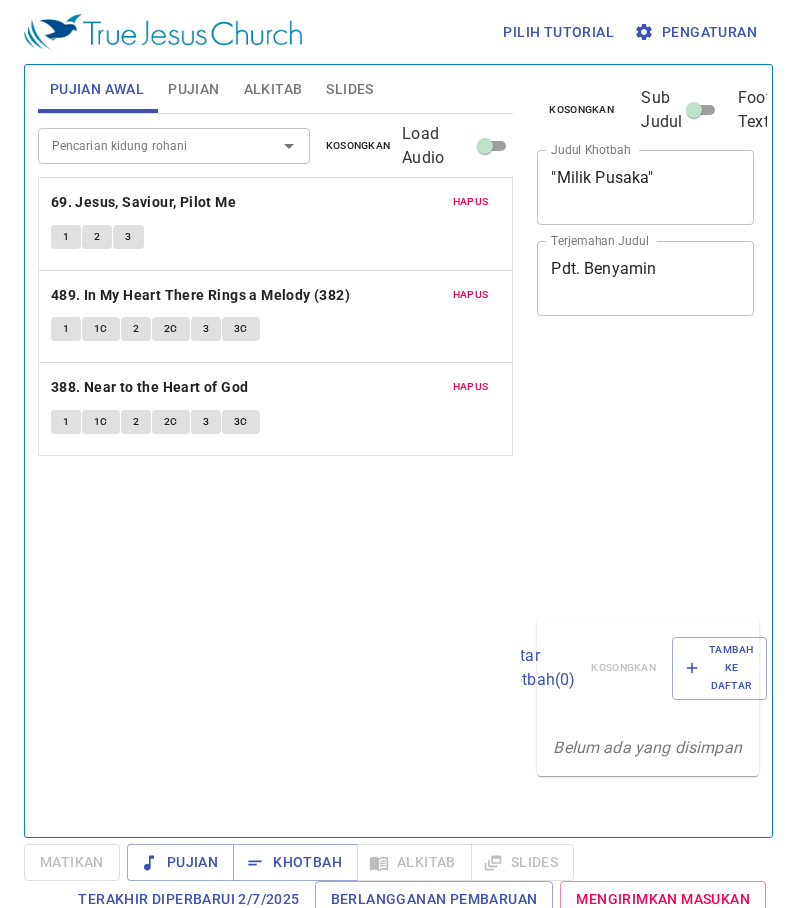 scroll, scrollTop: 0, scrollLeft: 0, axis: both 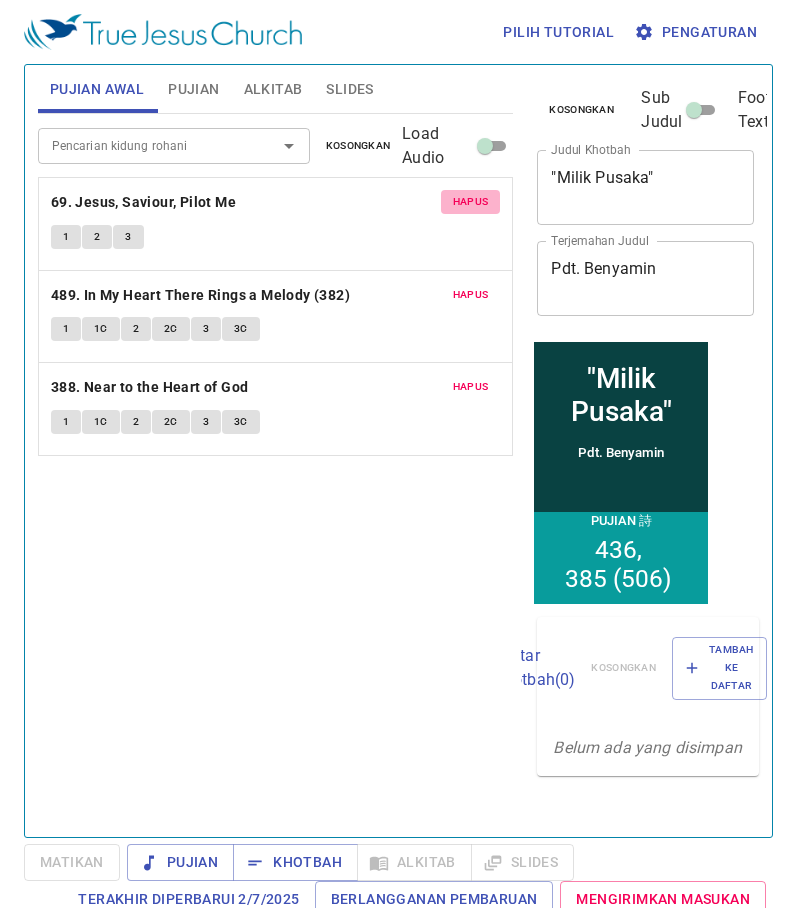 click on "Hapus" at bounding box center [471, 202] 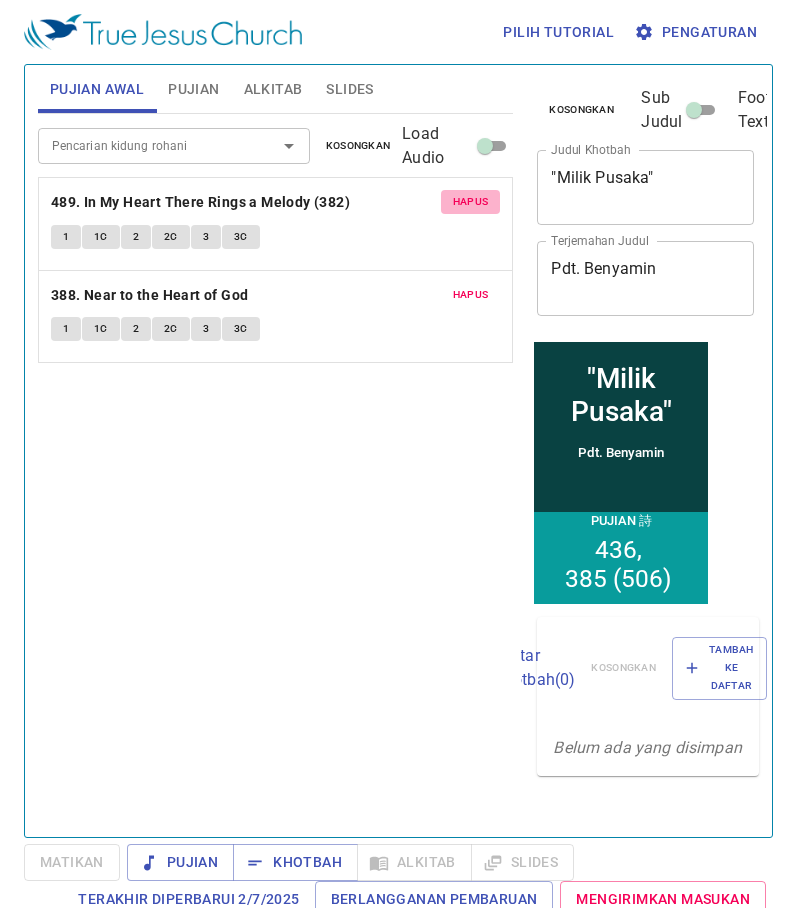 click on "Hapus" at bounding box center (471, 202) 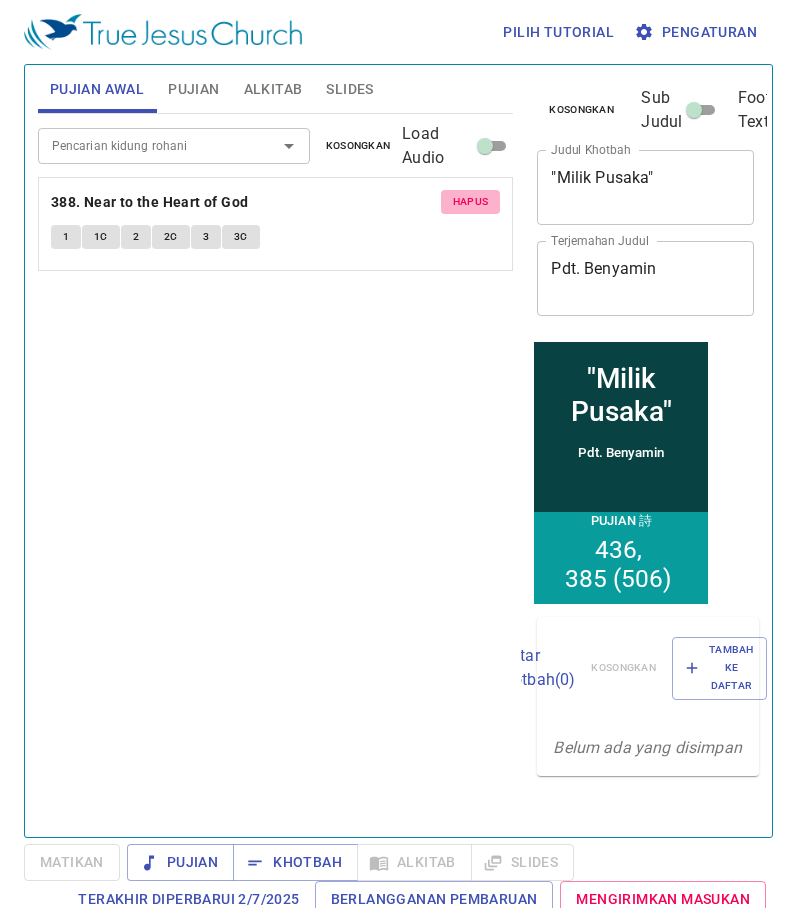 click on "Hapus" at bounding box center [471, 202] 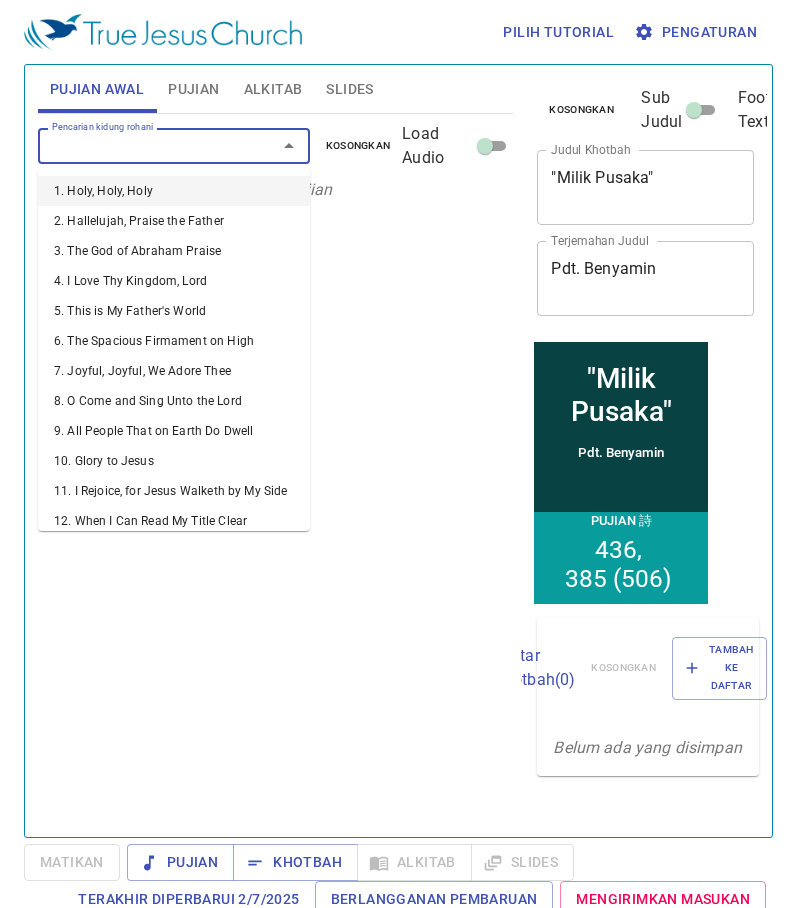 click on "Pencarian kidung rohani" at bounding box center (144, 145) 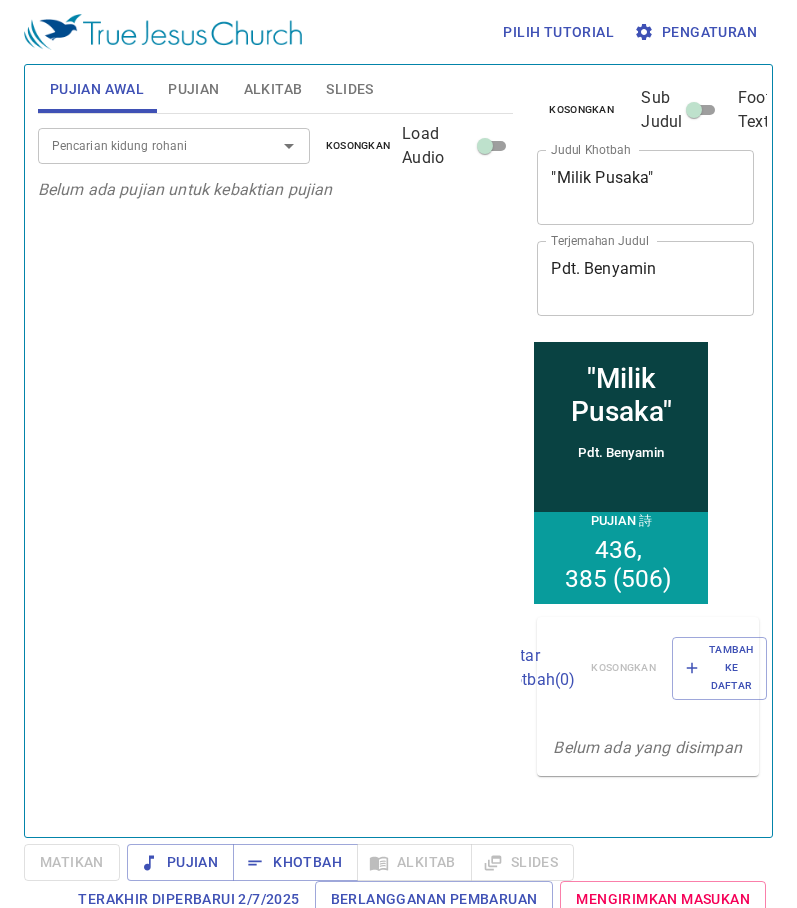 click at bounding box center (275, 146) 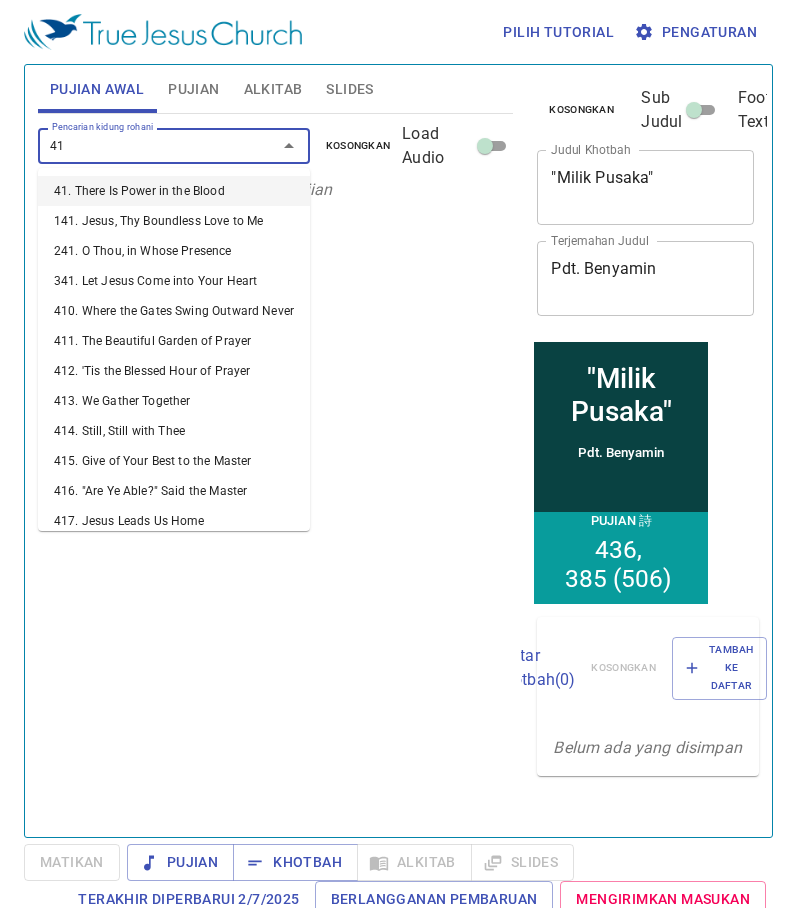 type on "413" 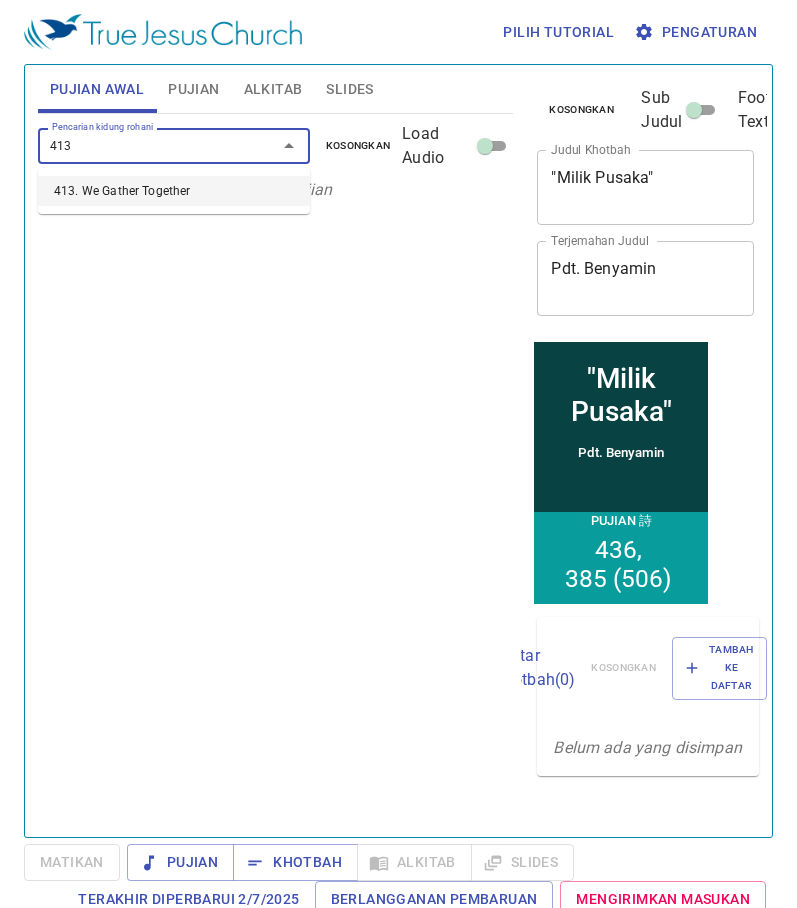click on "413. We Gather Together" at bounding box center [174, 191] 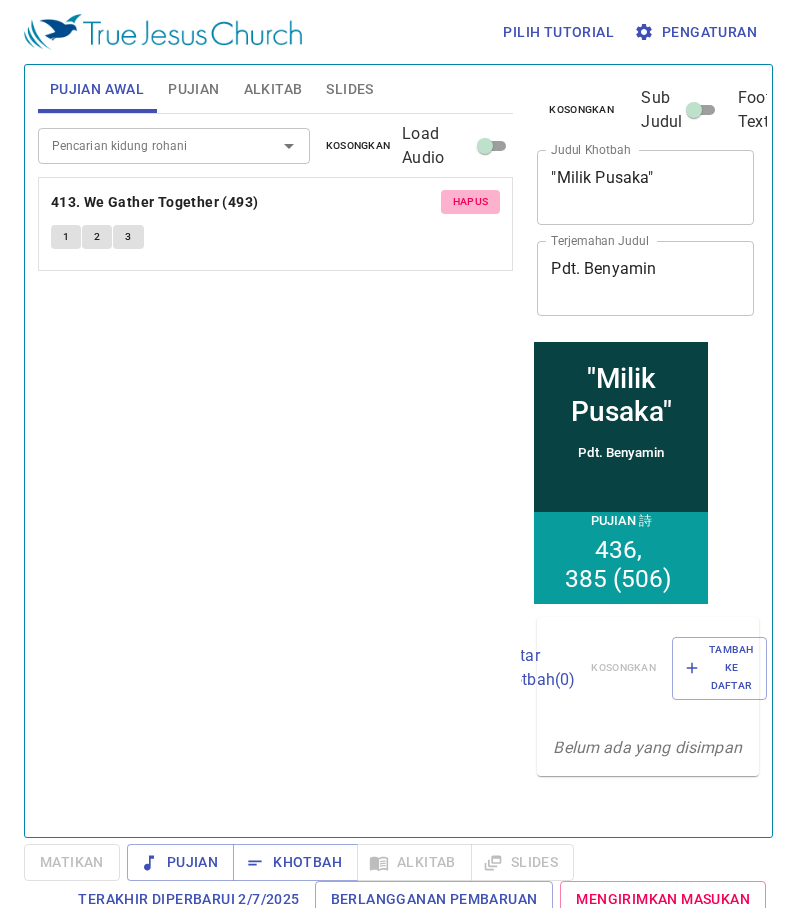 click on "Hapus" at bounding box center [471, 202] 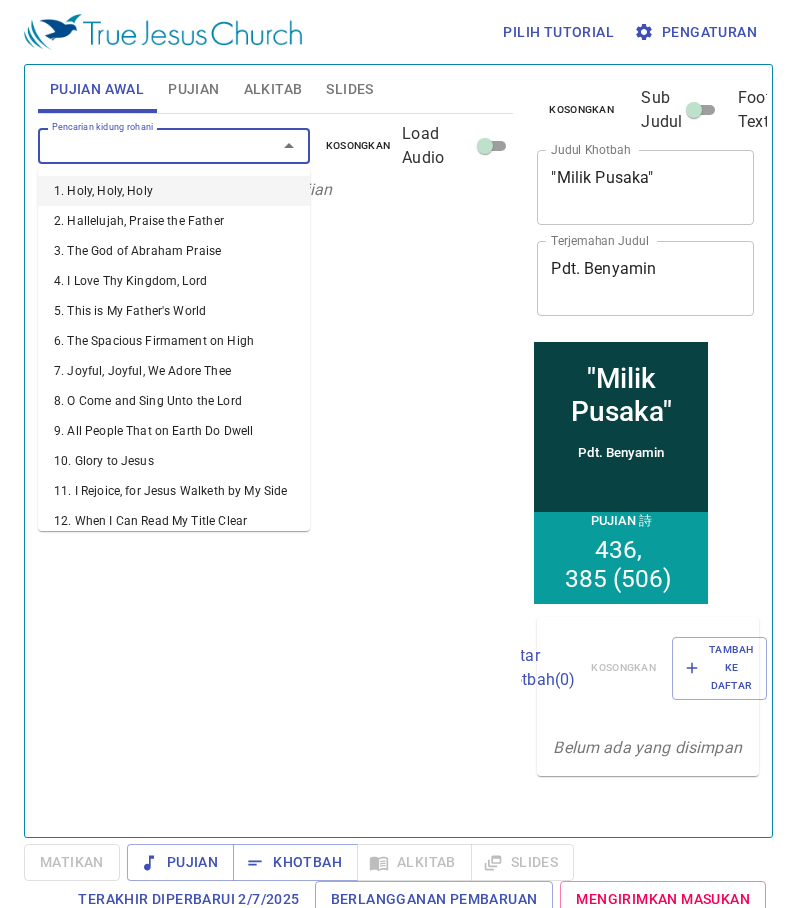 click on "Pencarian kidung rohani" at bounding box center (144, 145) 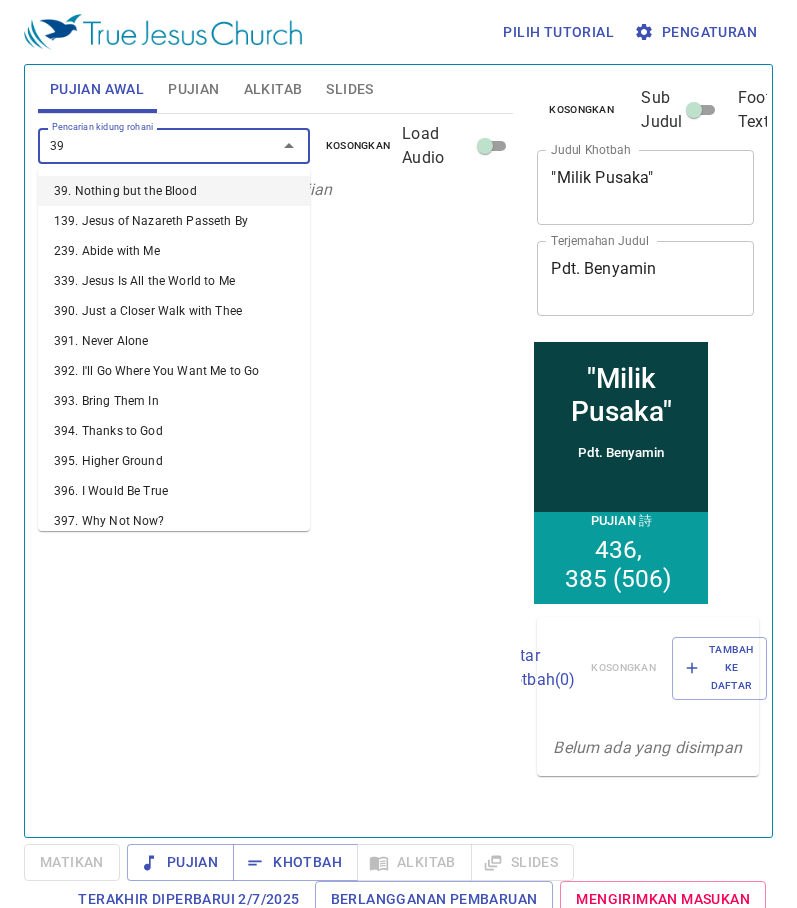 type on "398" 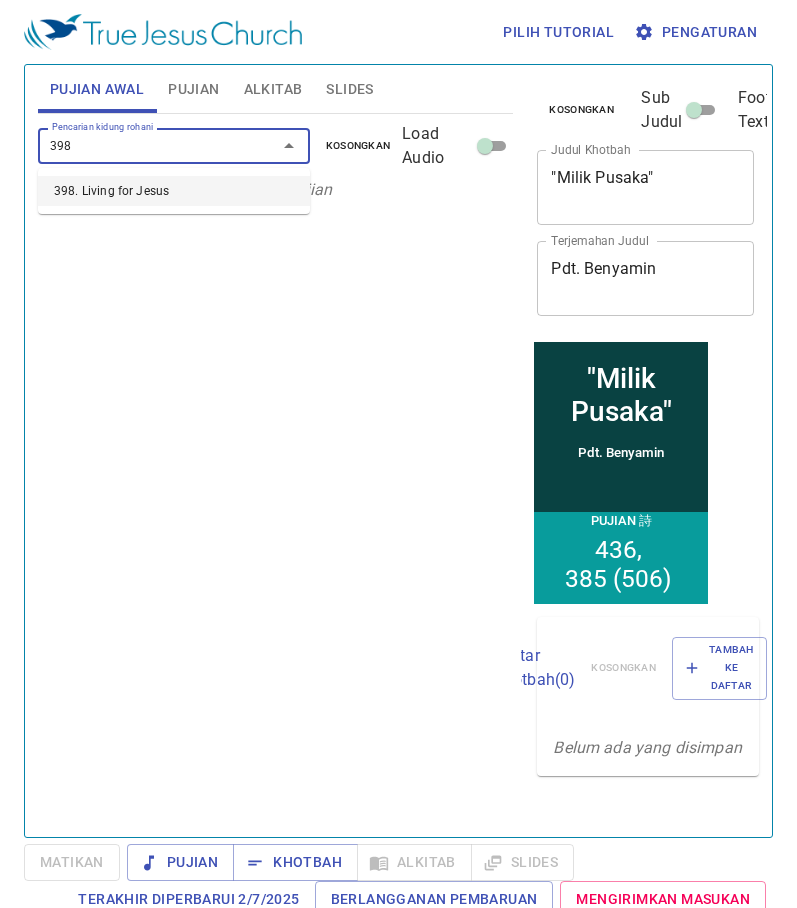 click on "398. Living for Jesus" at bounding box center (174, 191) 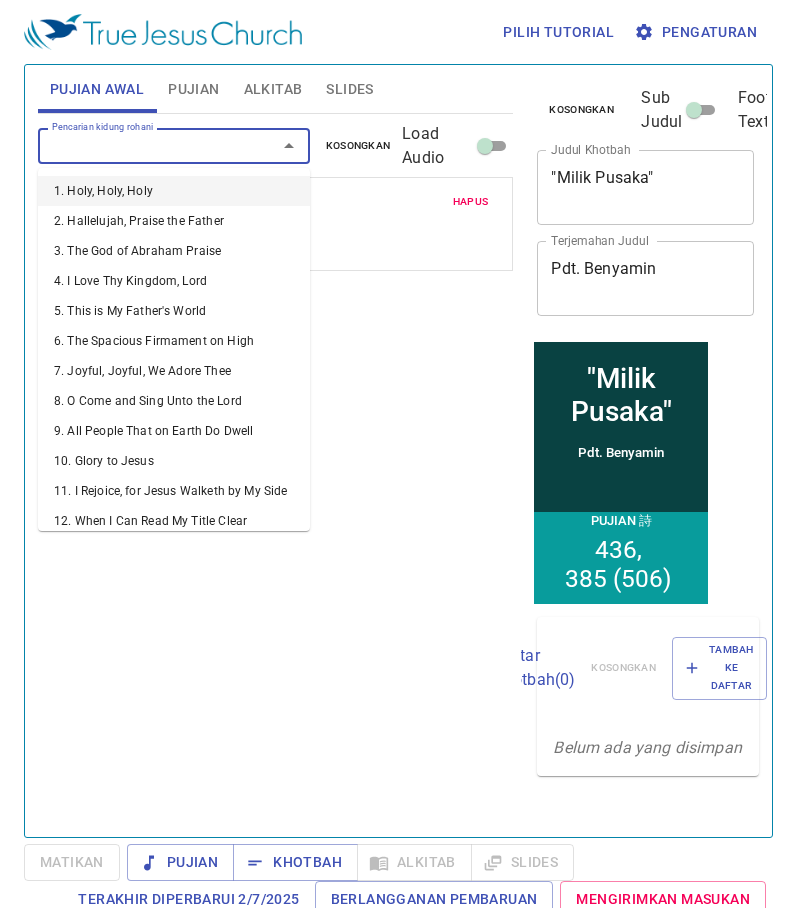 click on "Pencarian kidung rohani" at bounding box center [144, 145] 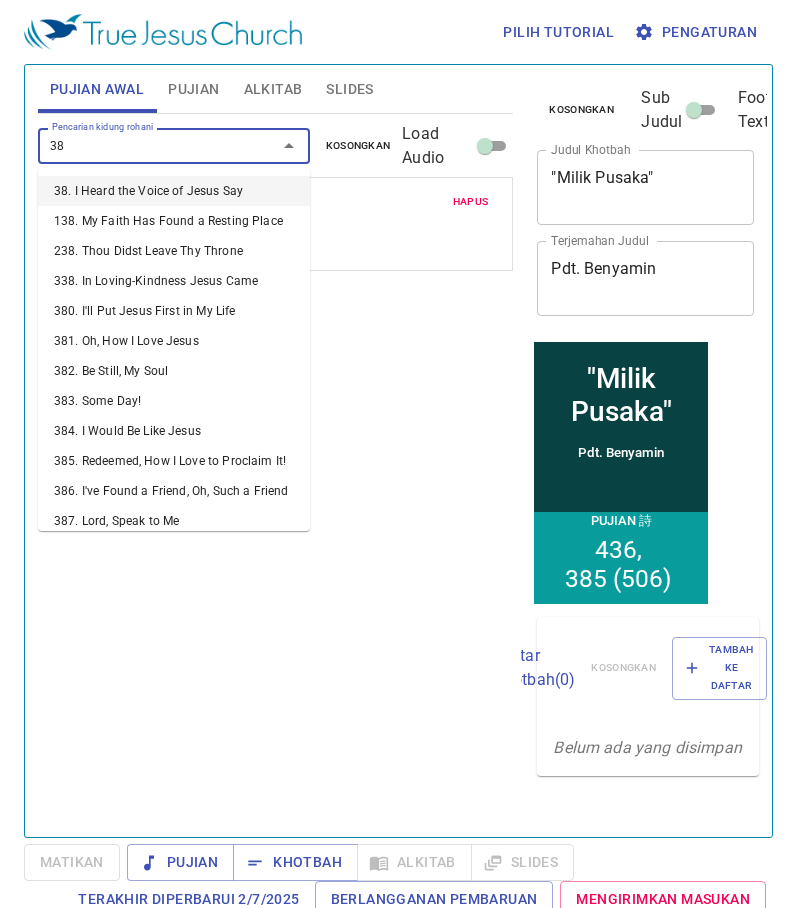 type on "380" 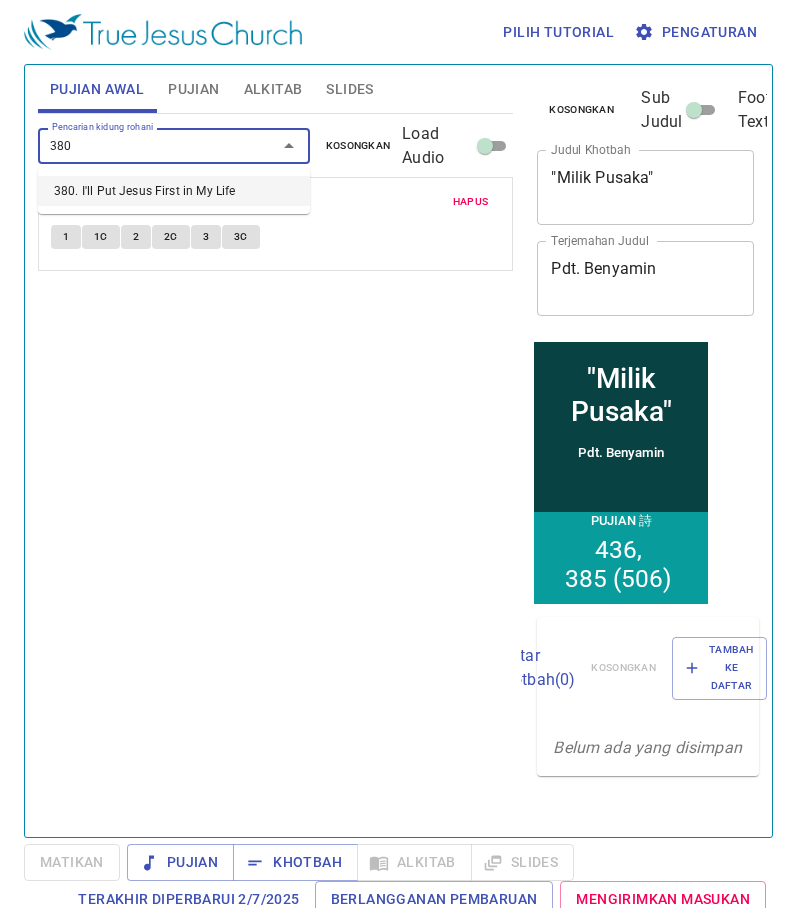 click on "380. I'll Put Jesus First in My Life" at bounding box center (174, 191) 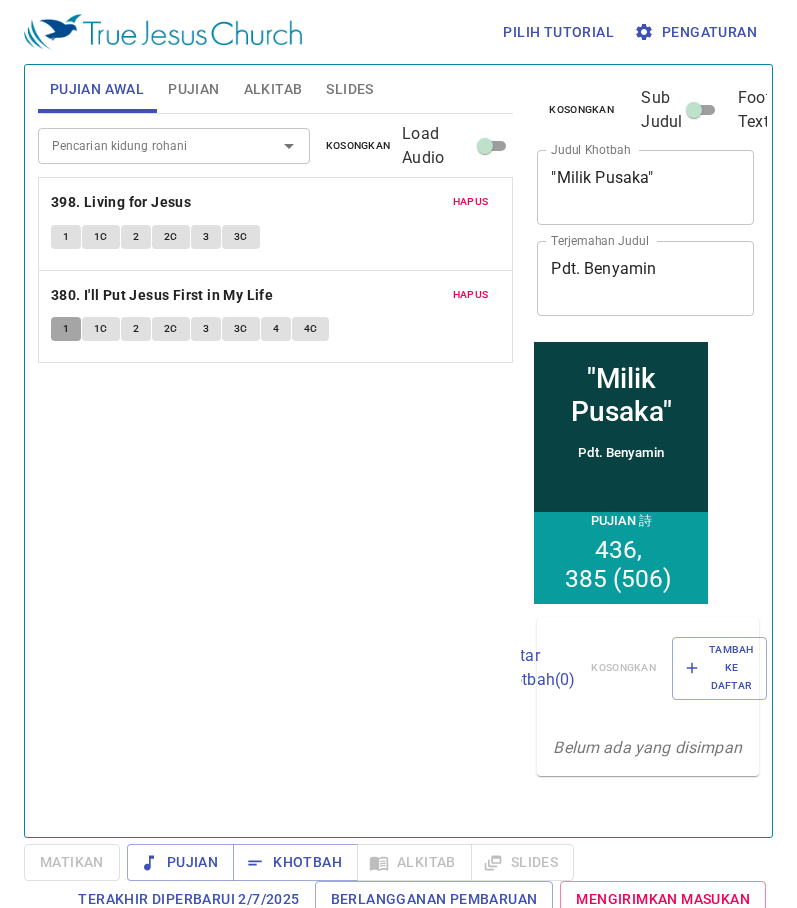 click on "1" at bounding box center [66, 329] 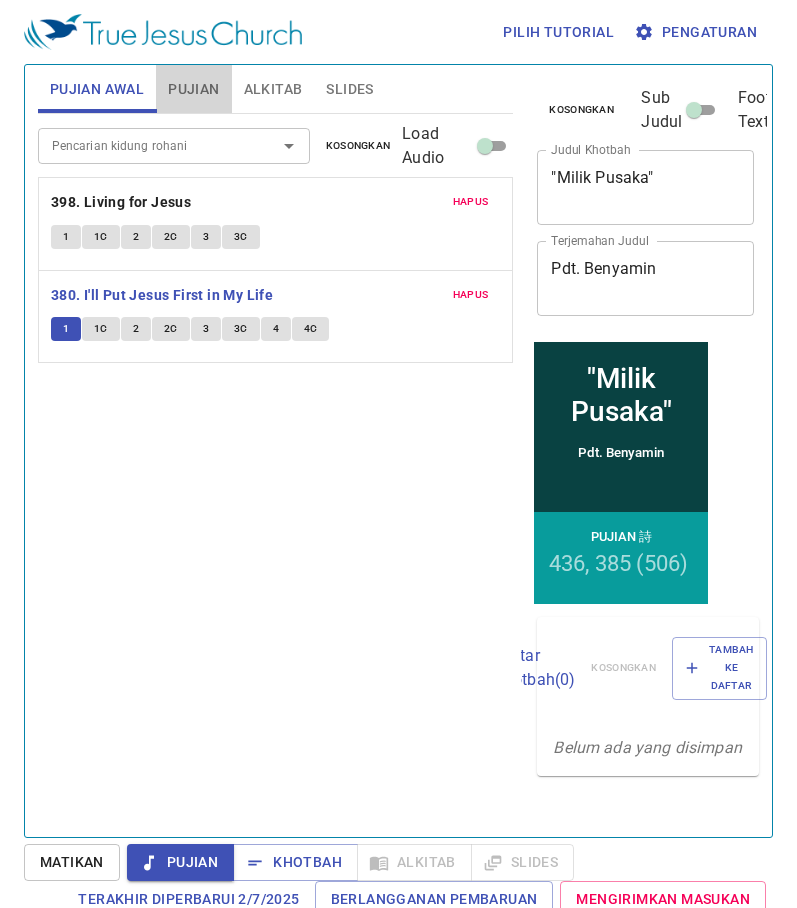 click on "Pujian" at bounding box center [193, 89] 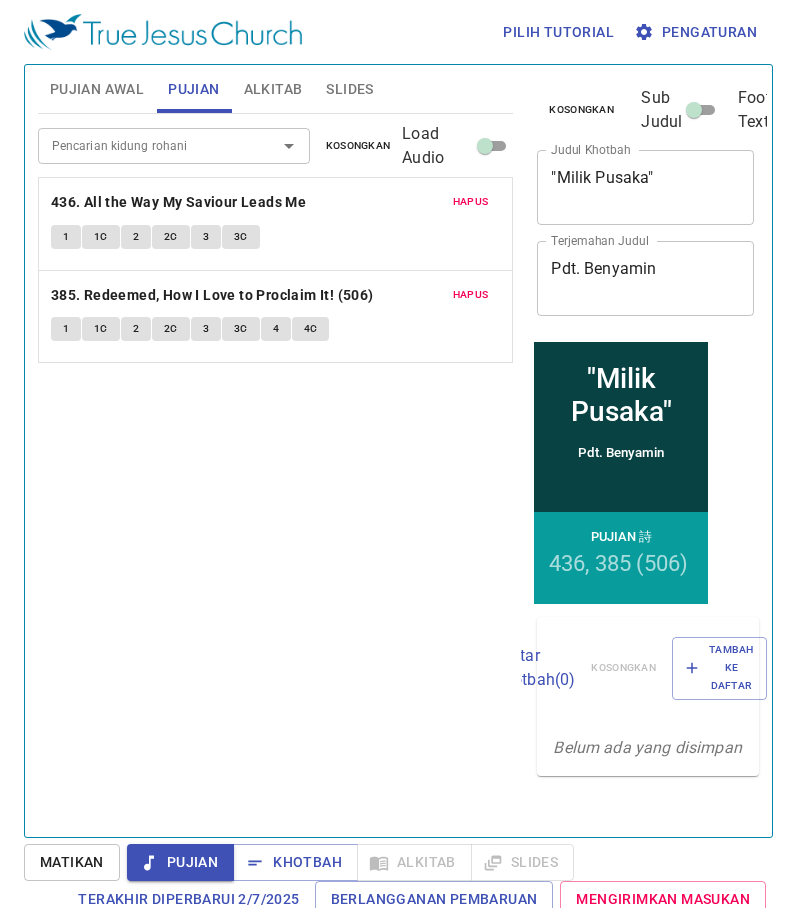 click on "Alkitab" at bounding box center (273, 89) 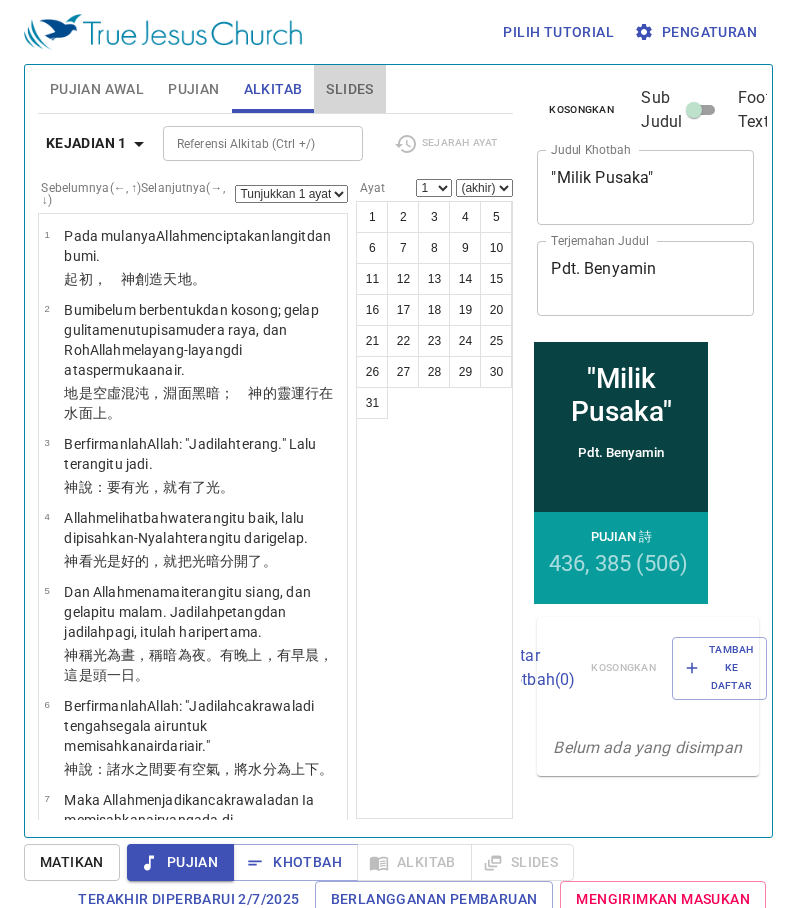 click on "Slides" at bounding box center (349, 89) 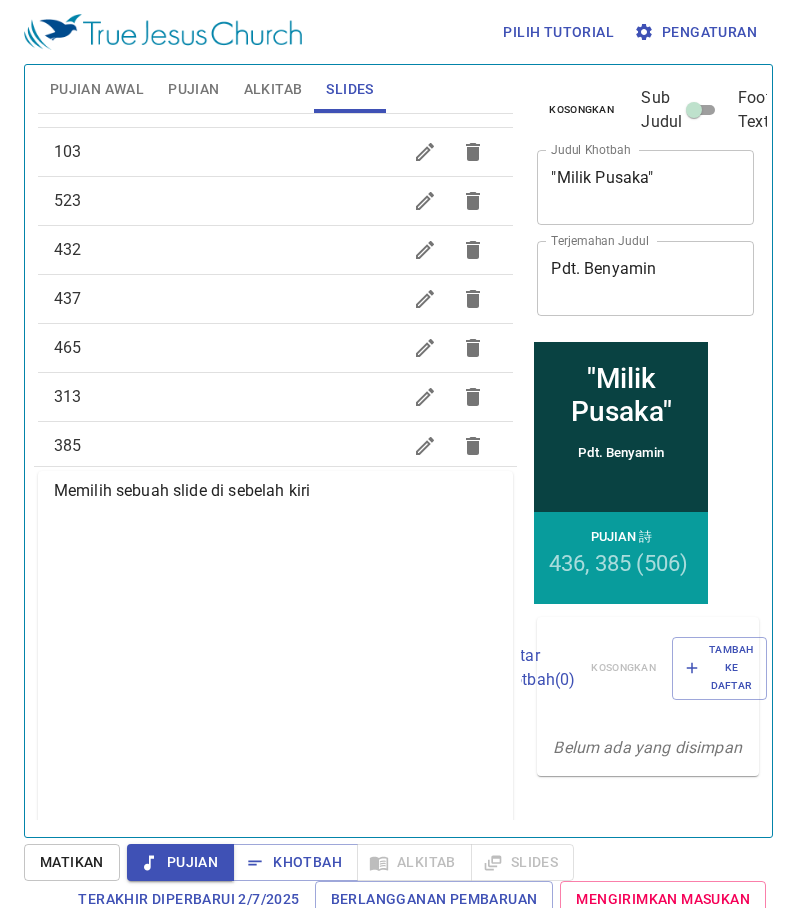 scroll, scrollTop: 874, scrollLeft: 0, axis: vertical 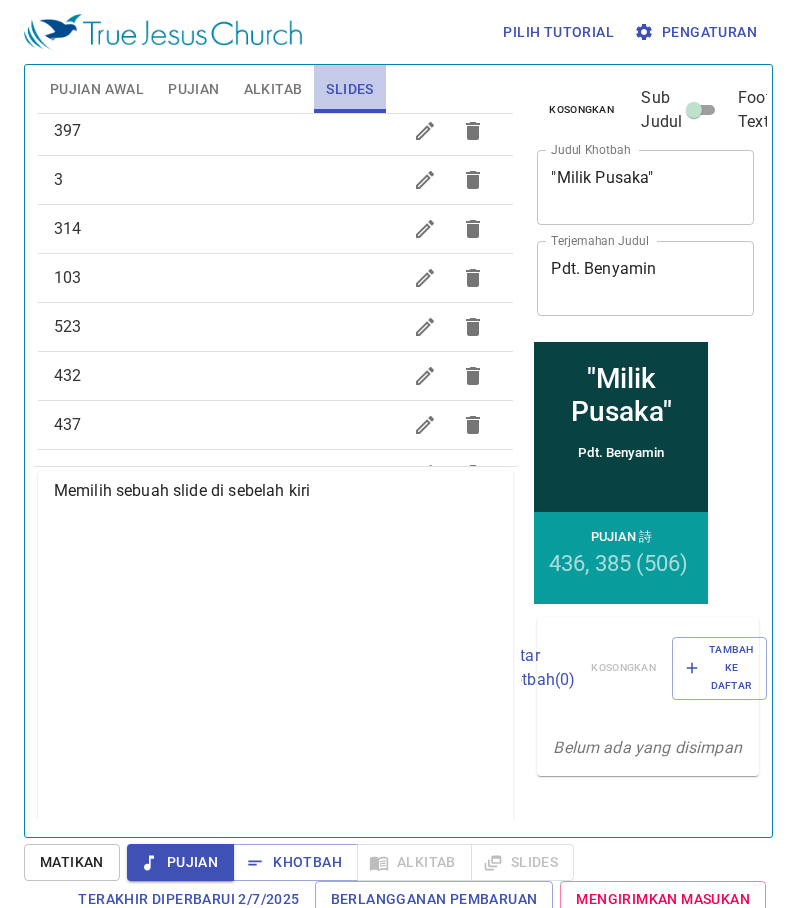 click on "Slides" at bounding box center [349, 89] 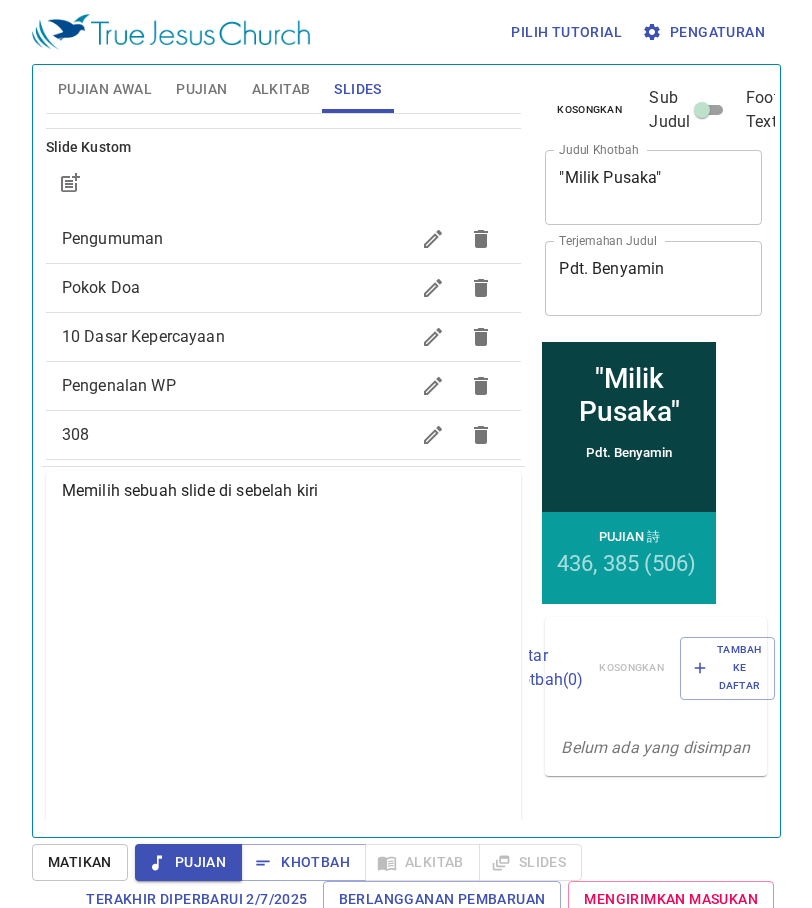 scroll, scrollTop: 0, scrollLeft: 0, axis: both 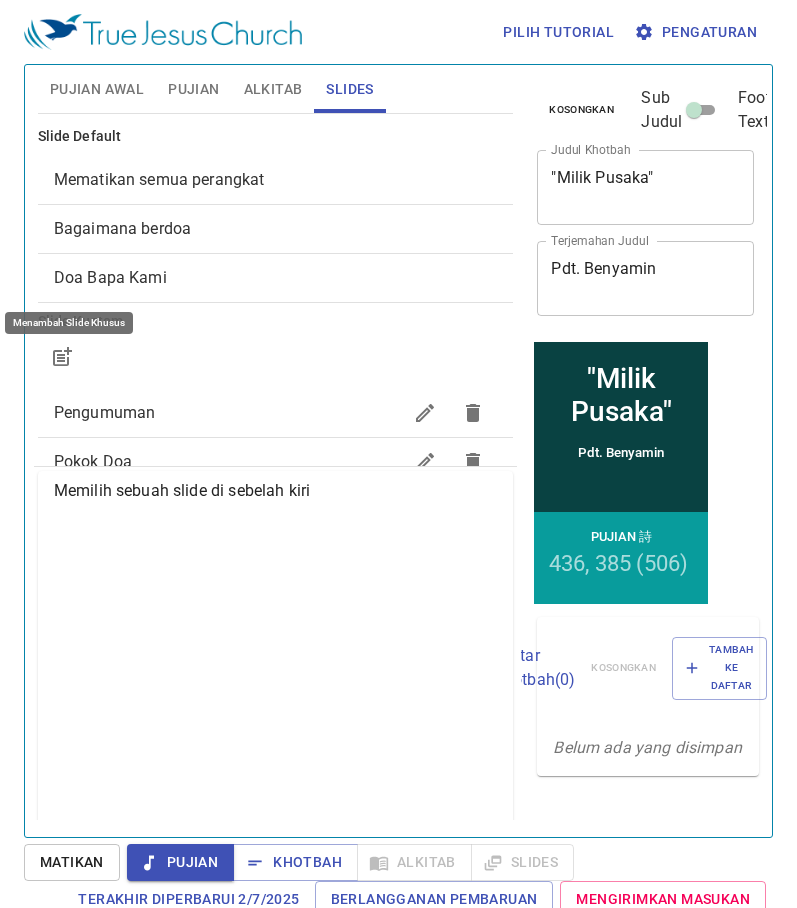 click 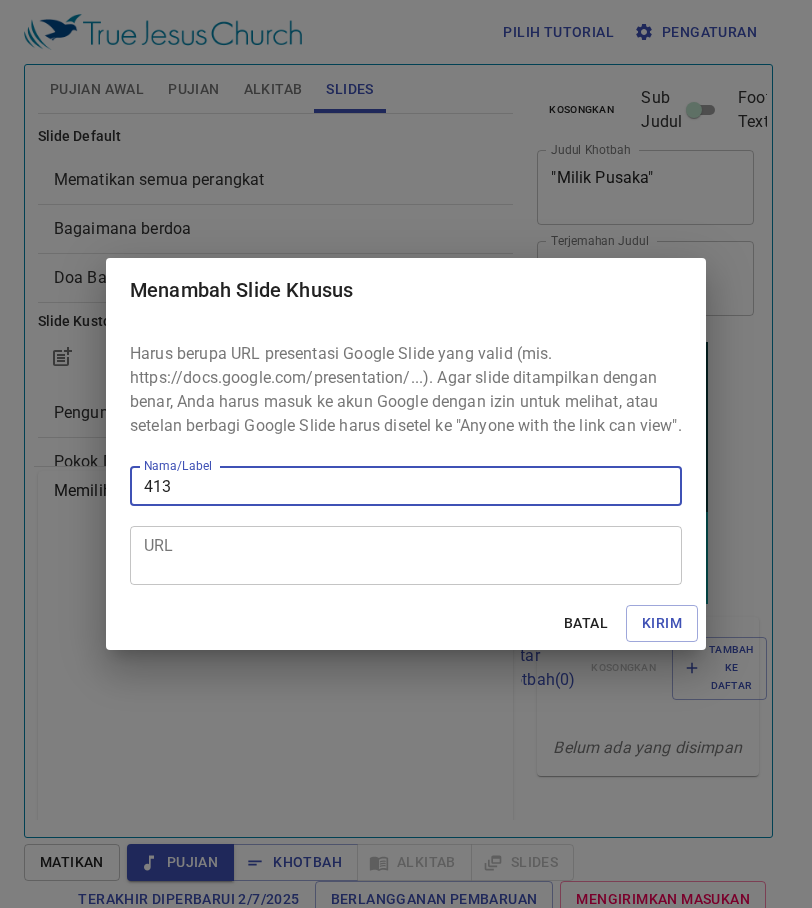 type on "413" 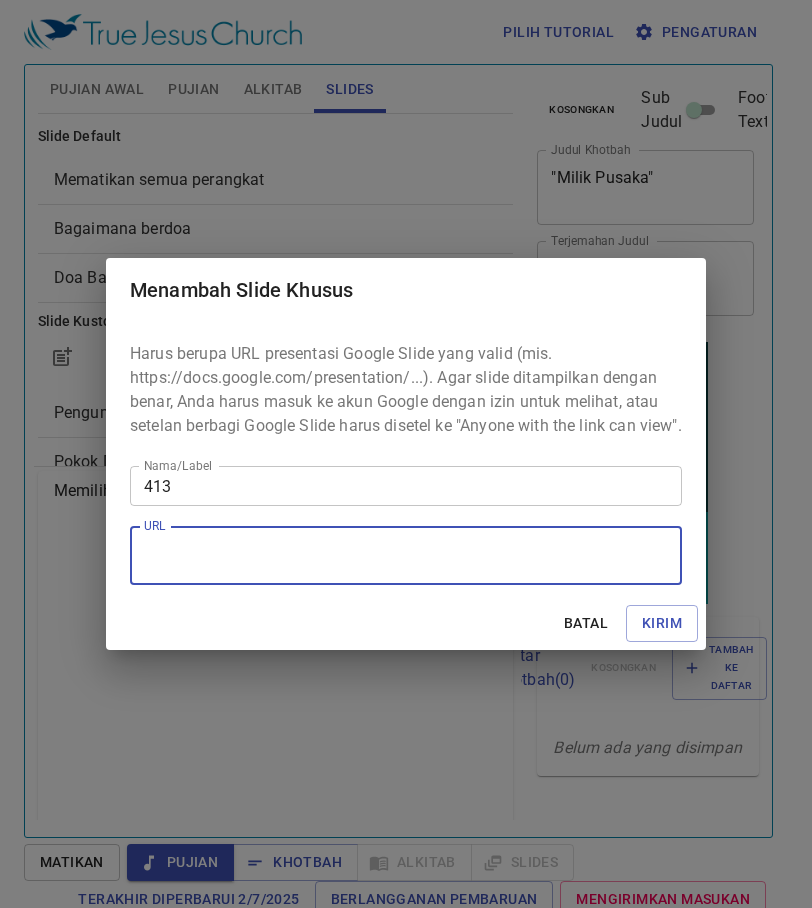 paste on "https://docs.google.com/presentation/d/1PlPbP34CIqtvKxYLJuz60pzrUHYpAobN/edit?usp=drive_link&ouid=103859080406568755249&rtpof=true&sd=true" 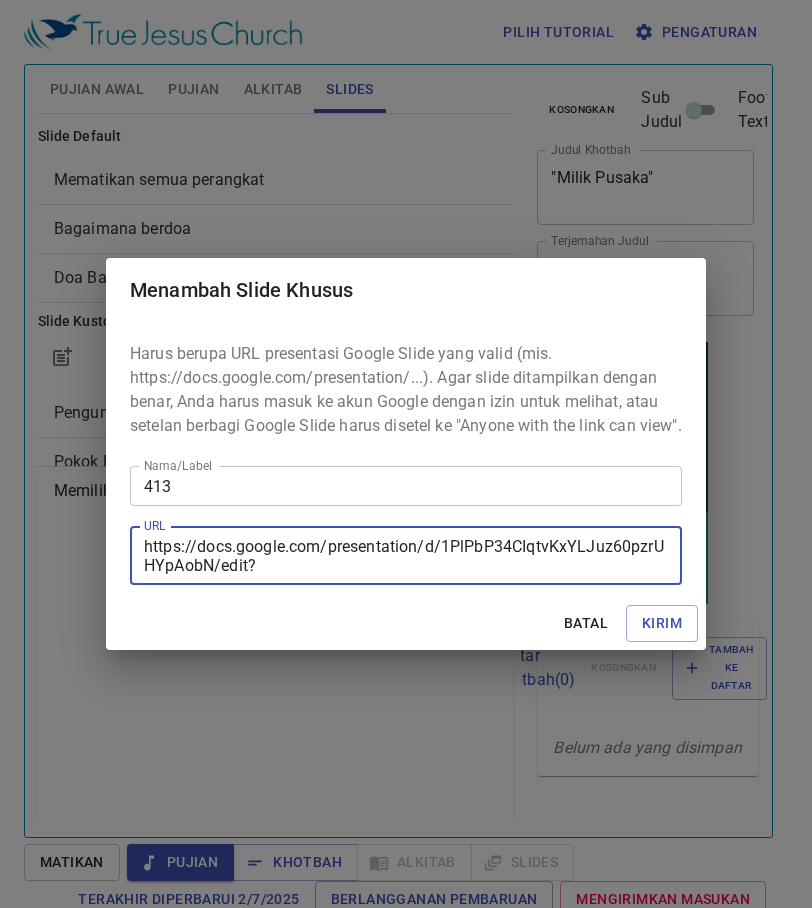 scroll, scrollTop: 19, scrollLeft: 0, axis: vertical 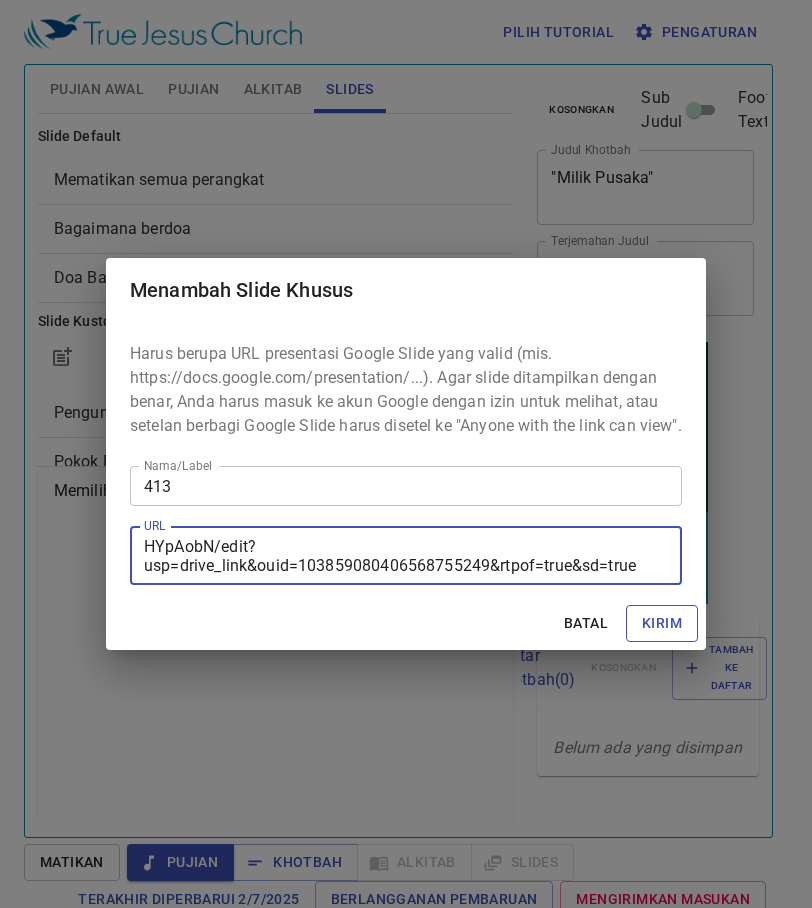 type on "https://docs.google.com/presentation/d/1PlPbP34CIqtvKxYLJuz60pzrUHYpAobN/edit?usp=drive_link&ouid=103859080406568755249&rtpof=true&sd=true" 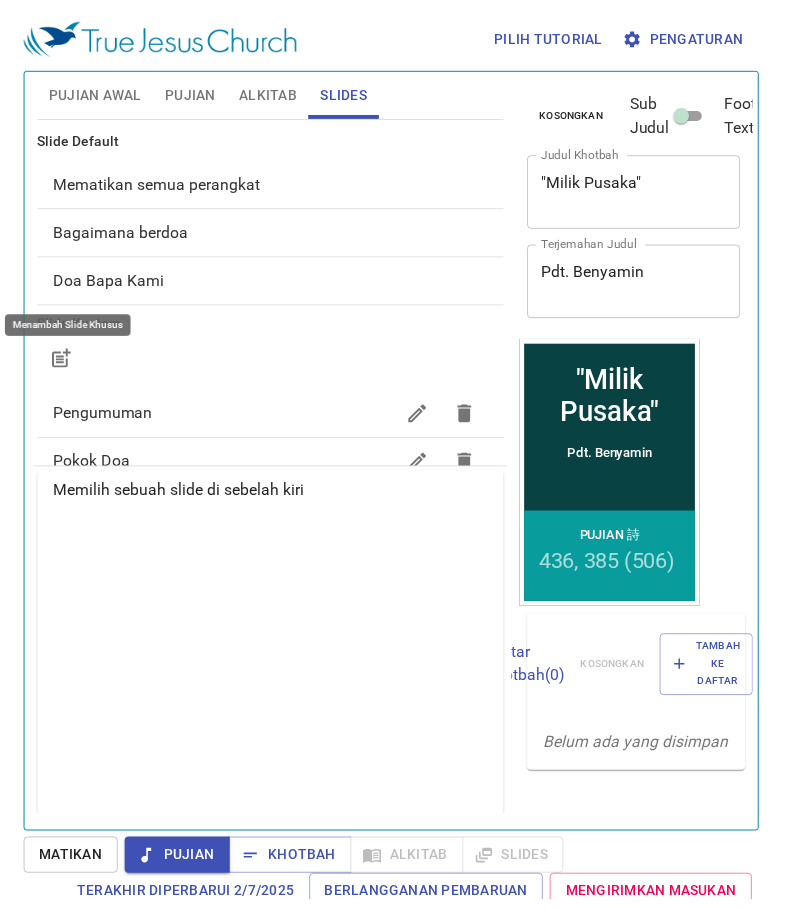 scroll, scrollTop: 0, scrollLeft: 0, axis: both 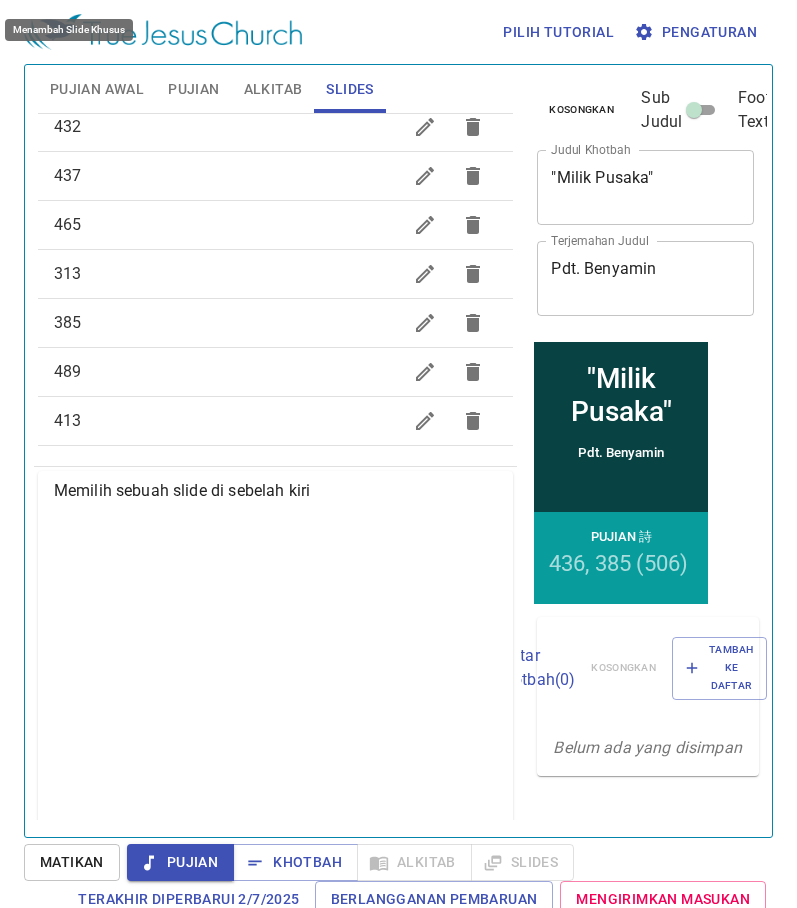 click on "413" at bounding box center [228, 421] 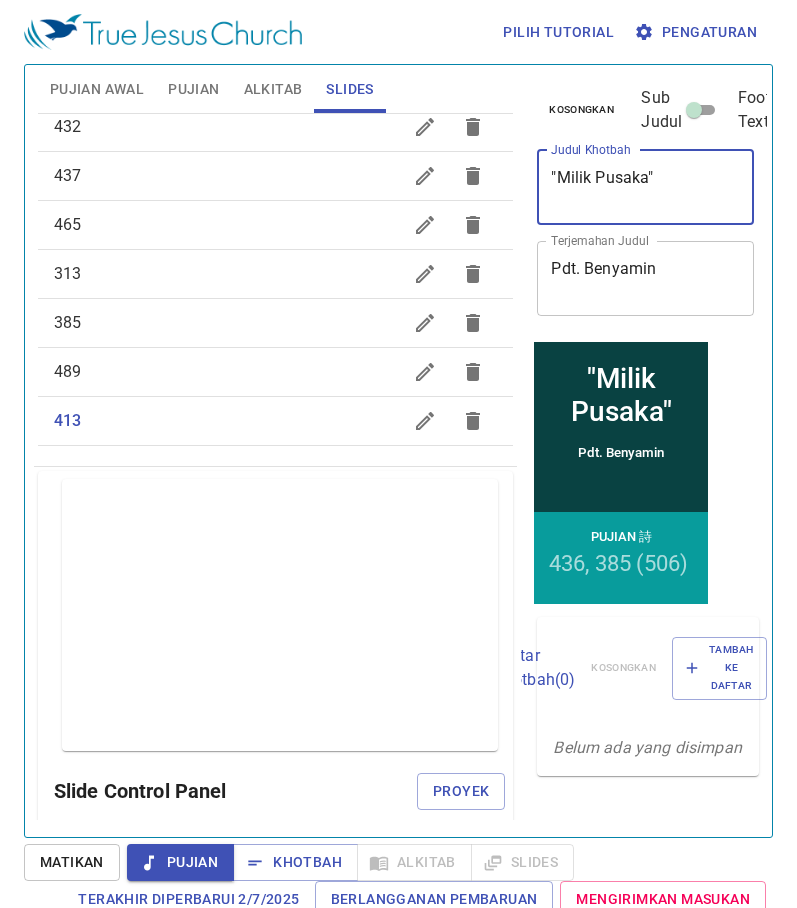 drag, startPoint x: 659, startPoint y: 171, endPoint x: 526, endPoint y: 194, distance: 134.97408 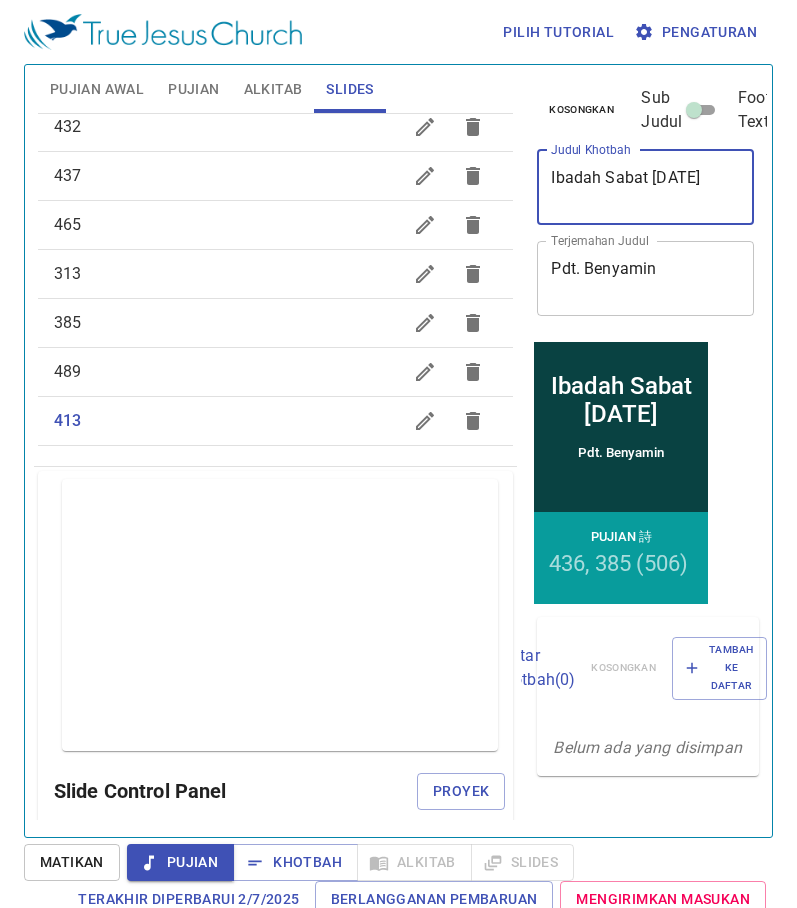 type on "Ibadah Sabat 9 Agustus 2025" 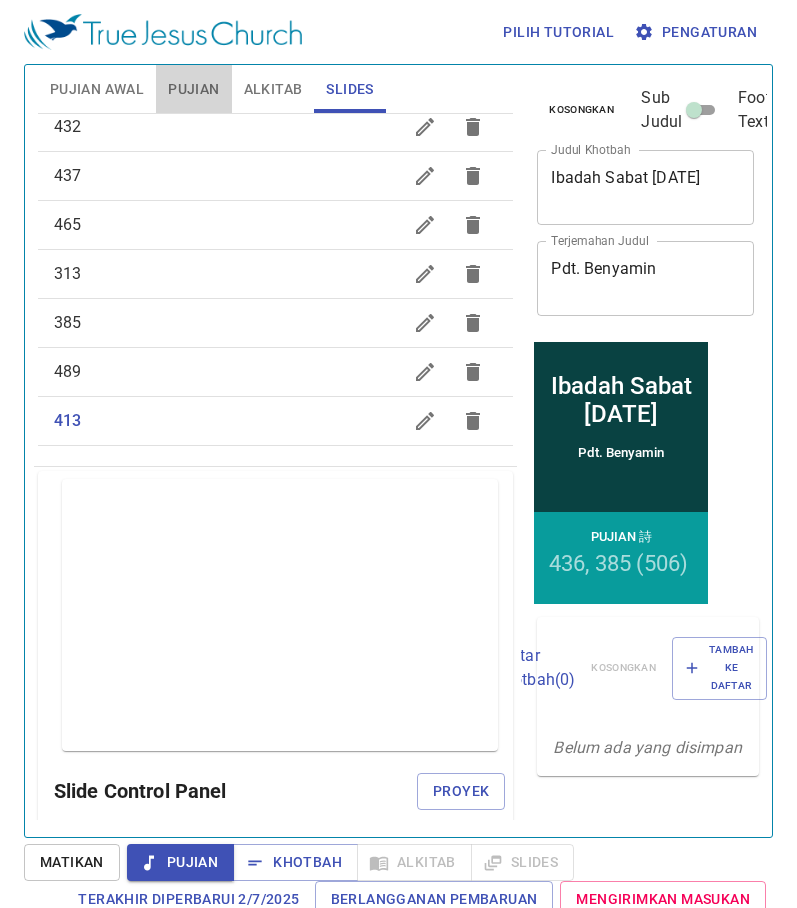 click on "Pujian" at bounding box center [193, 89] 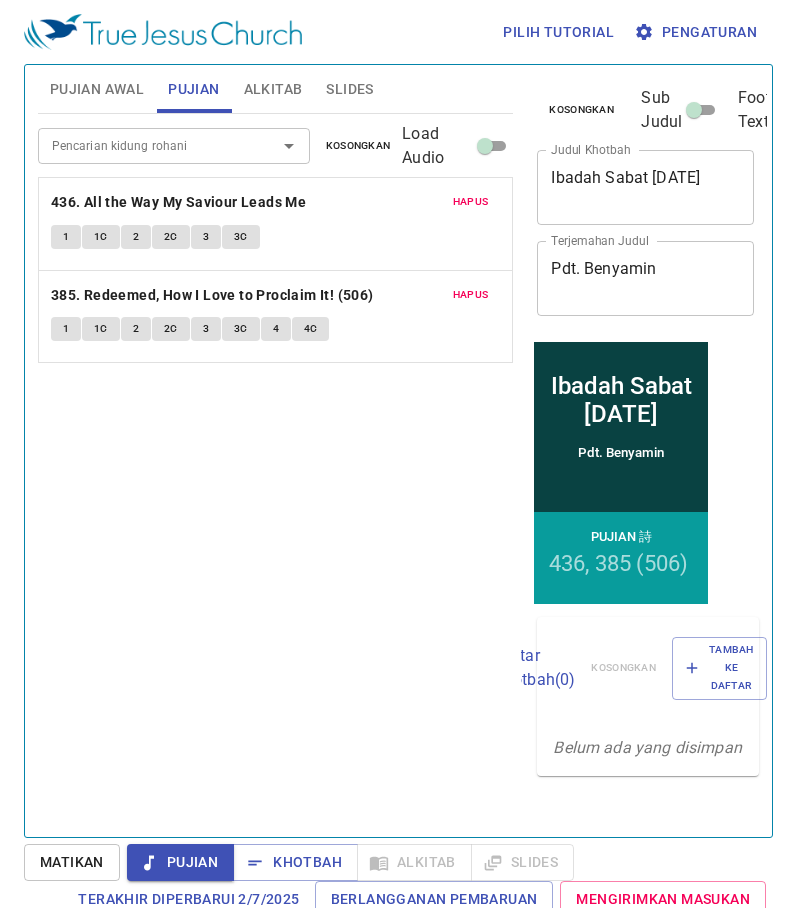 click on "Hapus" at bounding box center (471, 202) 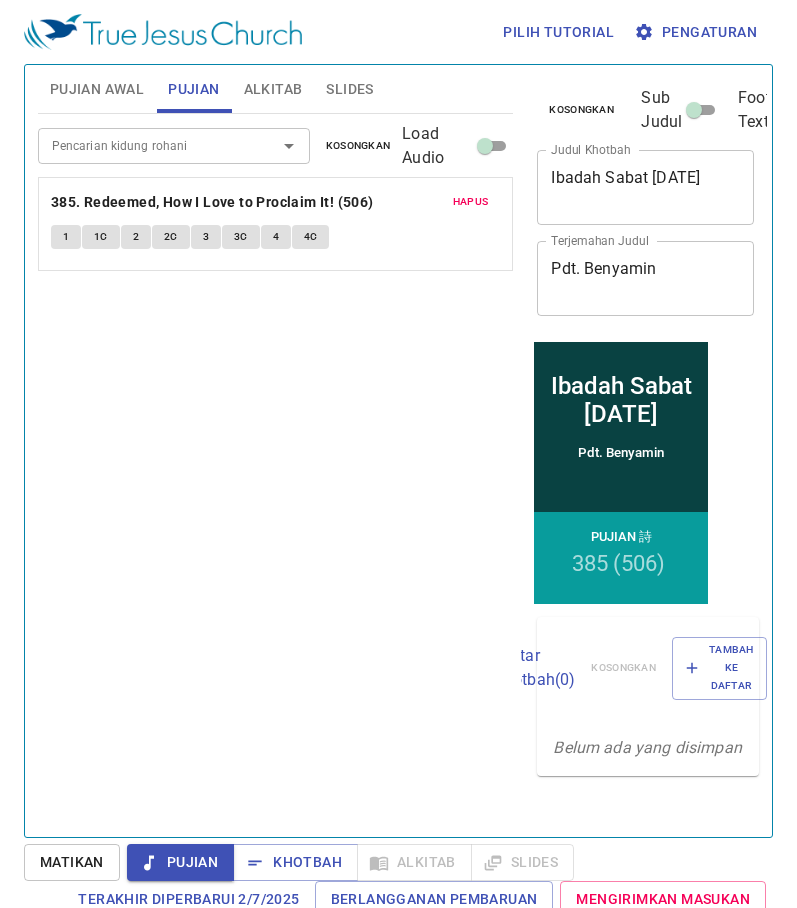 click on "Hapus" at bounding box center (471, 202) 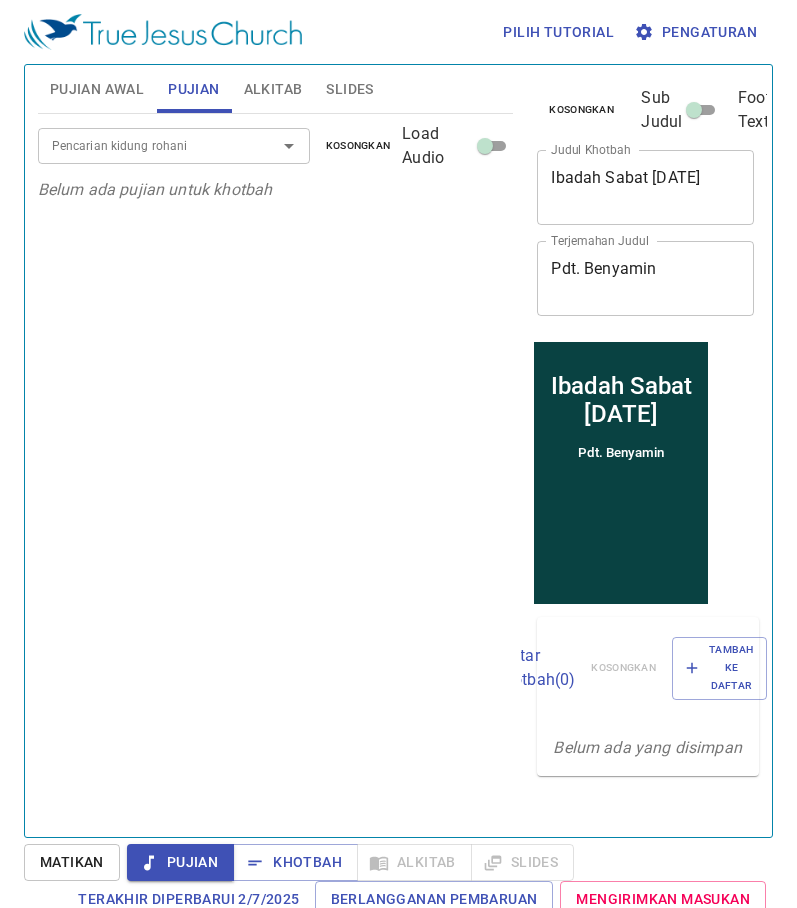 click on "Pencarian kidung rohani Pencarian kidung rohani   Kosongkan Load Audio Belum ada pujian untuk khotbah" at bounding box center (276, 467) 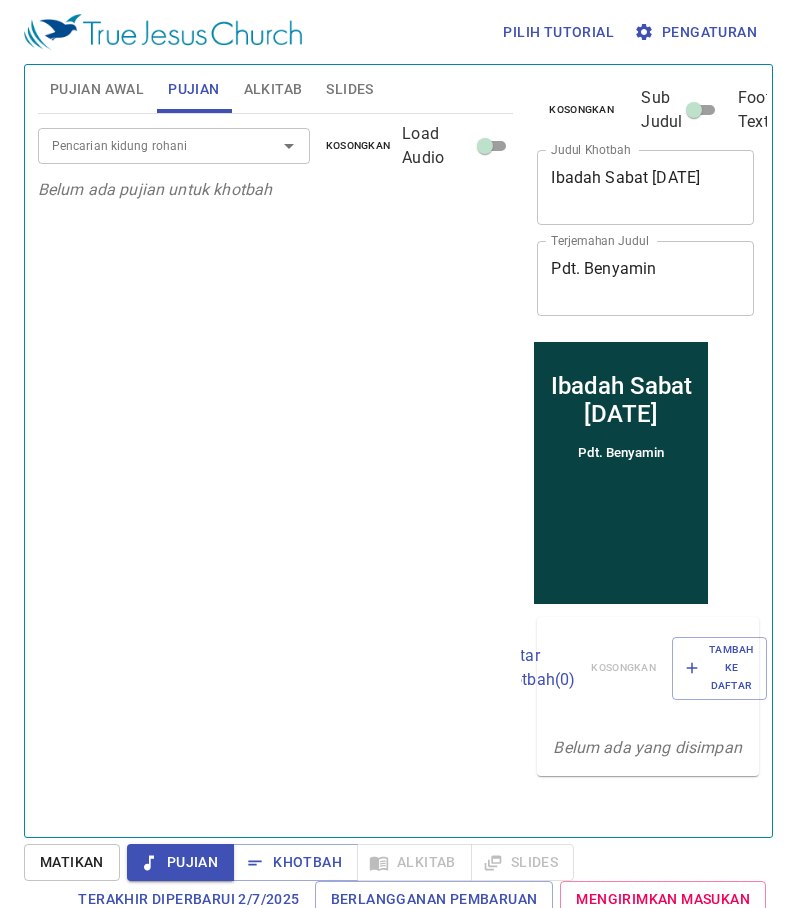 click on "Pujian" at bounding box center (193, 89) 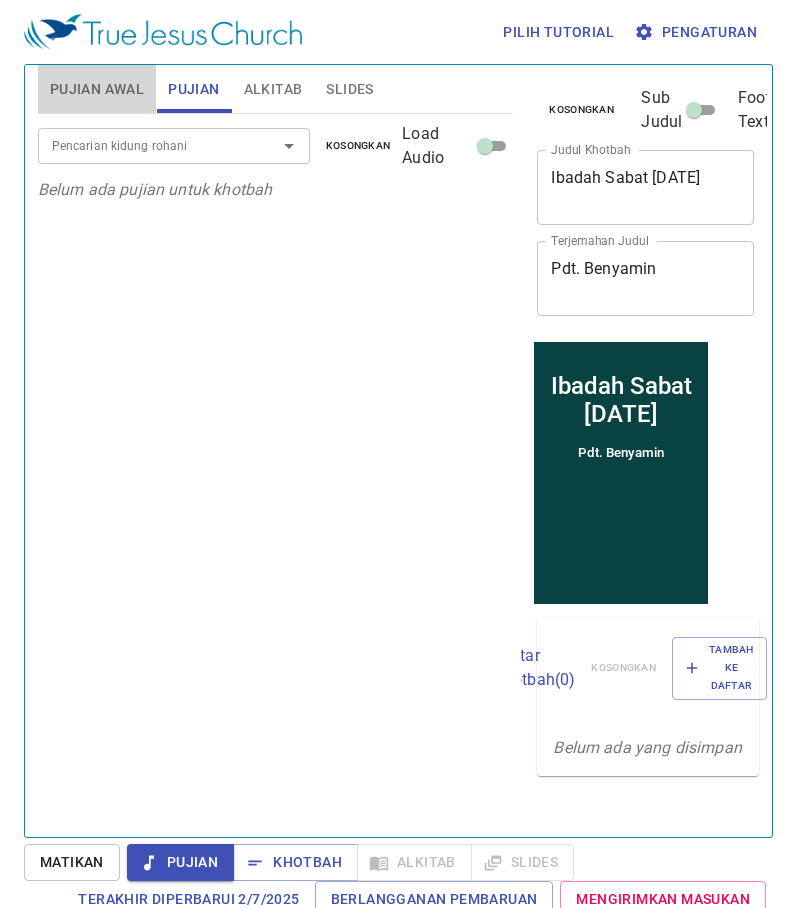 click on "Pujian Awal" at bounding box center [97, 89] 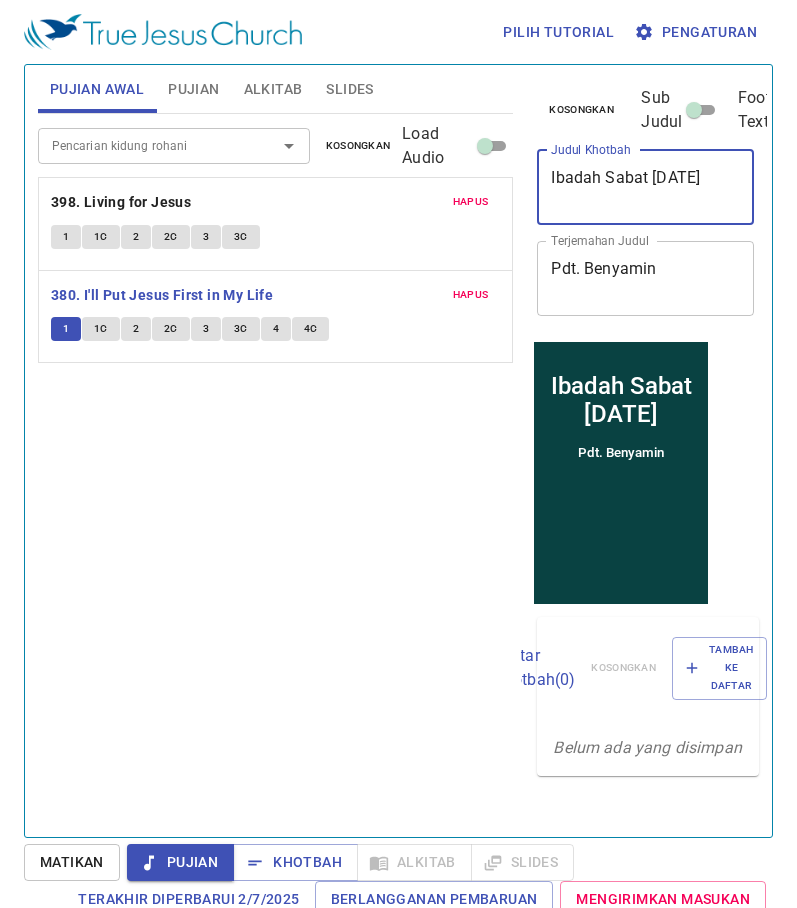 drag, startPoint x: 603, startPoint y: 191, endPoint x: 548, endPoint y: 184, distance: 55.443665 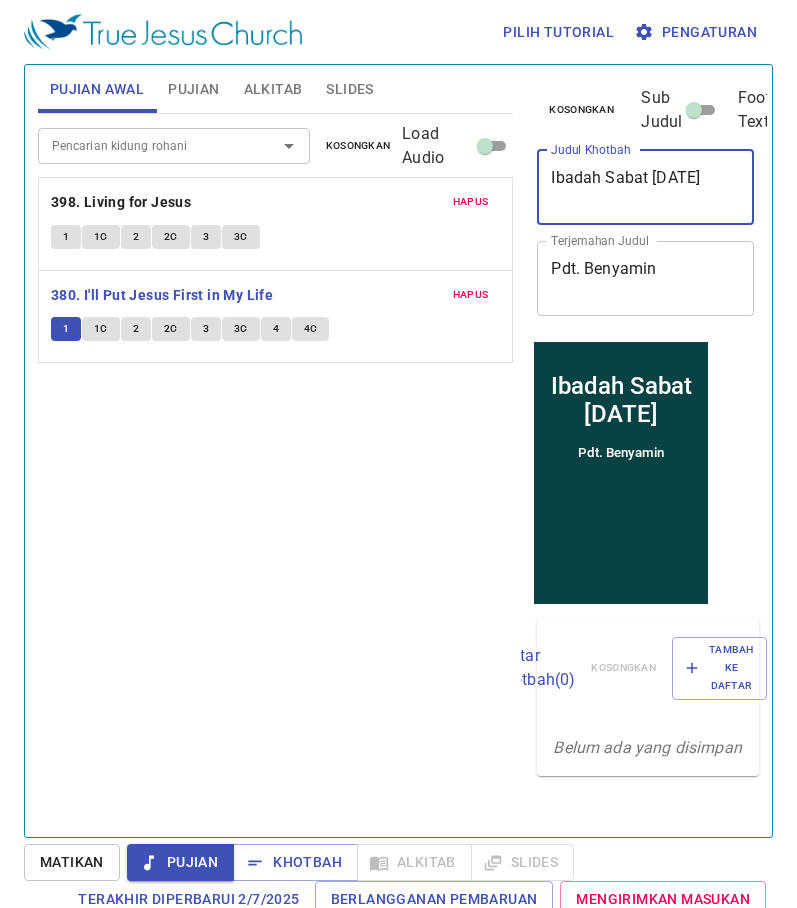 click on "Ibadah Sabat 9 Agustus 2025 x Judul Khotbah" at bounding box center (645, 187) 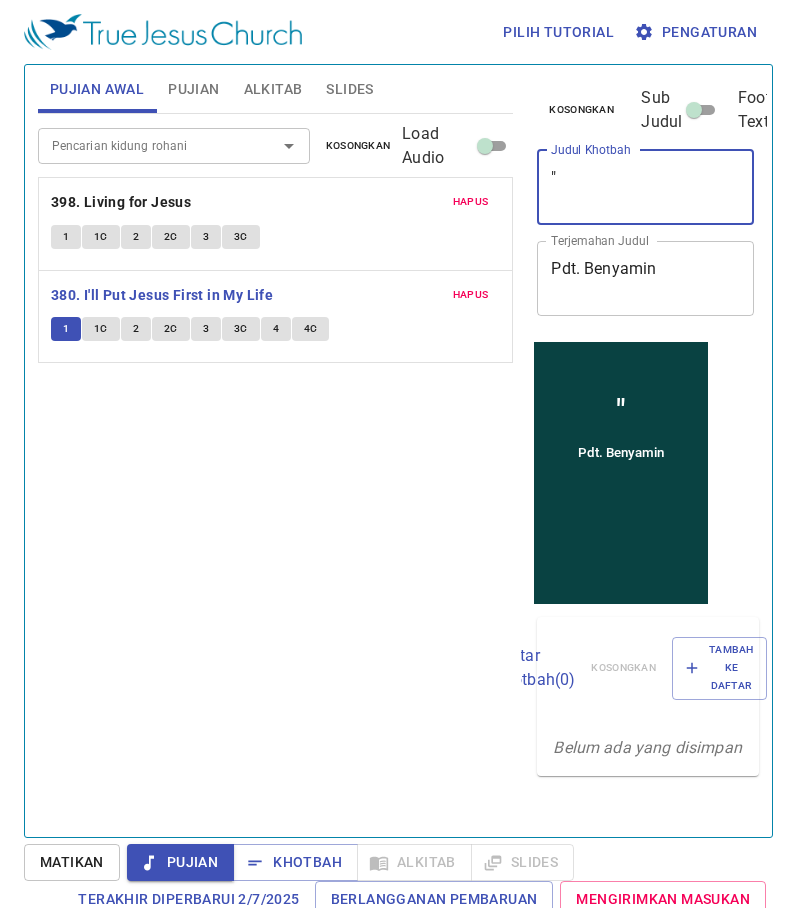 type on """ 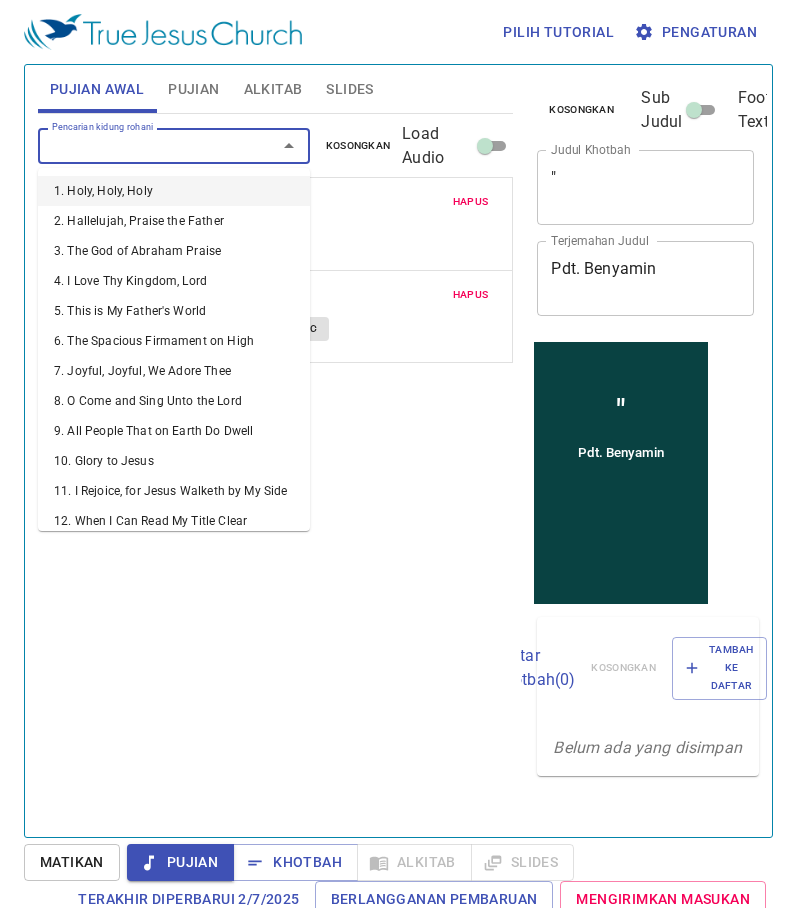 click on "Pencarian kidung rohani" at bounding box center [144, 145] 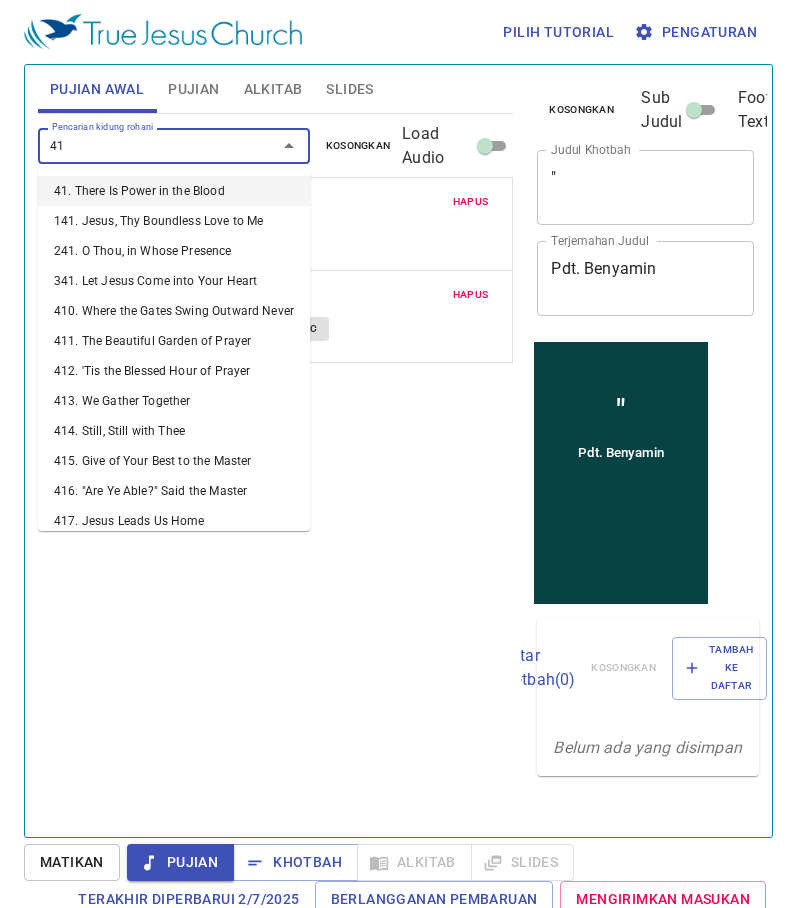 type on "413" 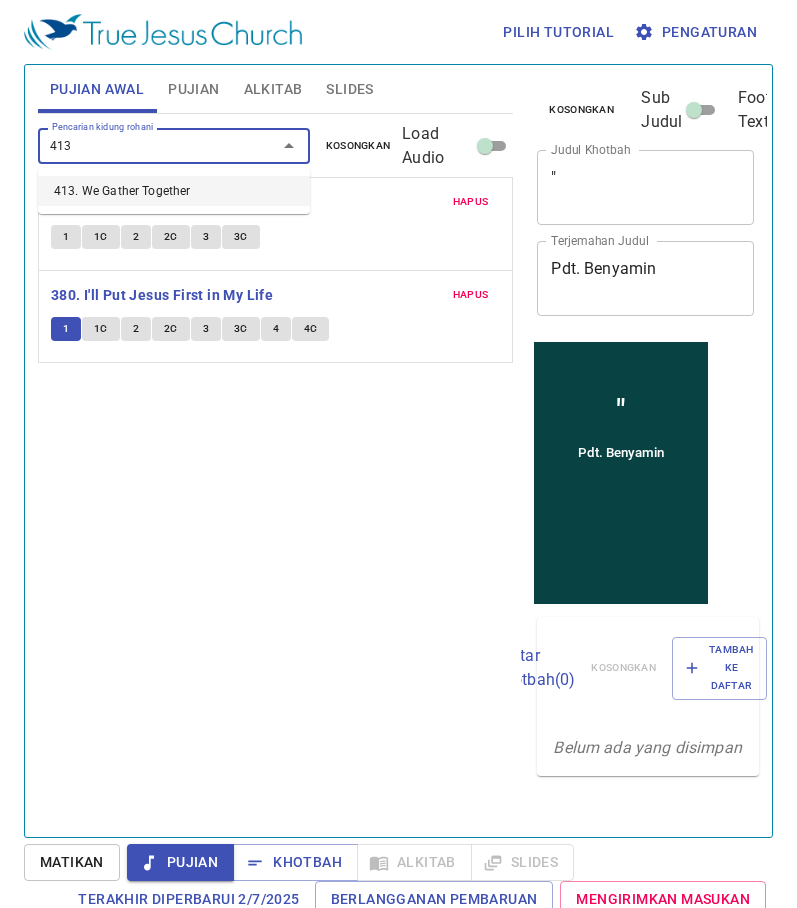 click on "413. We Gather Together" at bounding box center (174, 191) 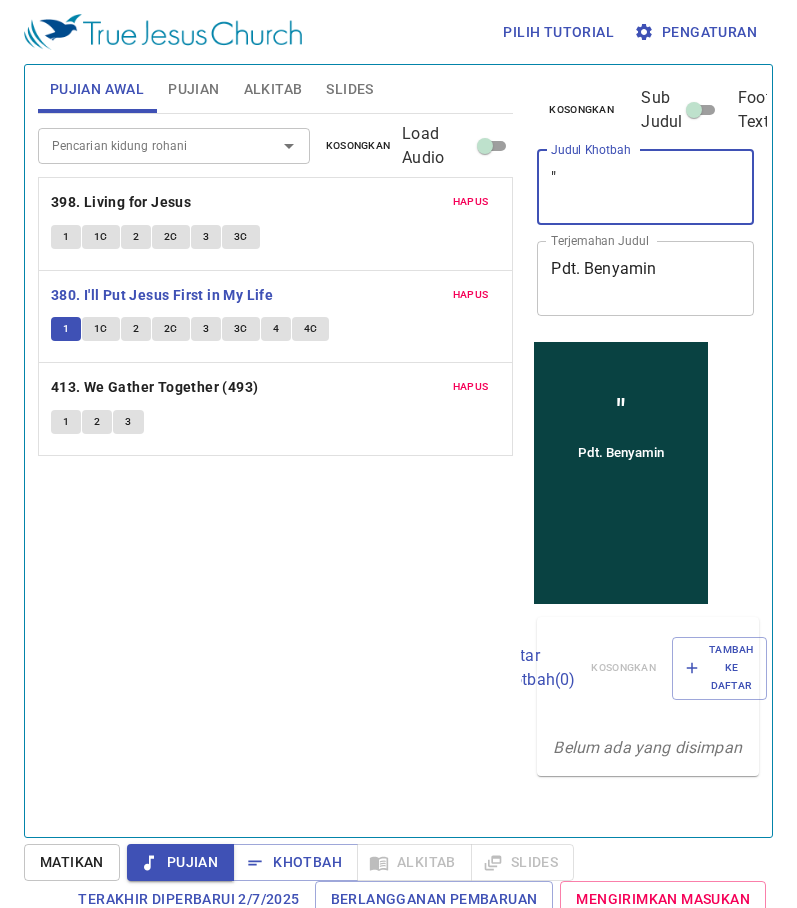 click on """ at bounding box center [645, 187] 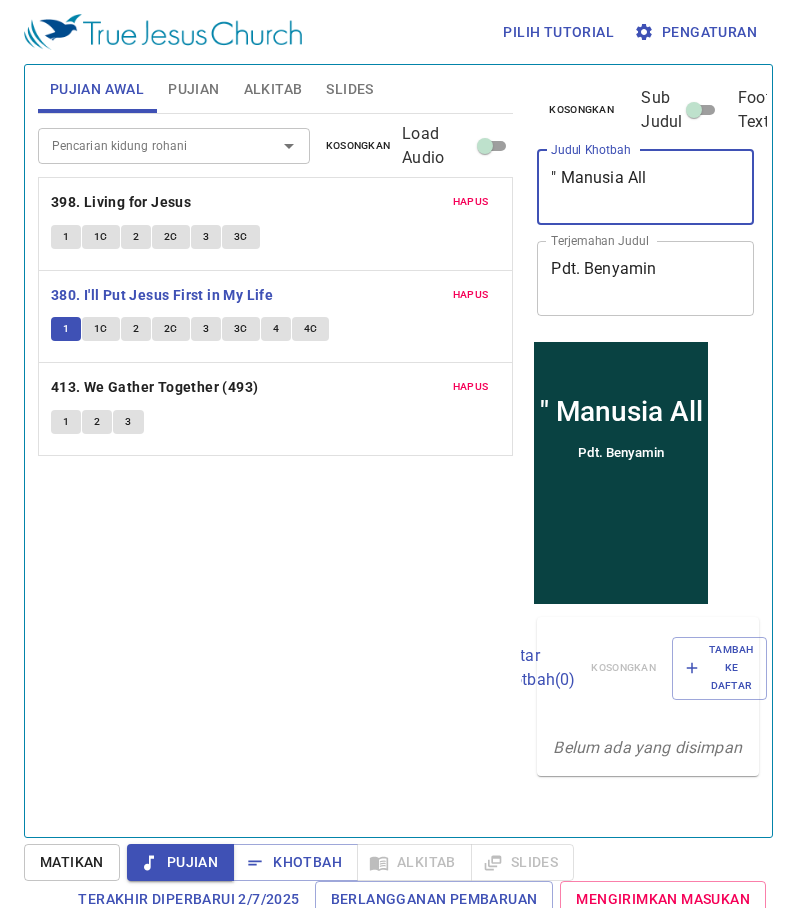 type on "" Manusia Alla" 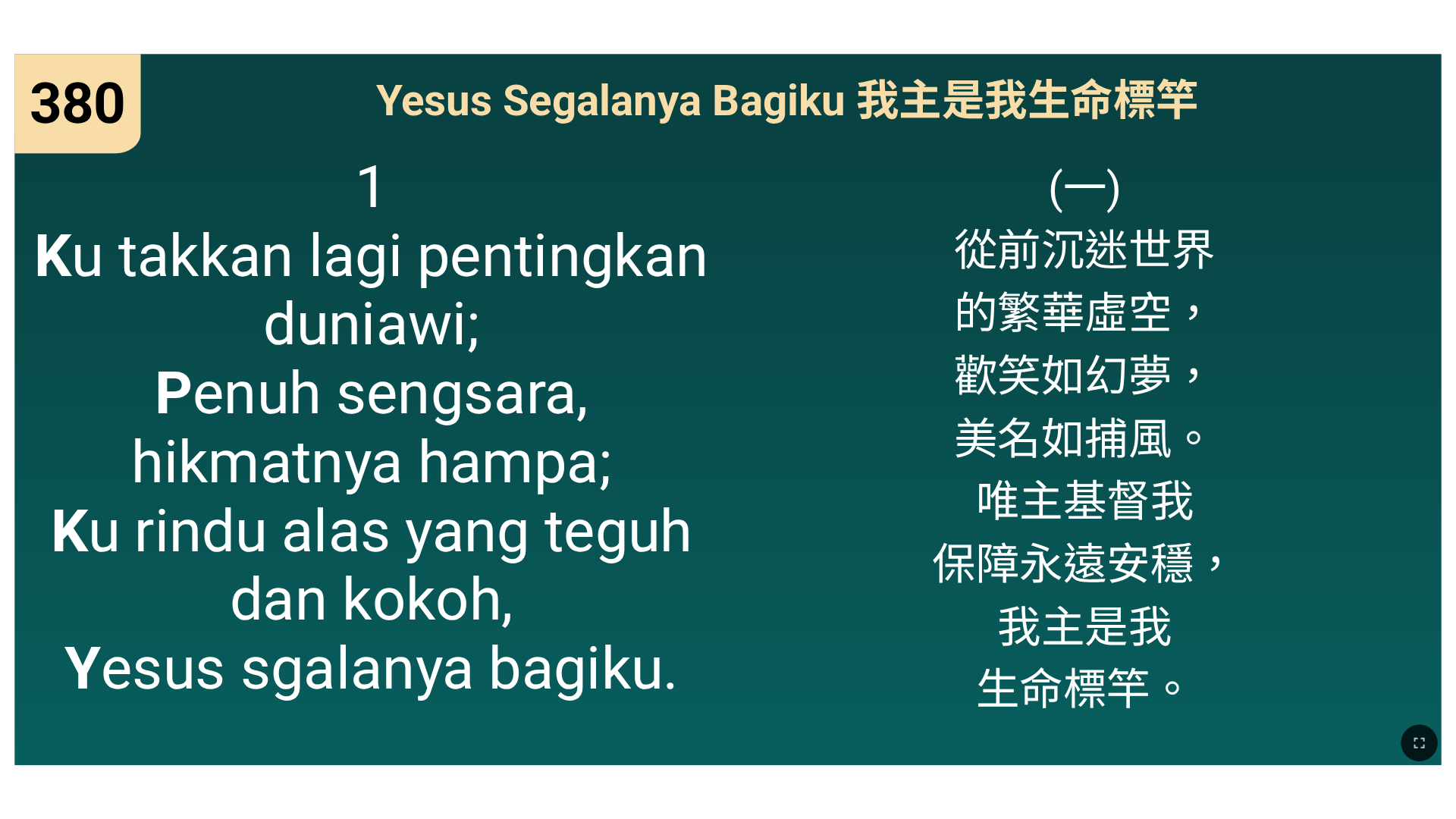 scroll, scrollTop: 0, scrollLeft: 0, axis: both 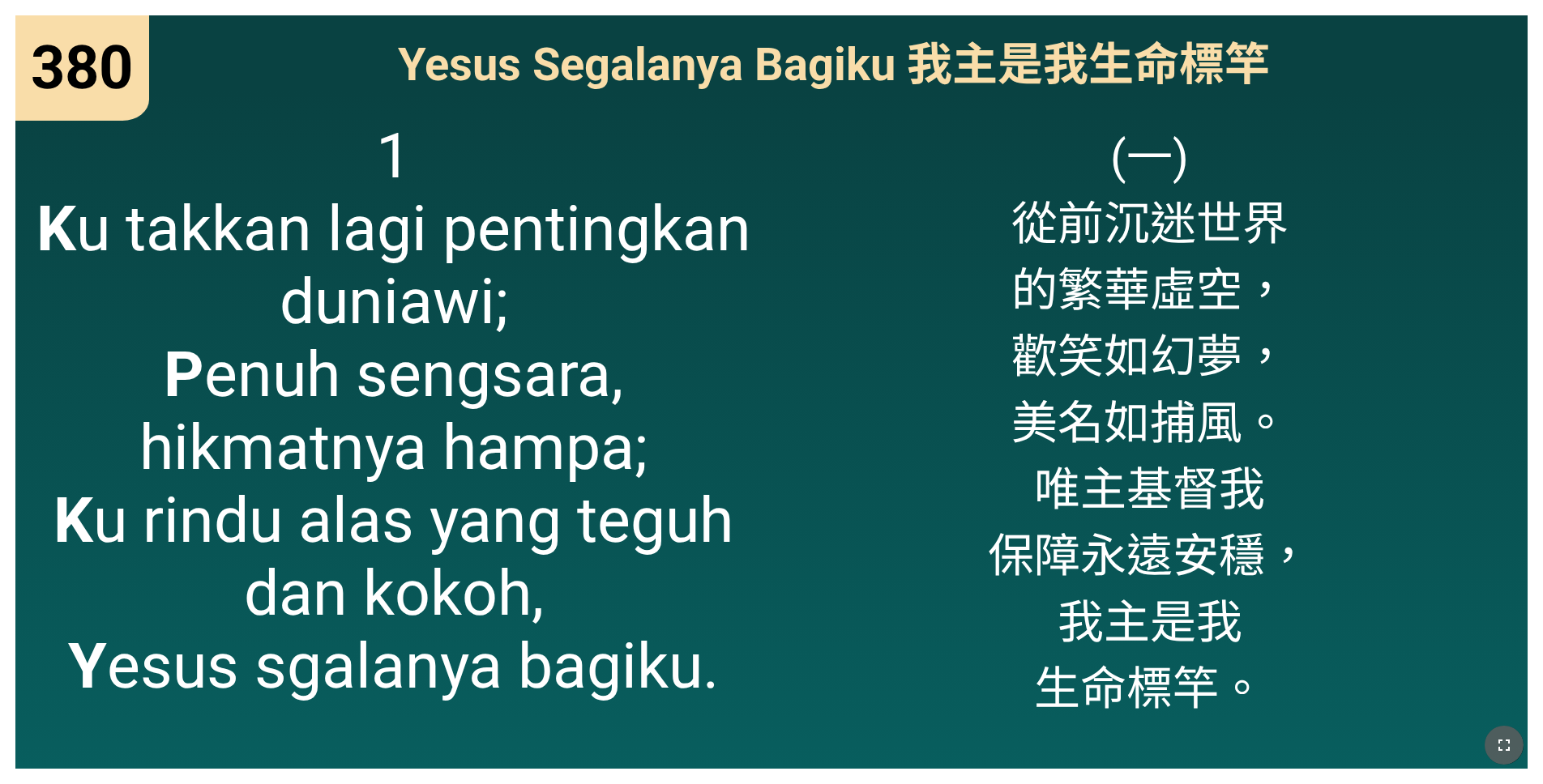 click 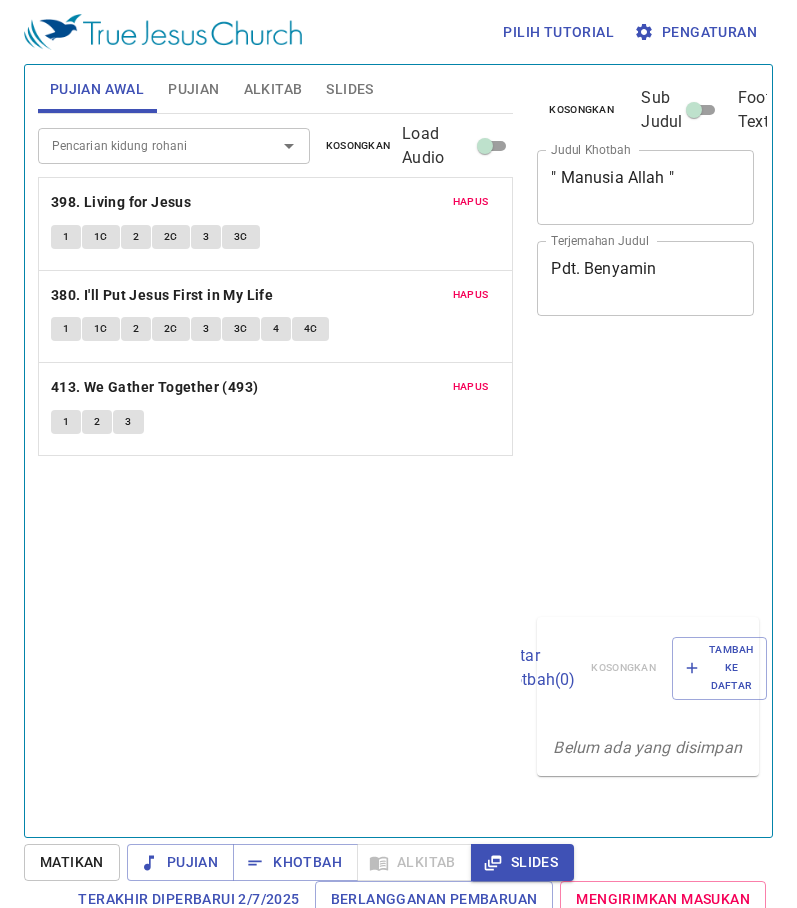 scroll, scrollTop: 0, scrollLeft: 0, axis: both 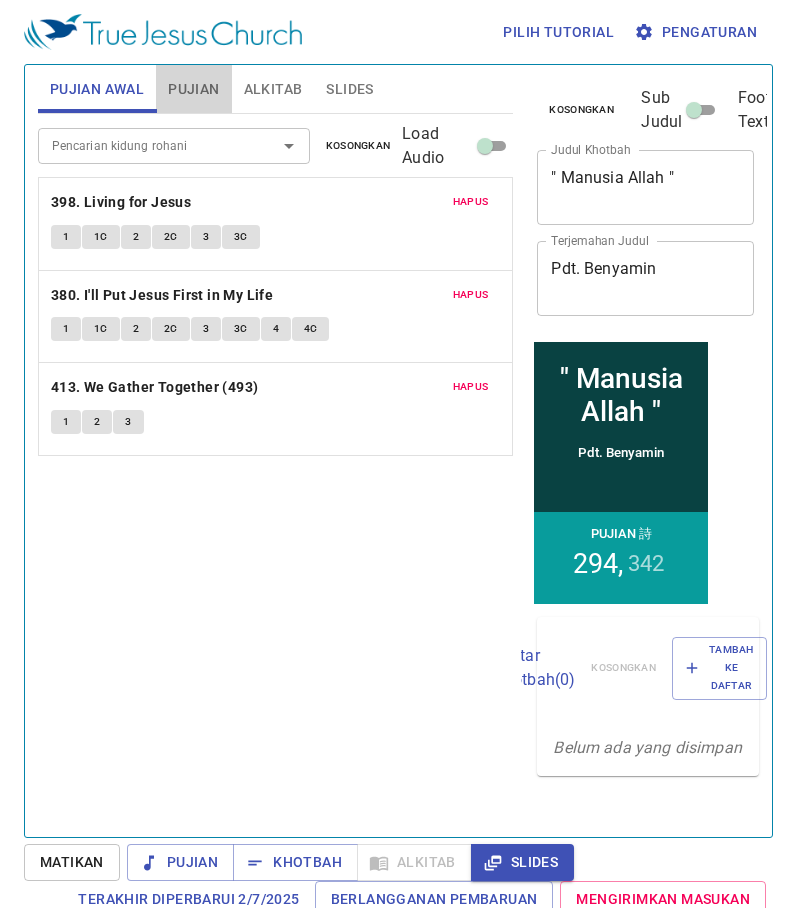 click on "Pujian" at bounding box center (193, 89) 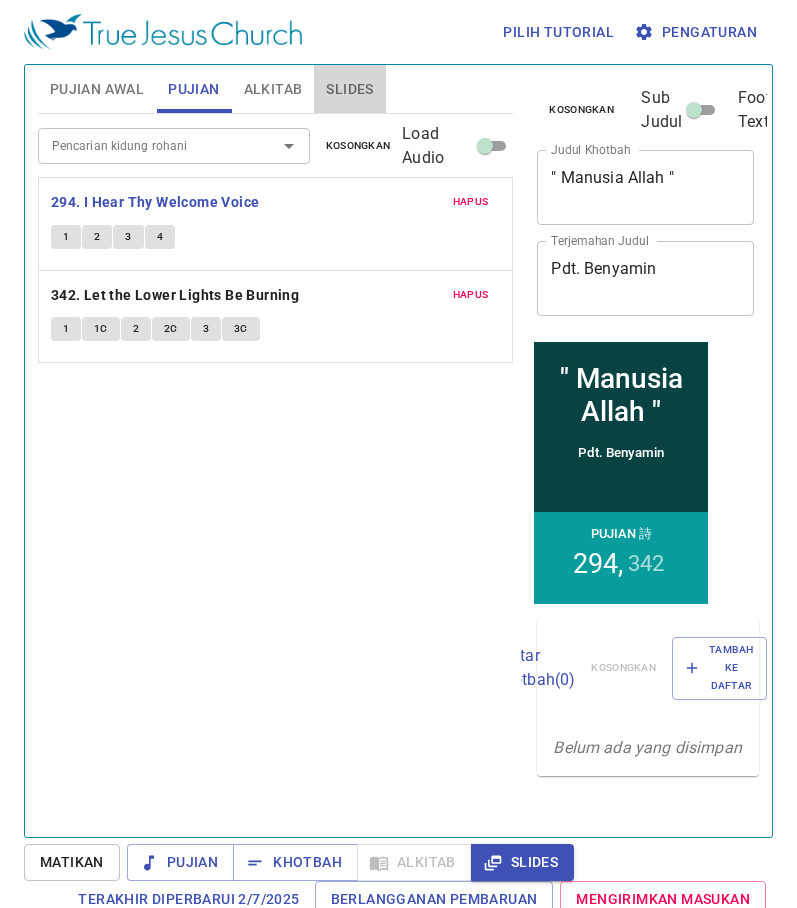 click on "Slides" at bounding box center [349, 89] 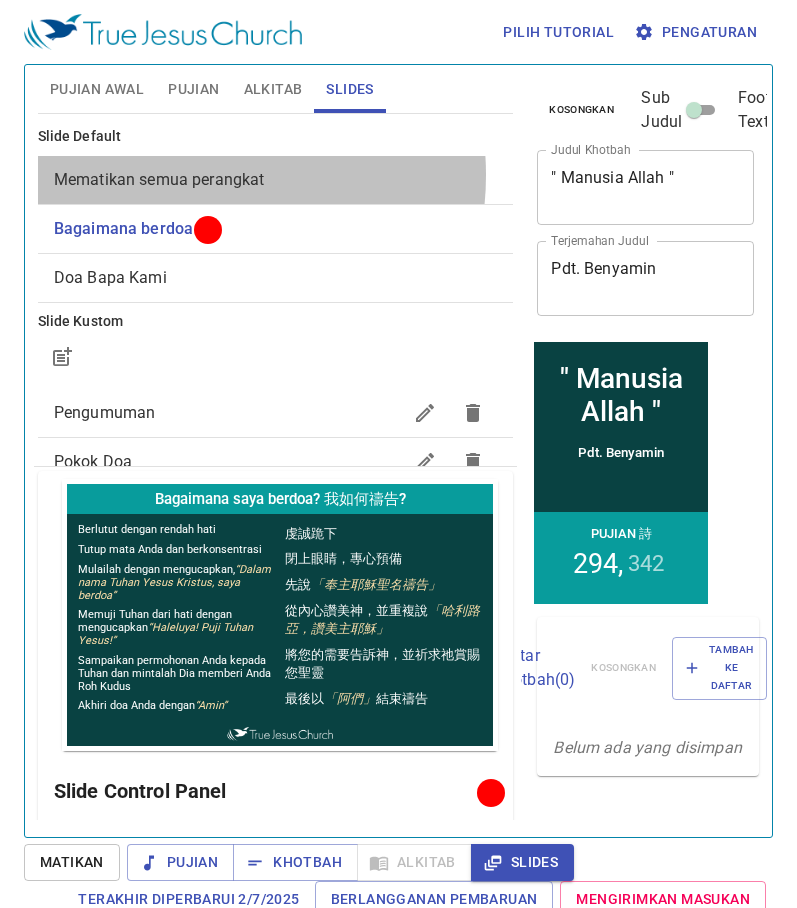 click on "Mematikan semua perangkat" at bounding box center (159, 179) 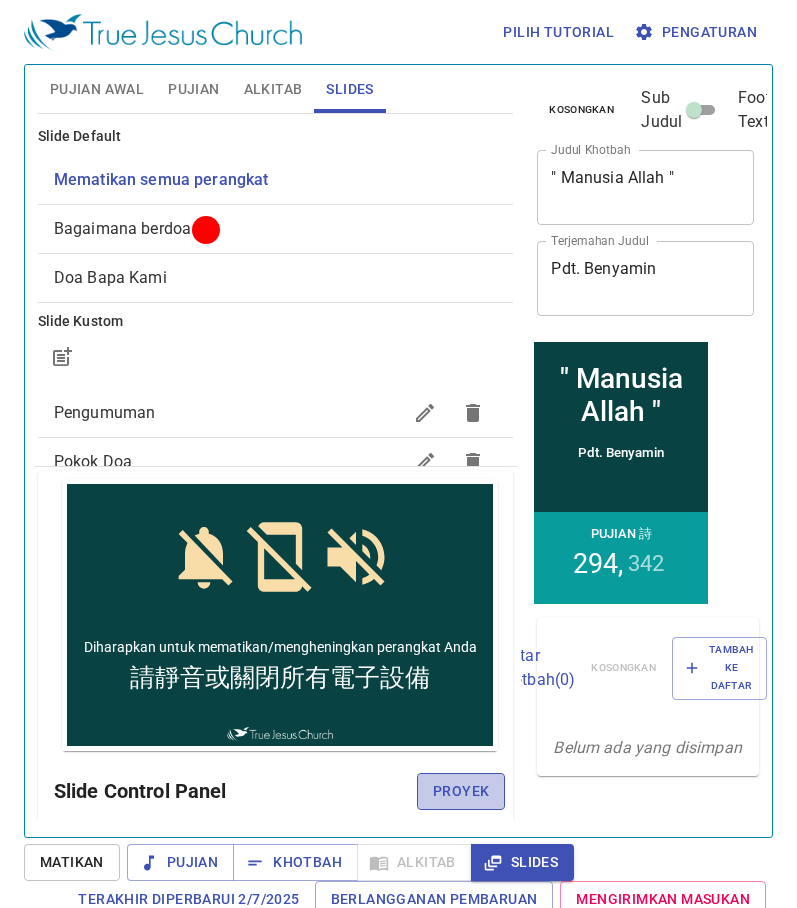 click on "Proyek" at bounding box center (461, 791) 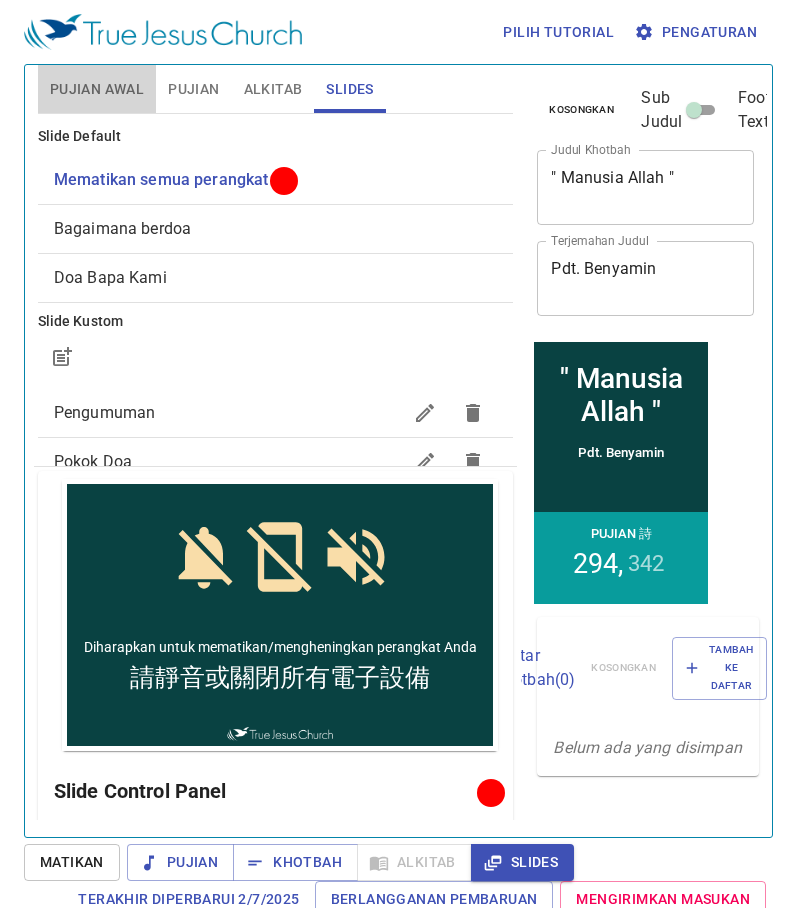 click on "Pujian Awal" at bounding box center [97, 89] 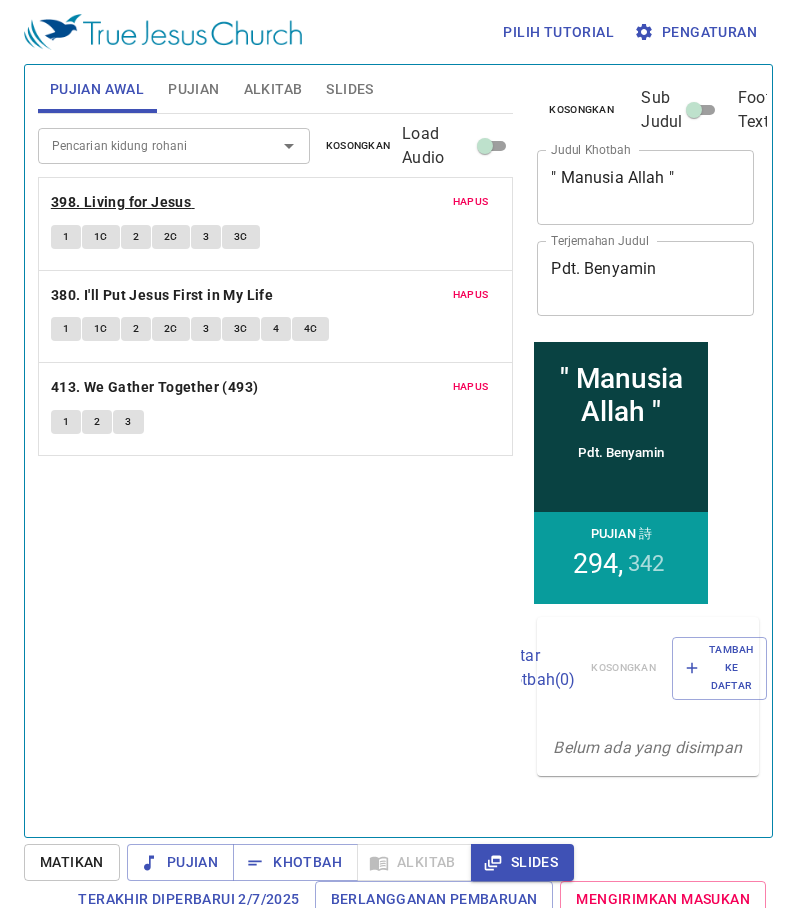 click on "398. Living for Jesus" at bounding box center (121, 202) 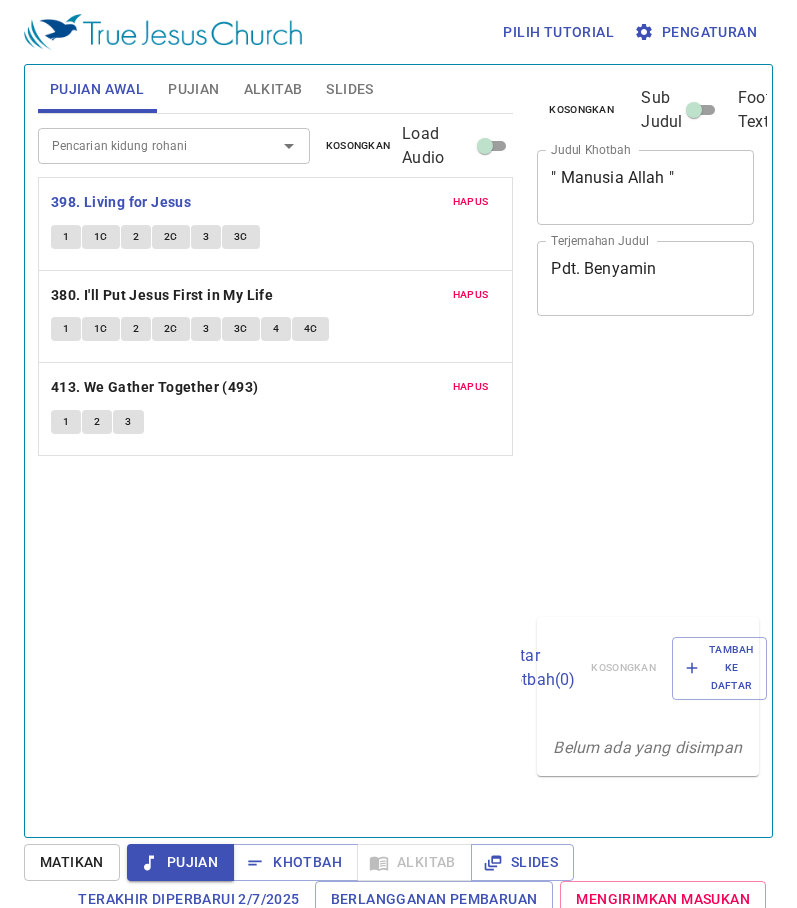 scroll, scrollTop: 0, scrollLeft: 0, axis: both 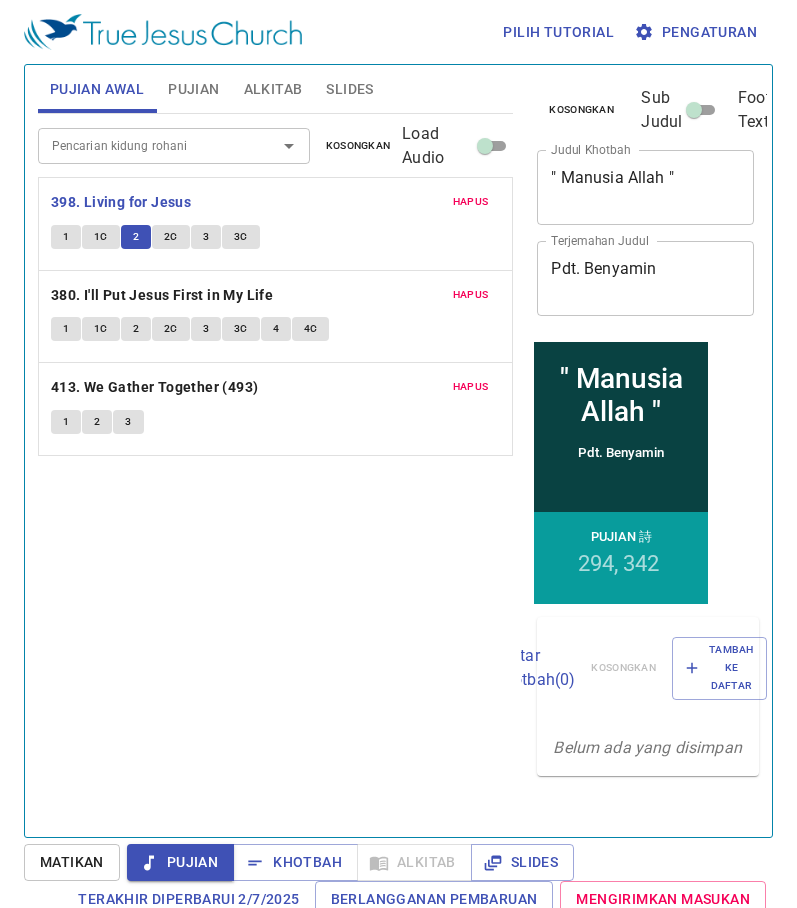 click on "Slides" at bounding box center [349, 89] 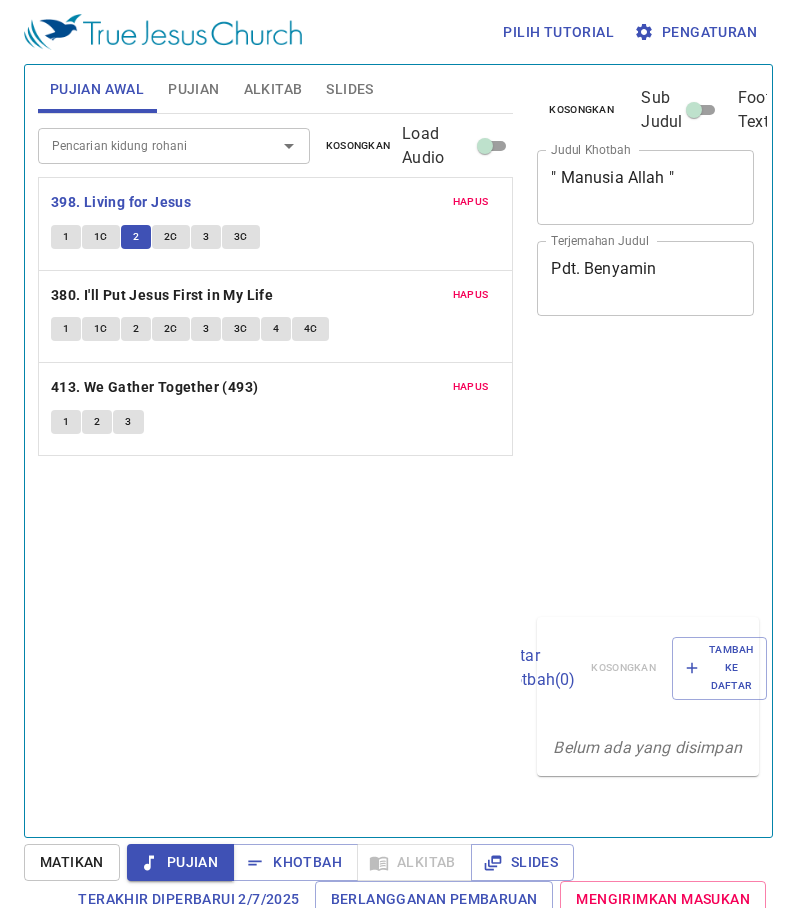 scroll, scrollTop: 0, scrollLeft: 0, axis: both 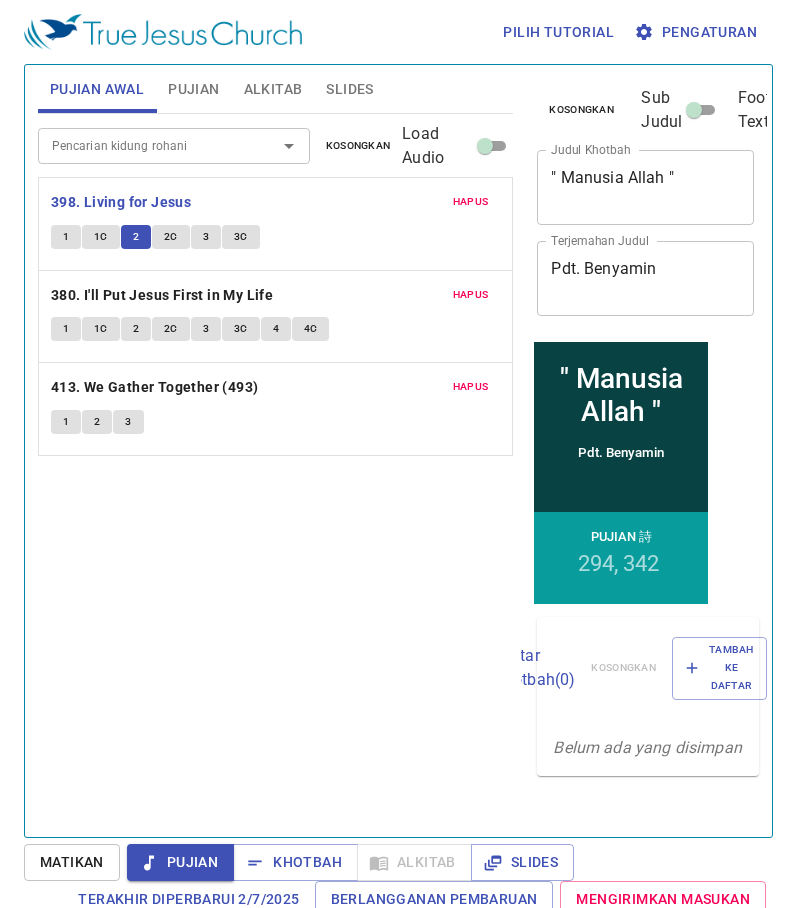 click on "Slides" at bounding box center (349, 89) 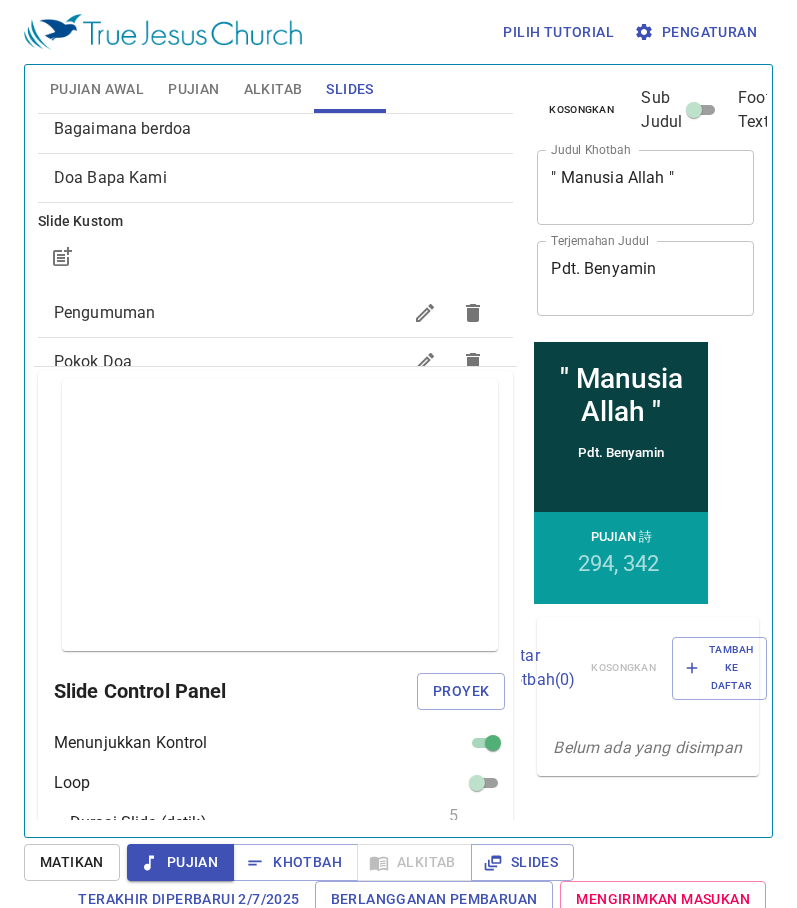 scroll, scrollTop: 0, scrollLeft: 0, axis: both 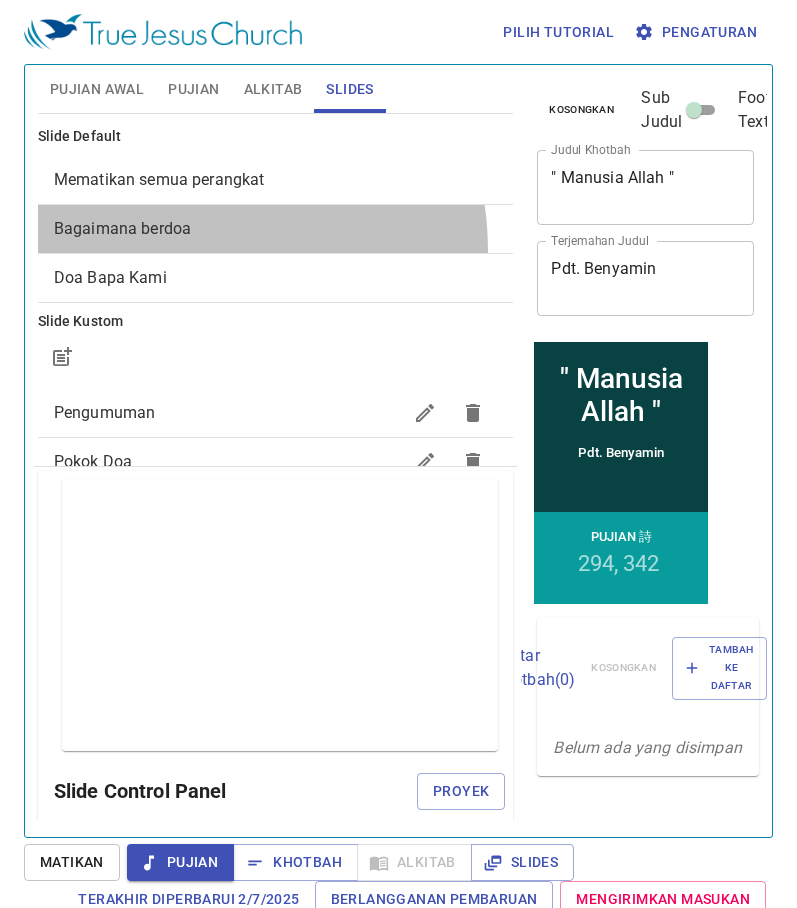 click on "Bagaimana berdoa" at bounding box center (276, 229) 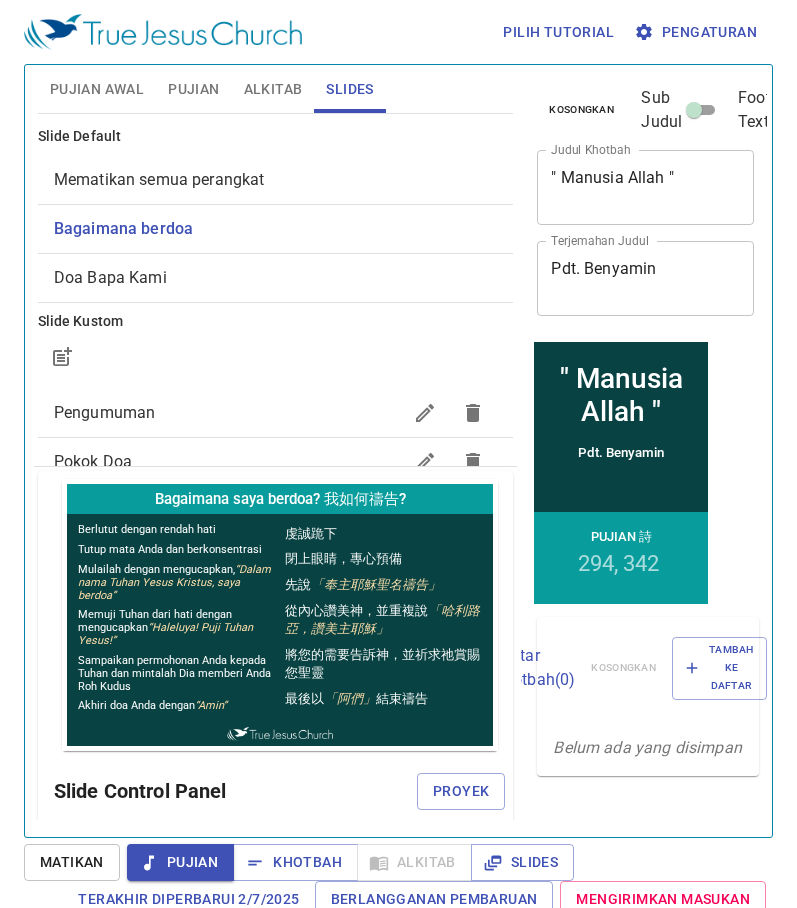 scroll, scrollTop: 0, scrollLeft: 0, axis: both 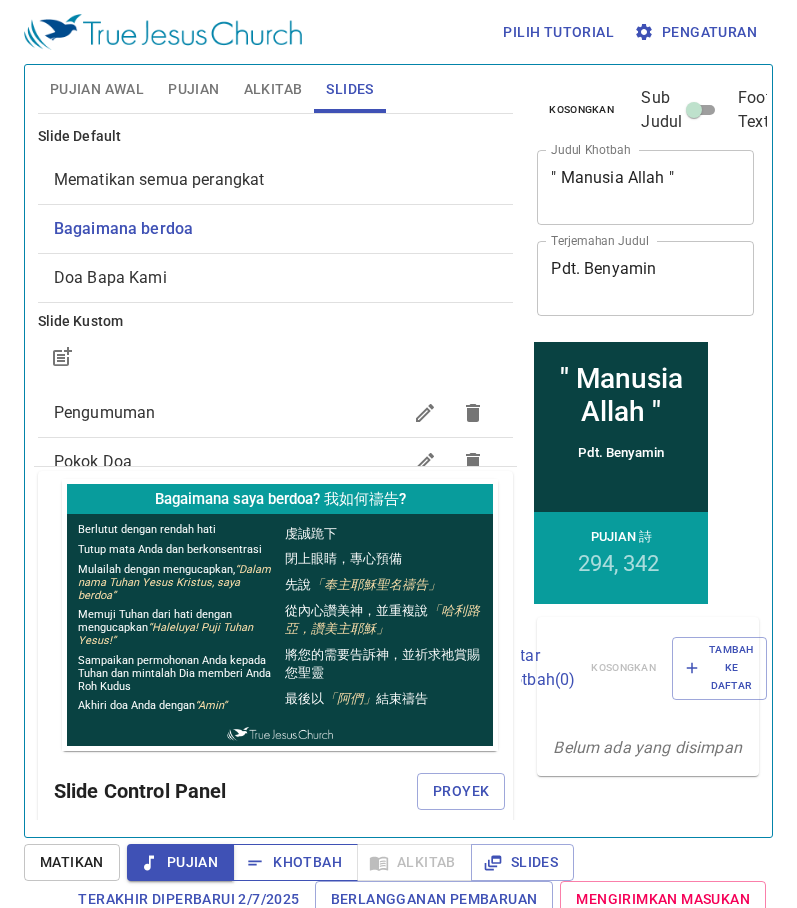 click on "Khotbah" at bounding box center (295, 862) 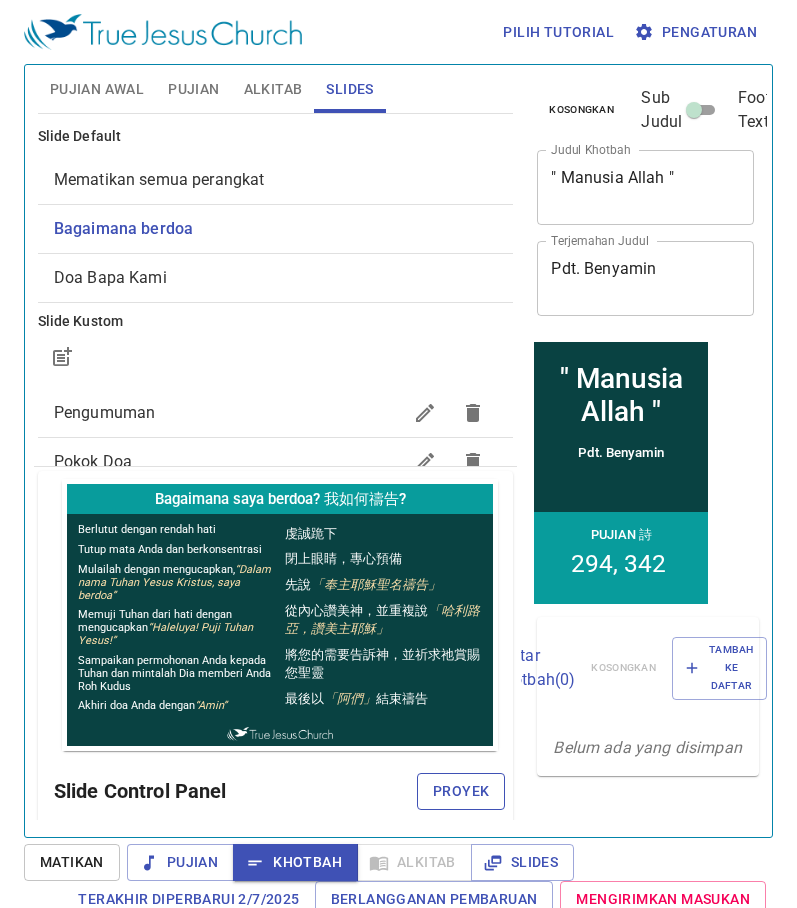 click on "Proyek" at bounding box center (461, 791) 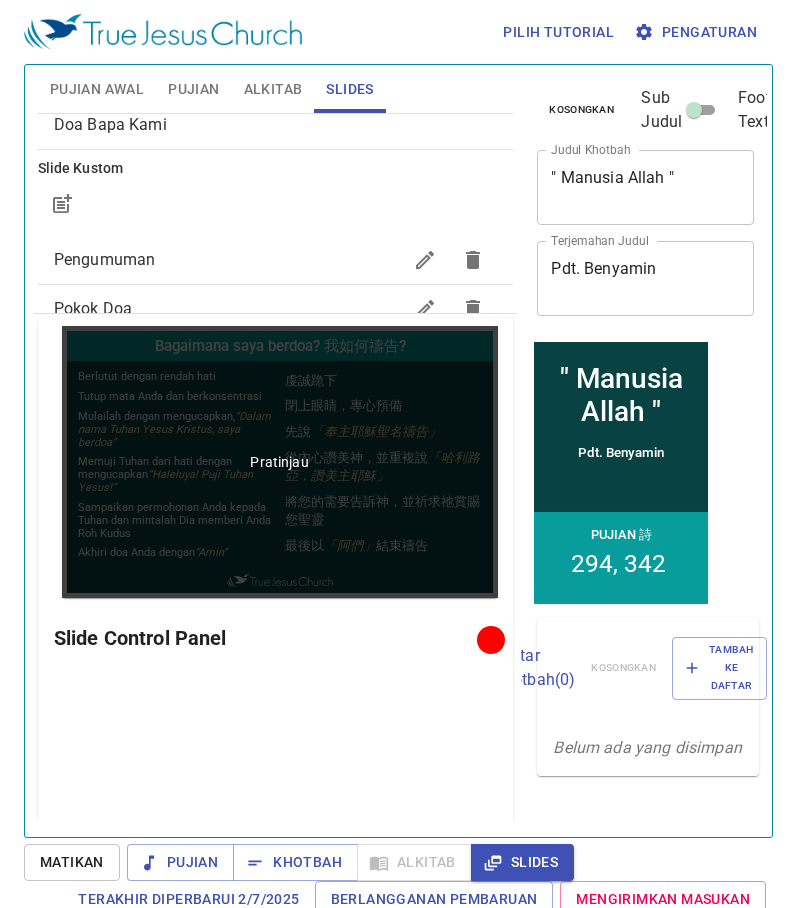 scroll, scrollTop: 0, scrollLeft: 0, axis: both 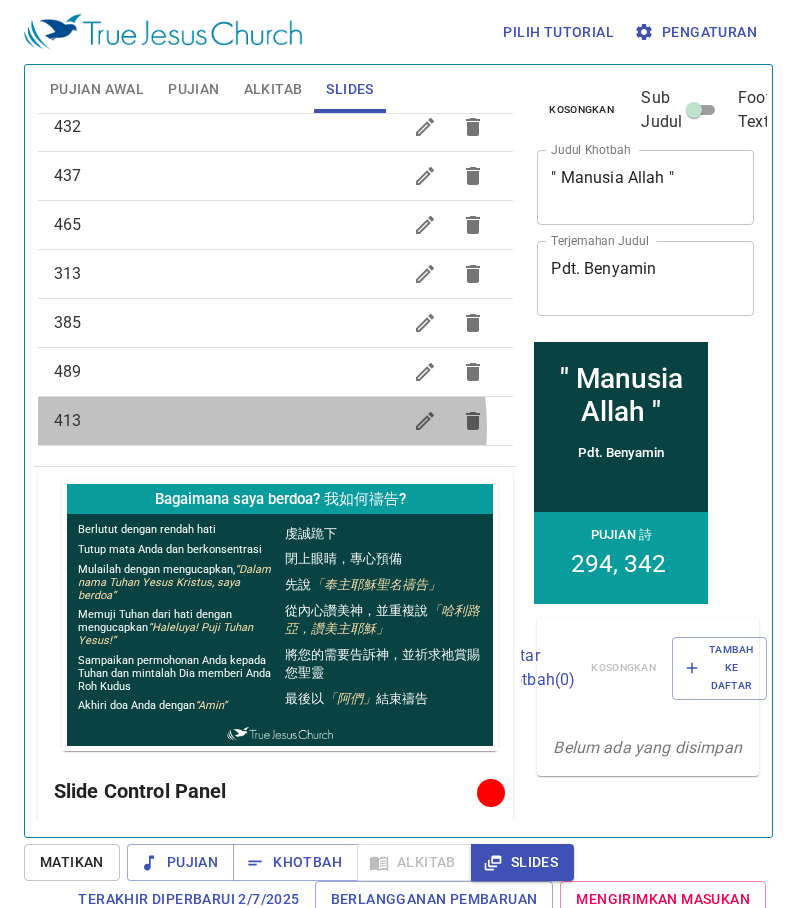 click on "413" at bounding box center (228, 421) 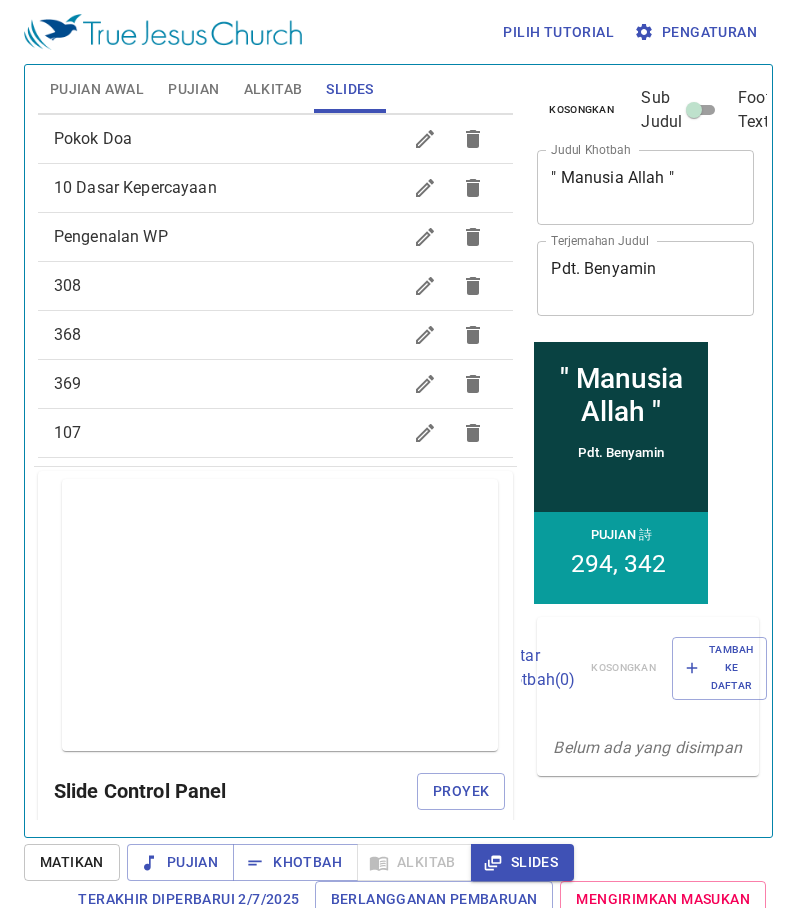 scroll, scrollTop: 0, scrollLeft: 0, axis: both 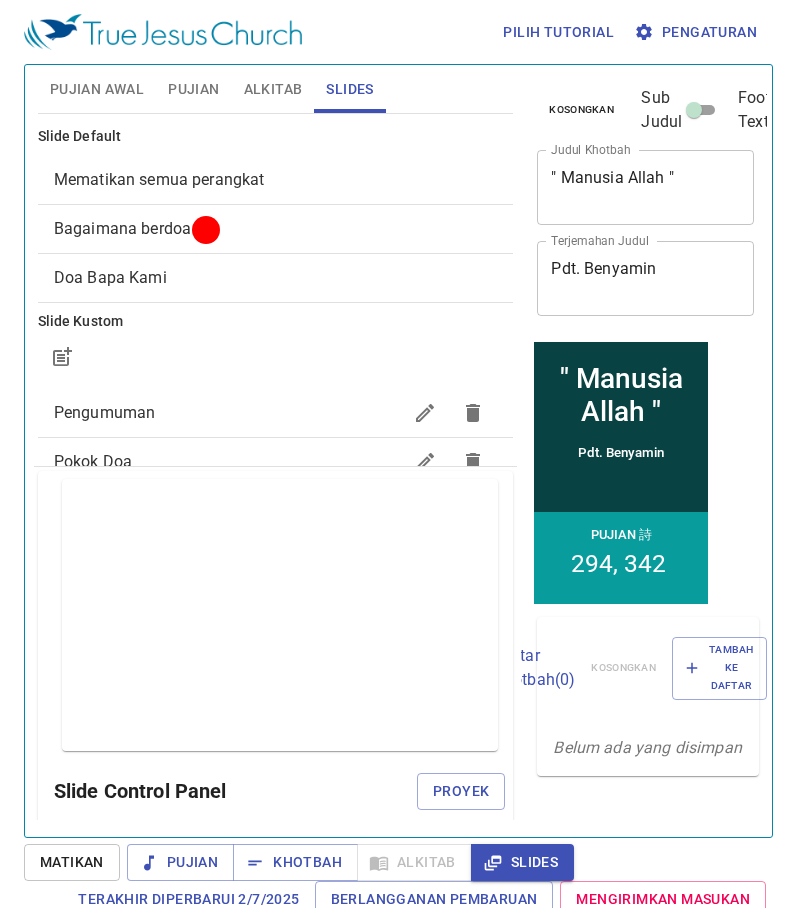 drag, startPoint x: 169, startPoint y: 237, endPoint x: 184, endPoint y: 296, distance: 60.876926 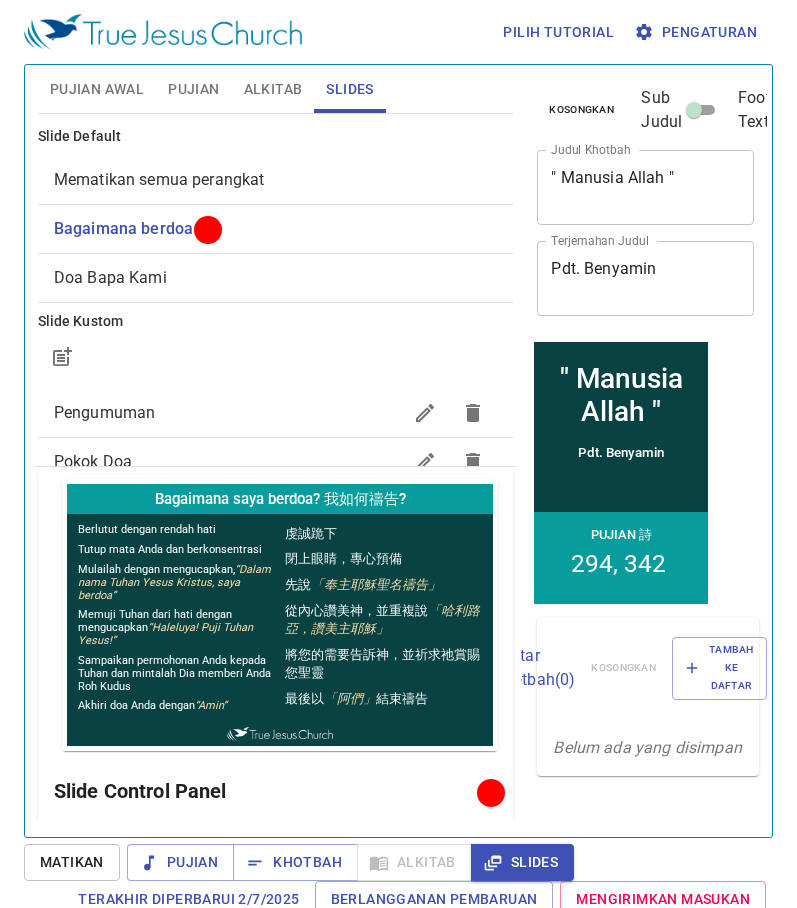 scroll, scrollTop: 0, scrollLeft: 0, axis: both 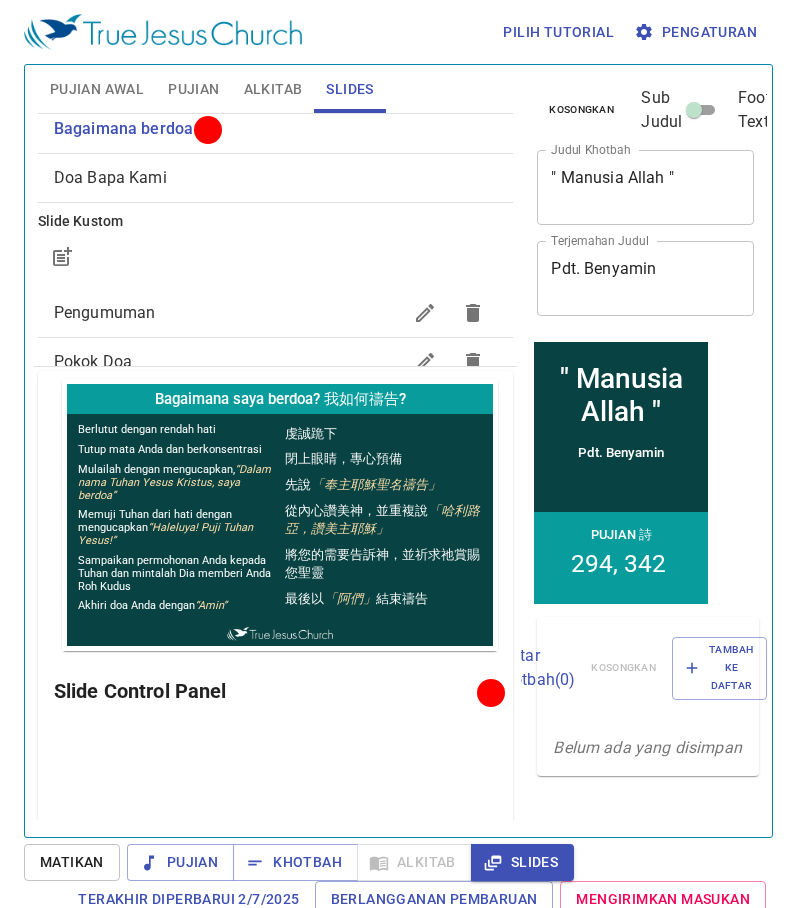 click on "Doa Bapa Kami" at bounding box center [276, 178] 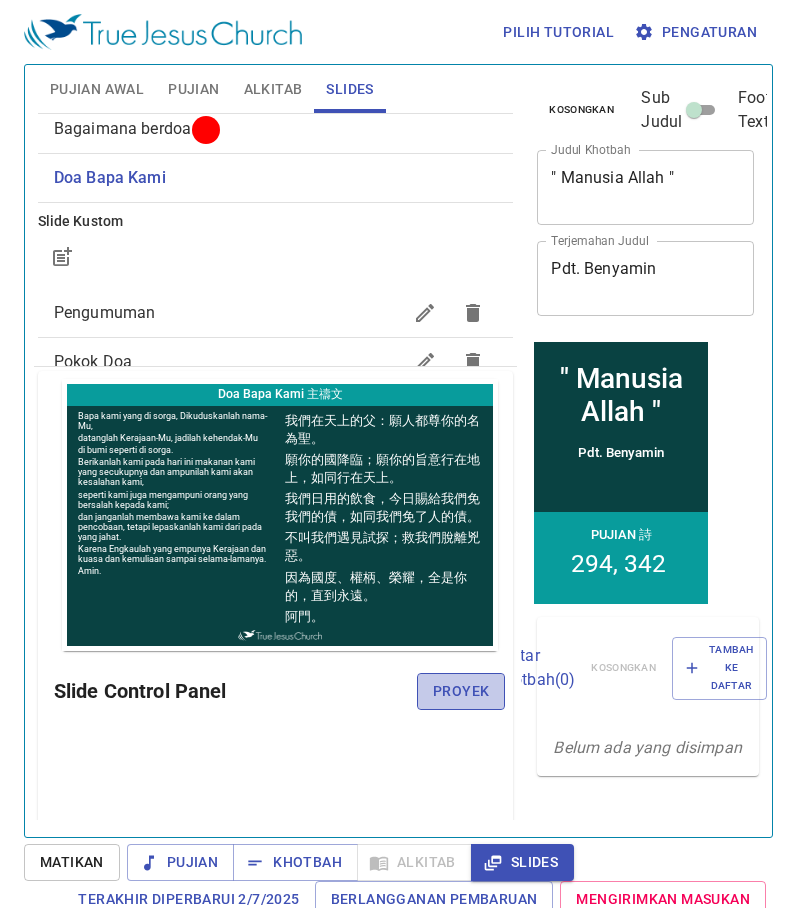 drag, startPoint x: 448, startPoint y: 706, endPoint x: 343, endPoint y: 631, distance: 129.03488 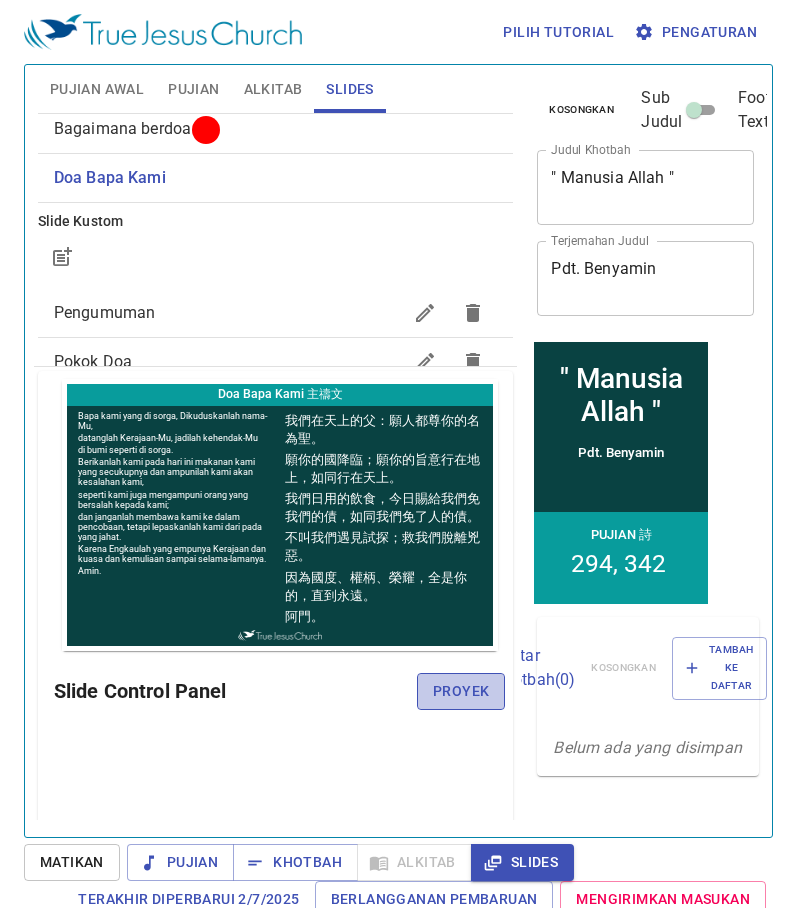 click on "Proyek" at bounding box center (461, 691) 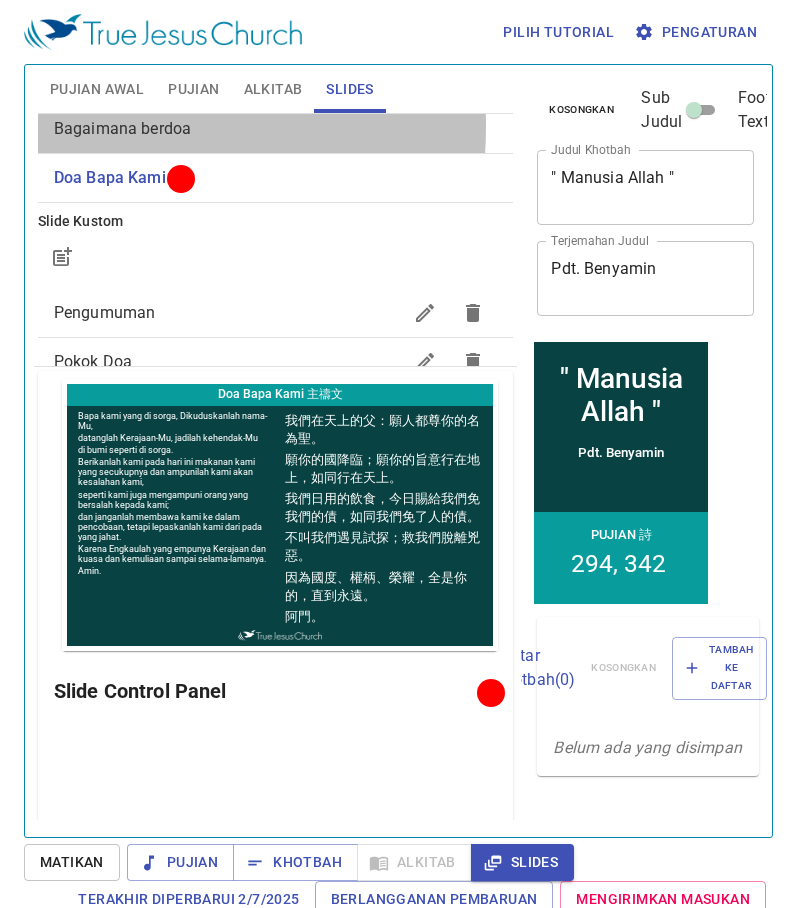 click on "Bagaimana berdoa" at bounding box center (122, 128) 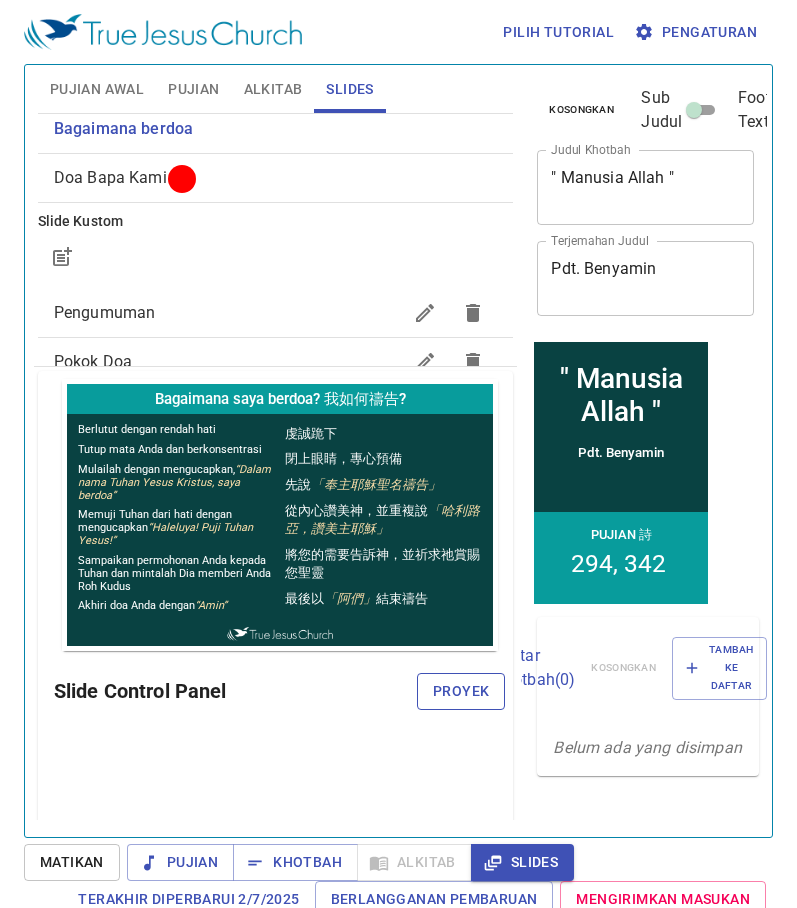 click on "Proyek" at bounding box center [461, 691] 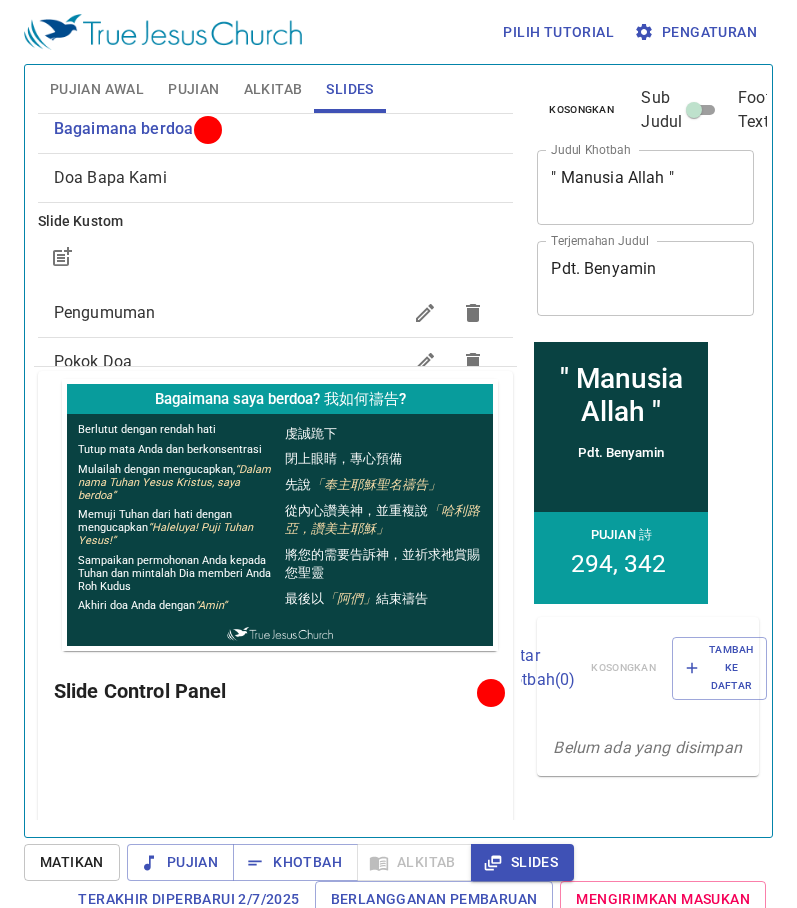 click on "Slide Control Panel" at bounding box center [280, 691] 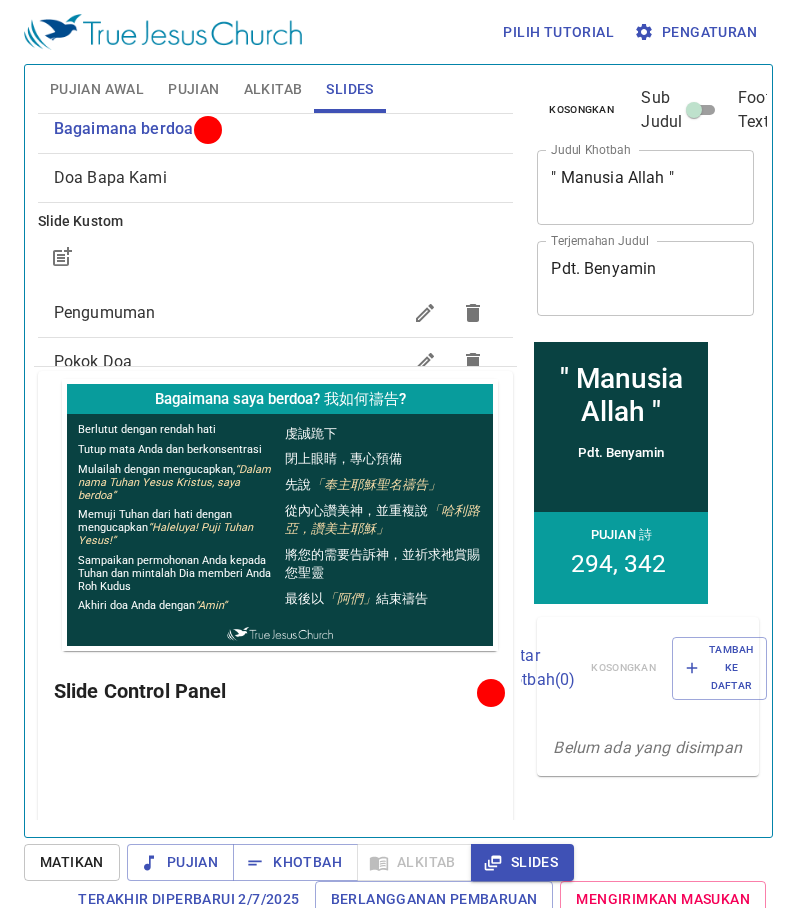 click on "Pujian" at bounding box center [193, 89] 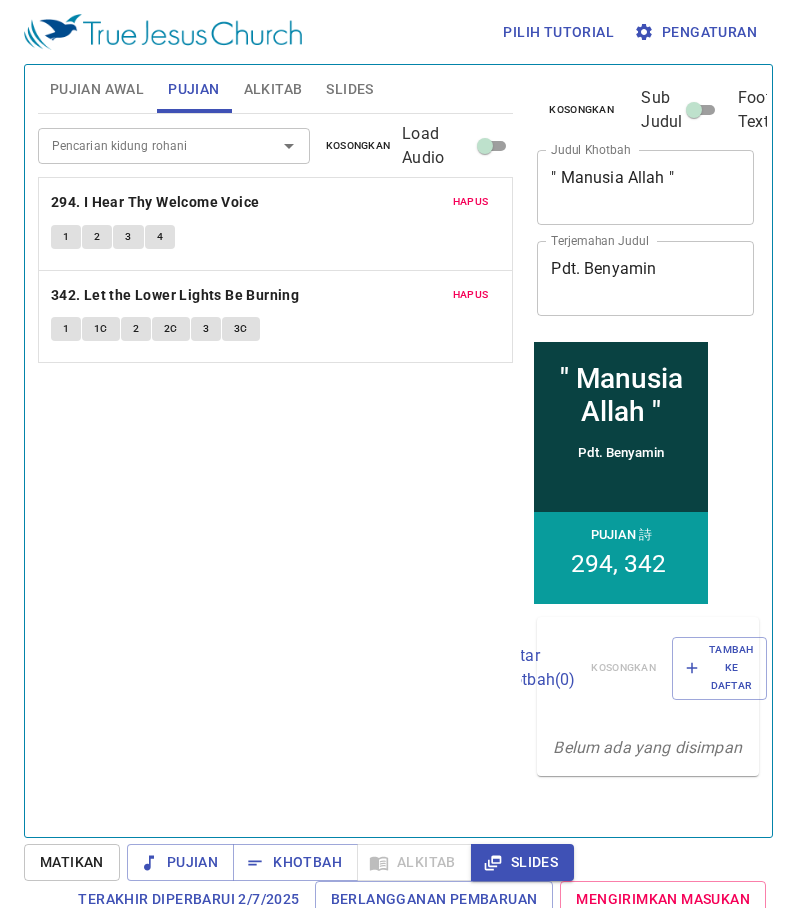 click on "Slides" at bounding box center [349, 89] 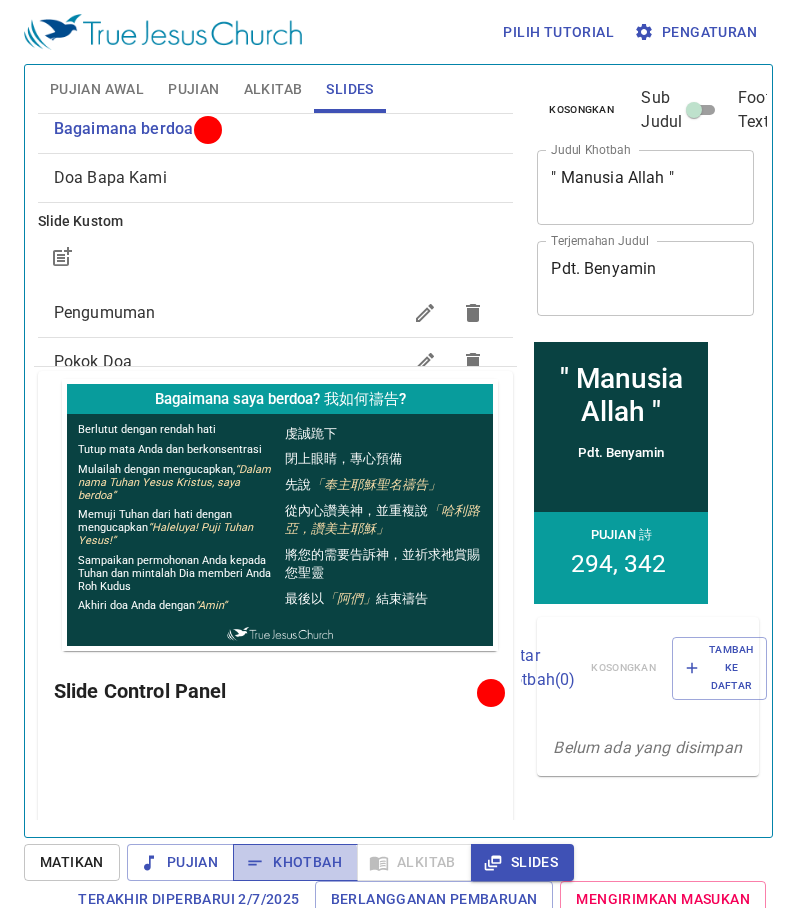 click on "Khotbah" at bounding box center (295, 862) 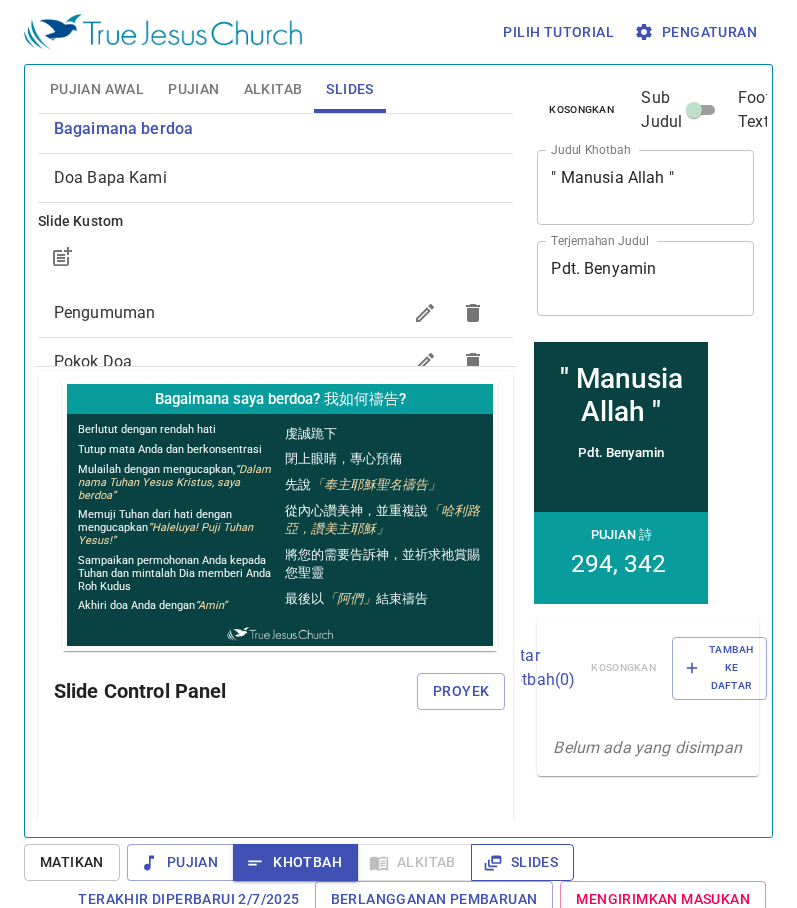 click on "Slides" at bounding box center (522, 862) 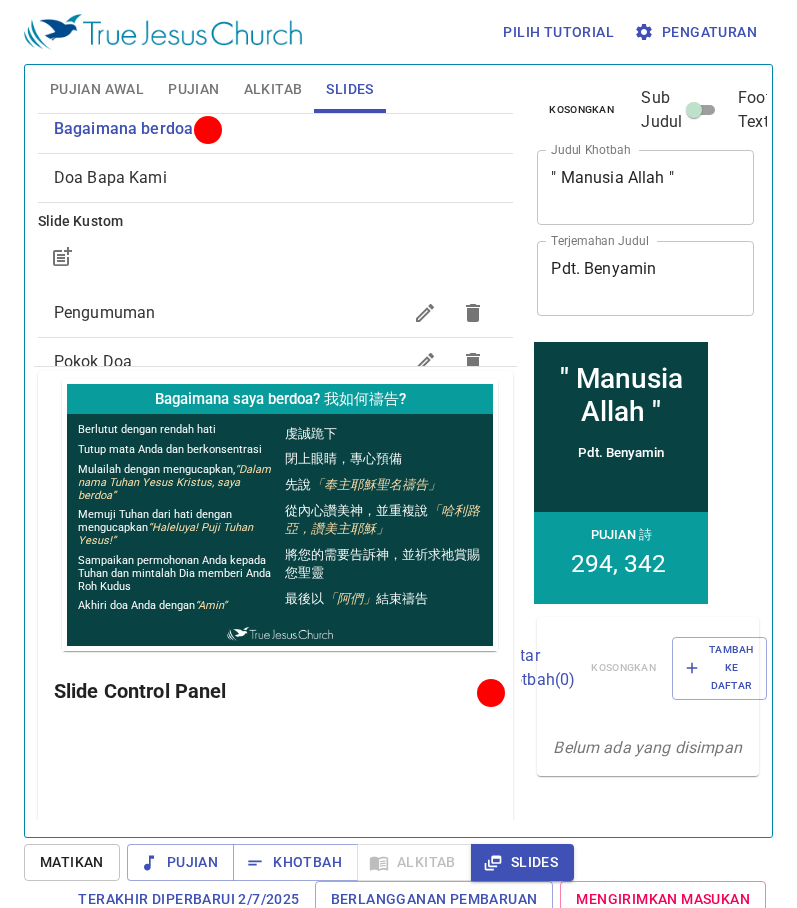 click on "Pujian Awal" at bounding box center (97, 89) 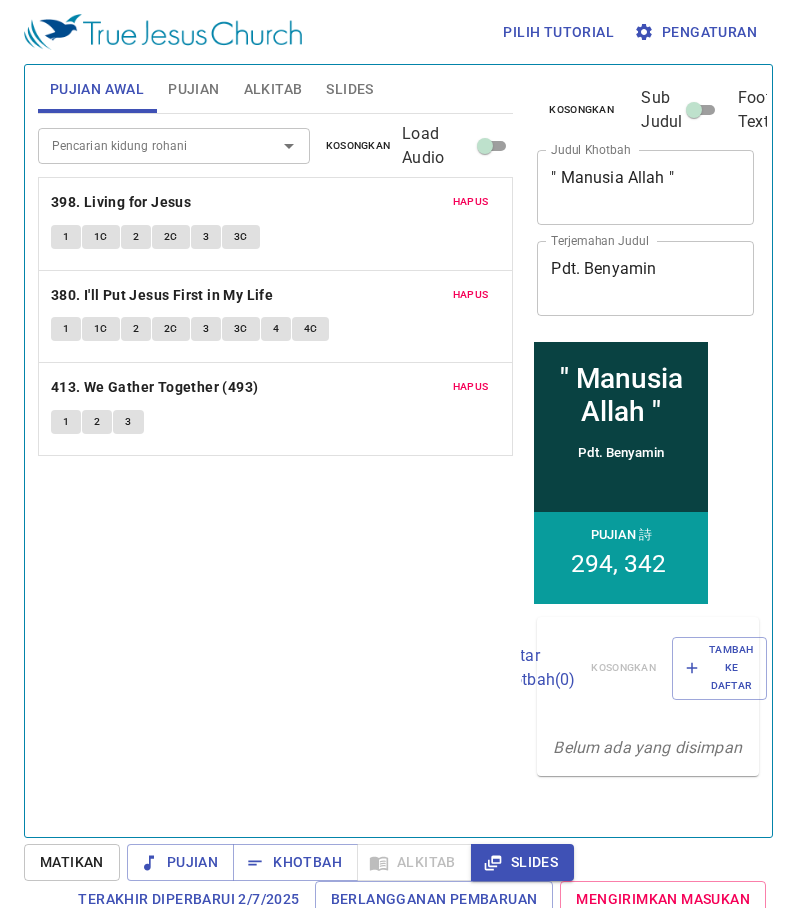 click on "Slides" at bounding box center [349, 89] 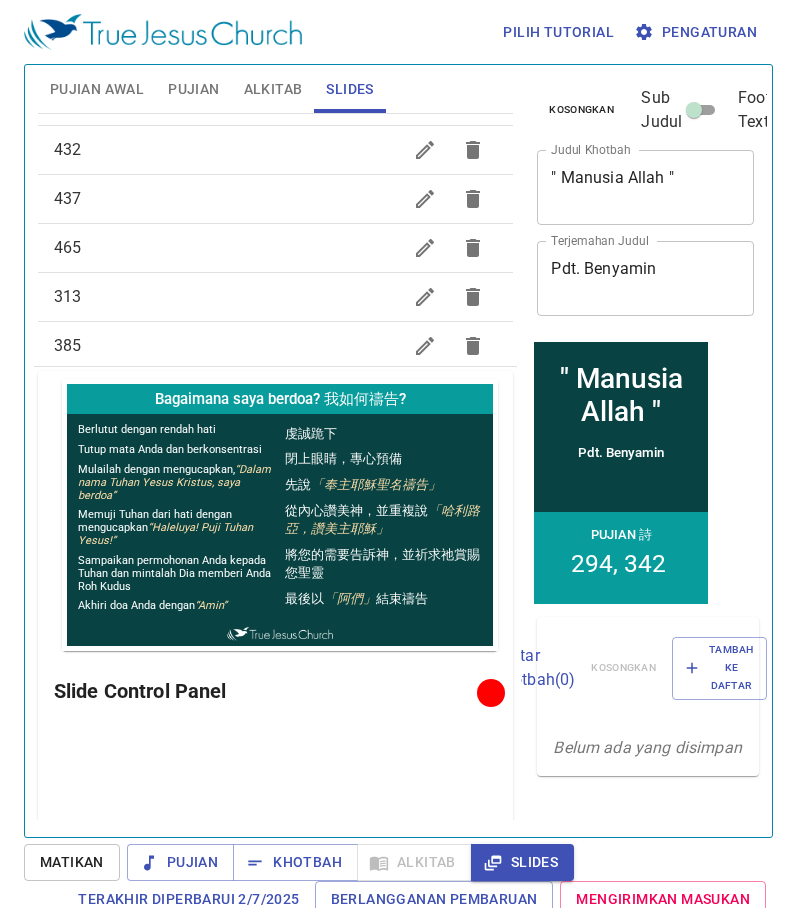 scroll, scrollTop: 923, scrollLeft: 0, axis: vertical 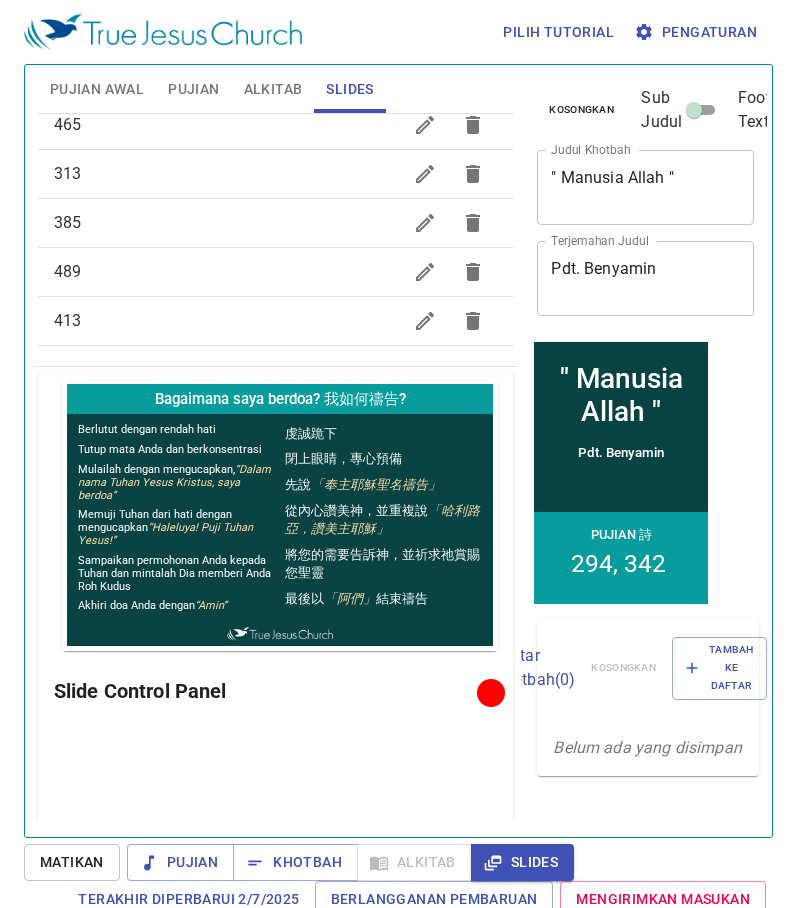 click on "Slide Default Mematikan semua perangkat Bagaimana berdoa Doa Bapa Kami Slide Kustom Pengumuman  Pokok Doa 10 Dasar Kepercayaan Pengenalan WP 308 368 369 107 397 3 314 103 523 432 437 465 313 385 489 413" at bounding box center [276, -272] 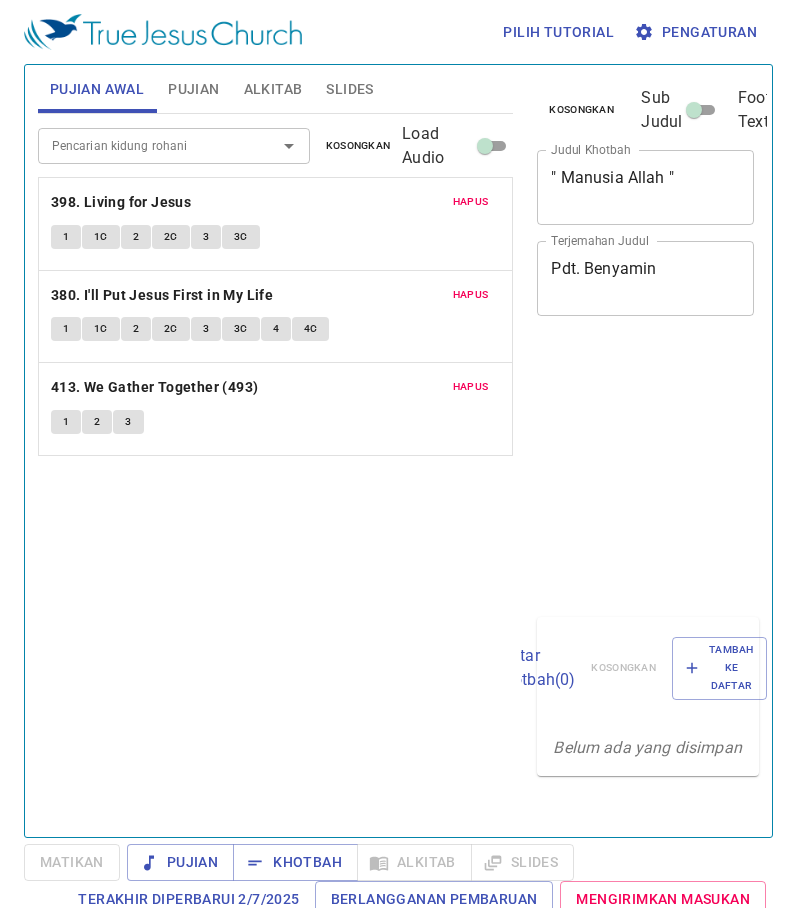 scroll, scrollTop: 0, scrollLeft: 0, axis: both 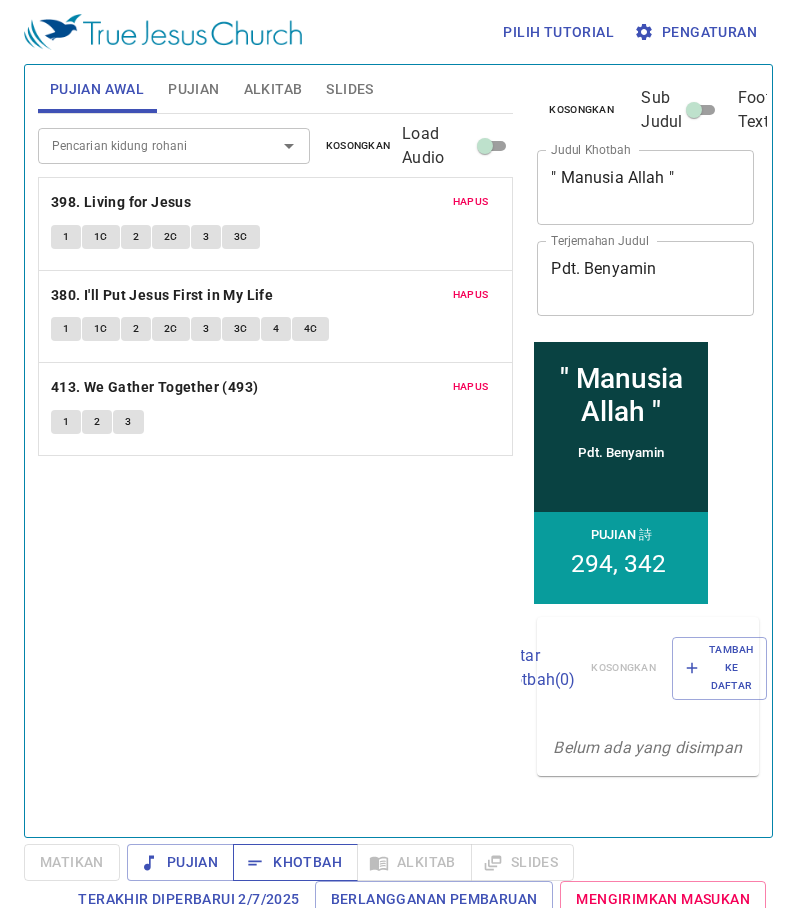 click on "Khotbah" at bounding box center (295, 862) 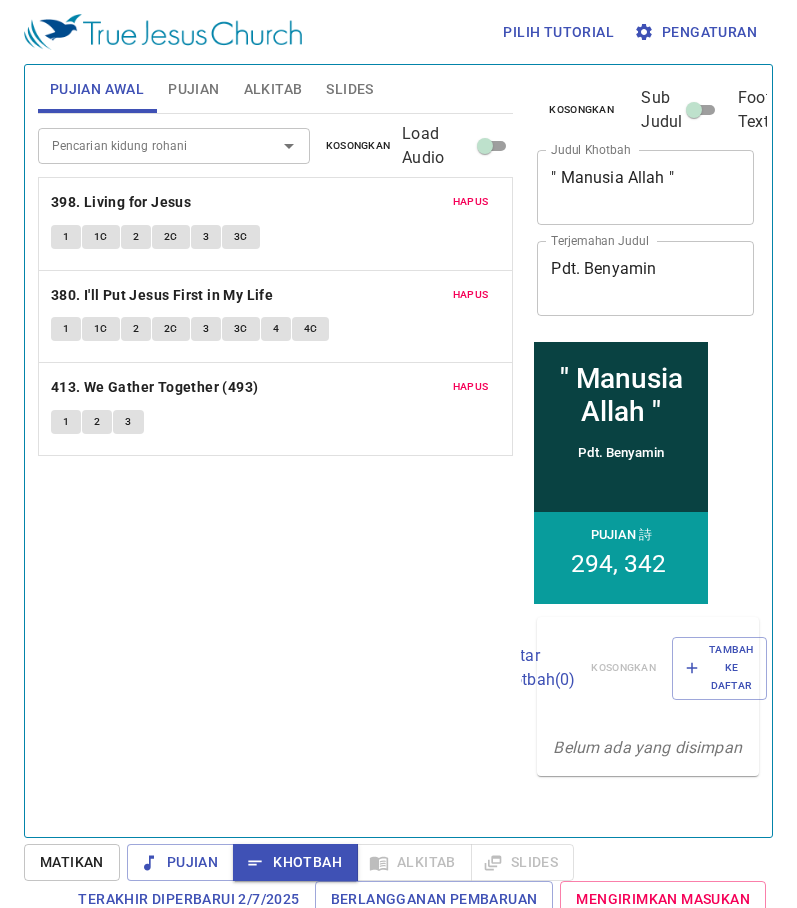 drag, startPoint x: 388, startPoint y: 82, endPoint x: 322, endPoint y: 97, distance: 67.68308 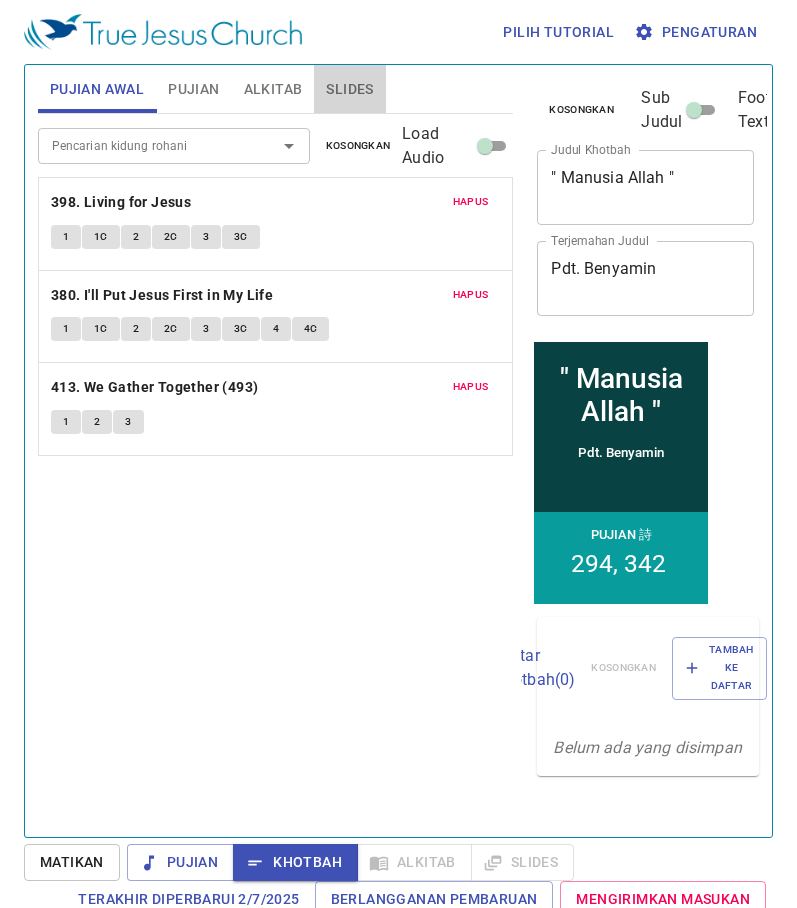 click on "Slides" at bounding box center [349, 89] 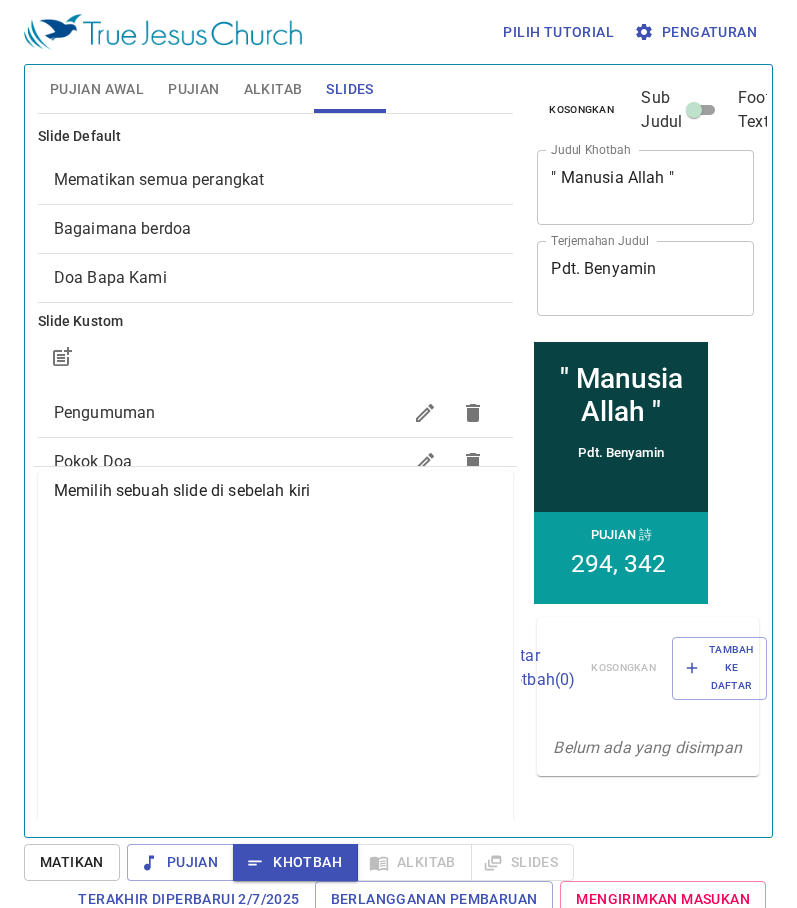click on "Bagaimana berdoa" at bounding box center (276, 229) 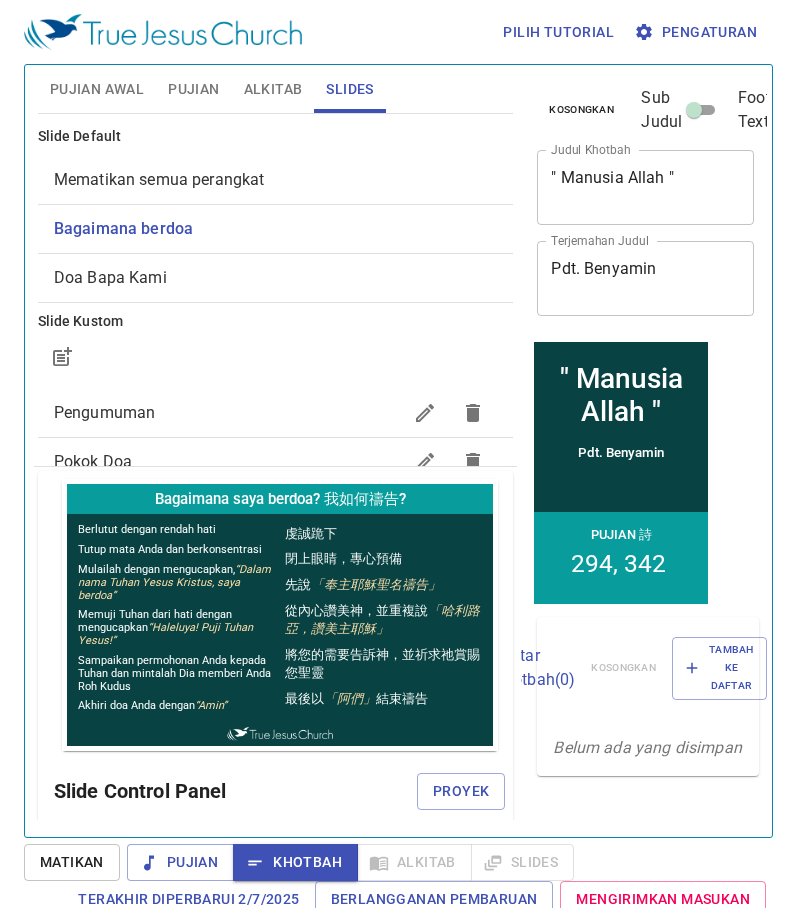 scroll, scrollTop: 0, scrollLeft: 0, axis: both 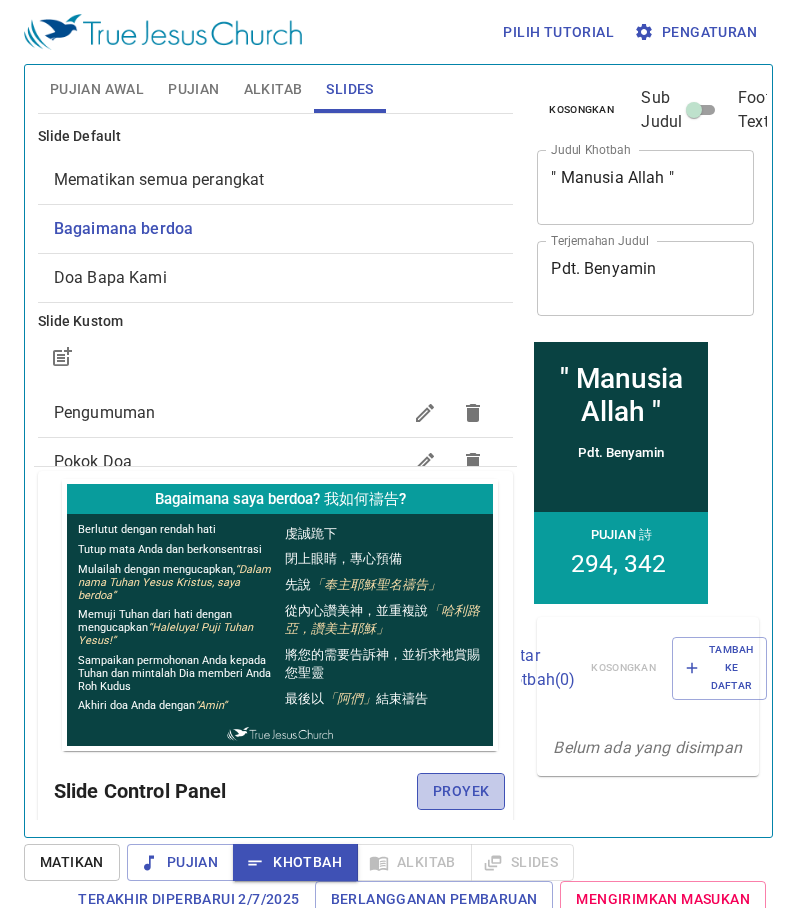 click on "Proyek" at bounding box center [461, 791] 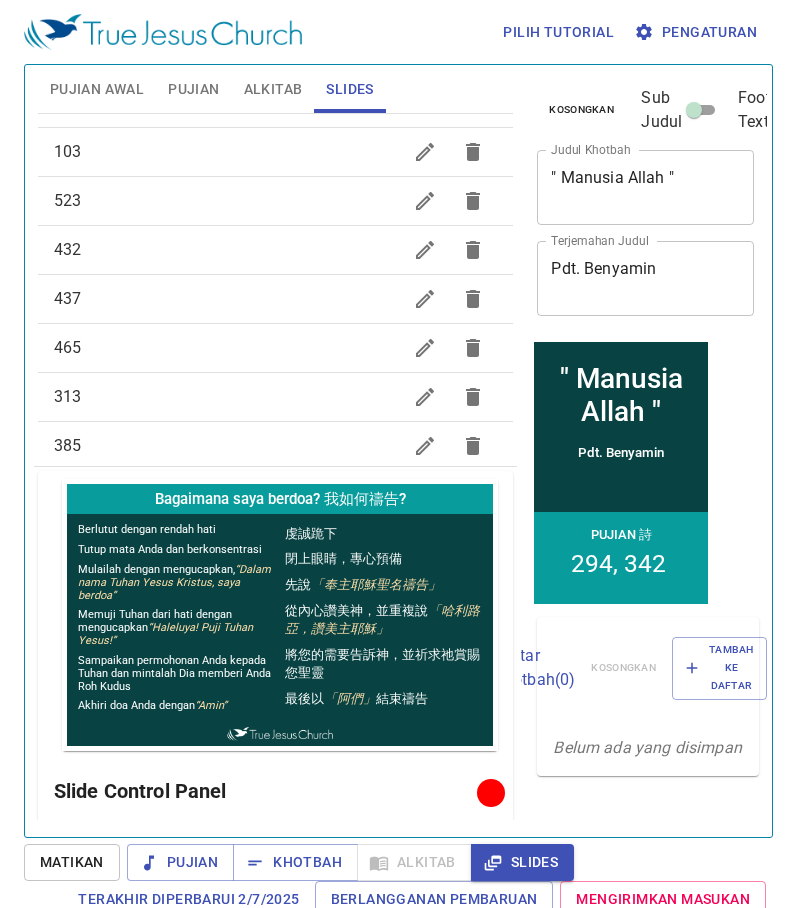 scroll, scrollTop: 923, scrollLeft: 0, axis: vertical 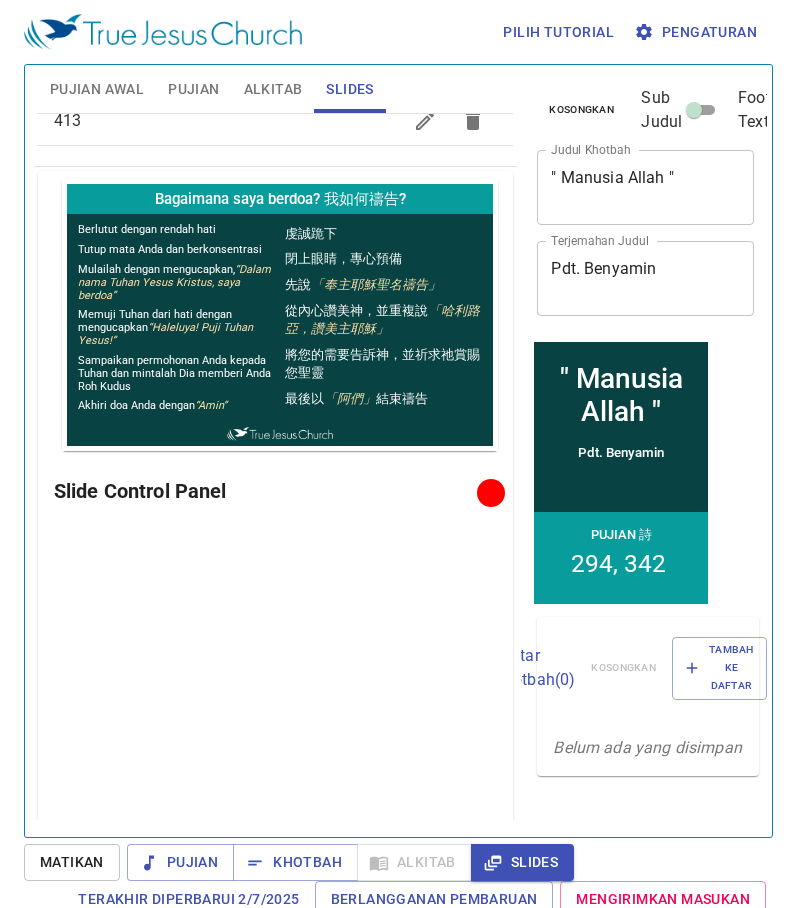 drag, startPoint x: 163, startPoint y: 153, endPoint x: 132, endPoint y: 116, distance: 48.270073 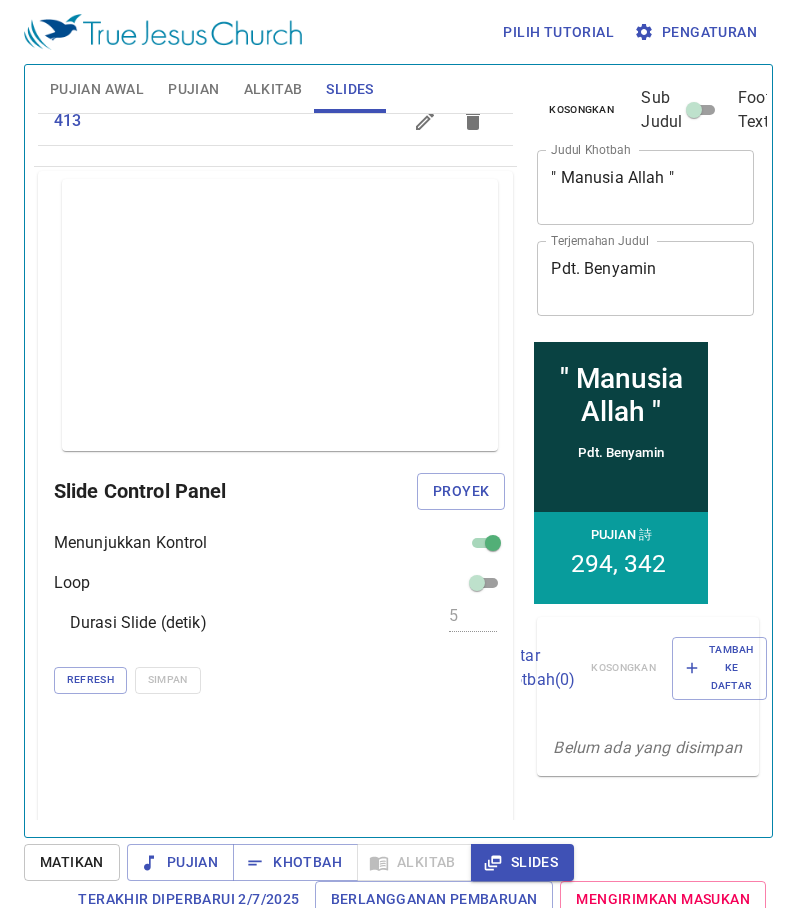 click on "Pujian Awal" at bounding box center (97, 89) 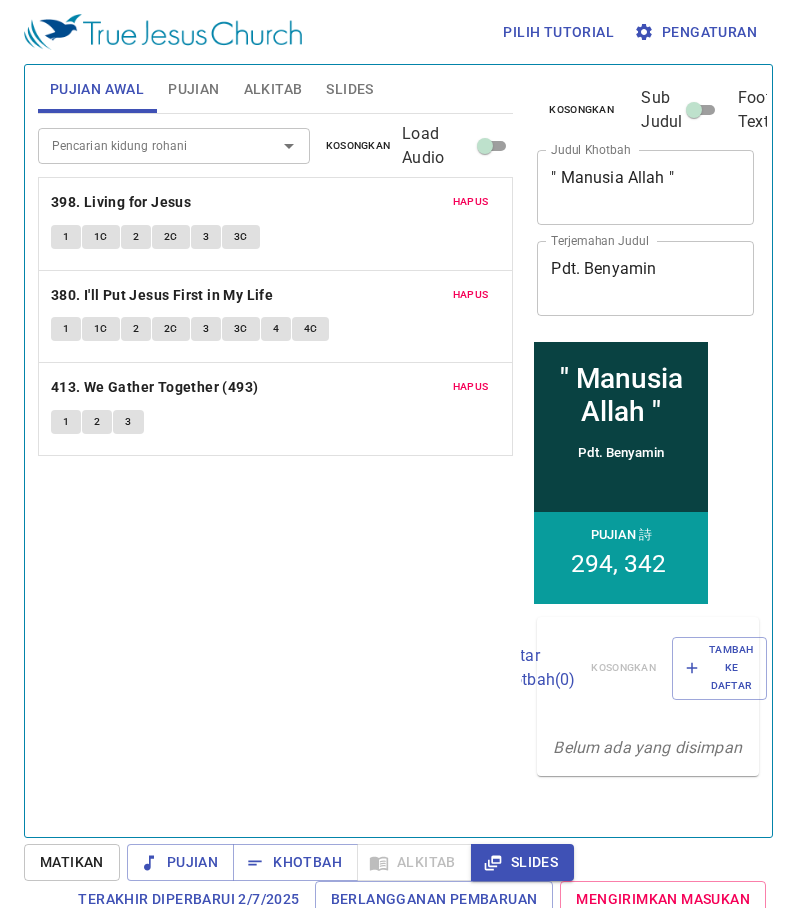 click on "Slides" at bounding box center [522, 862] 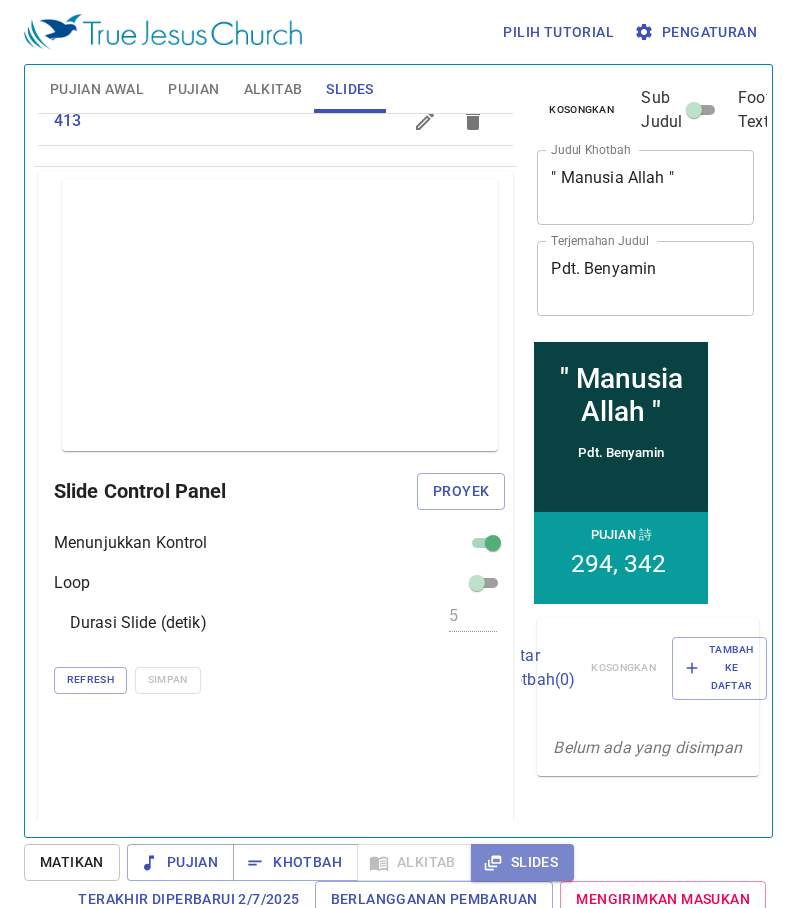 click on "Slides" at bounding box center (522, 862) 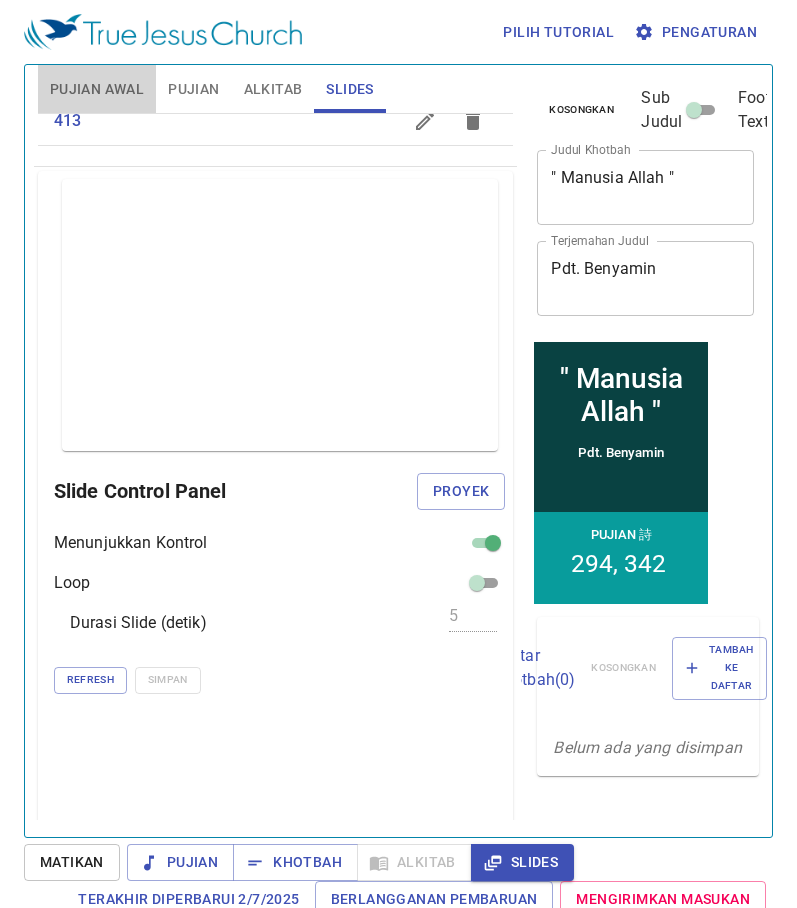 click on "Pujian Awal" at bounding box center [97, 89] 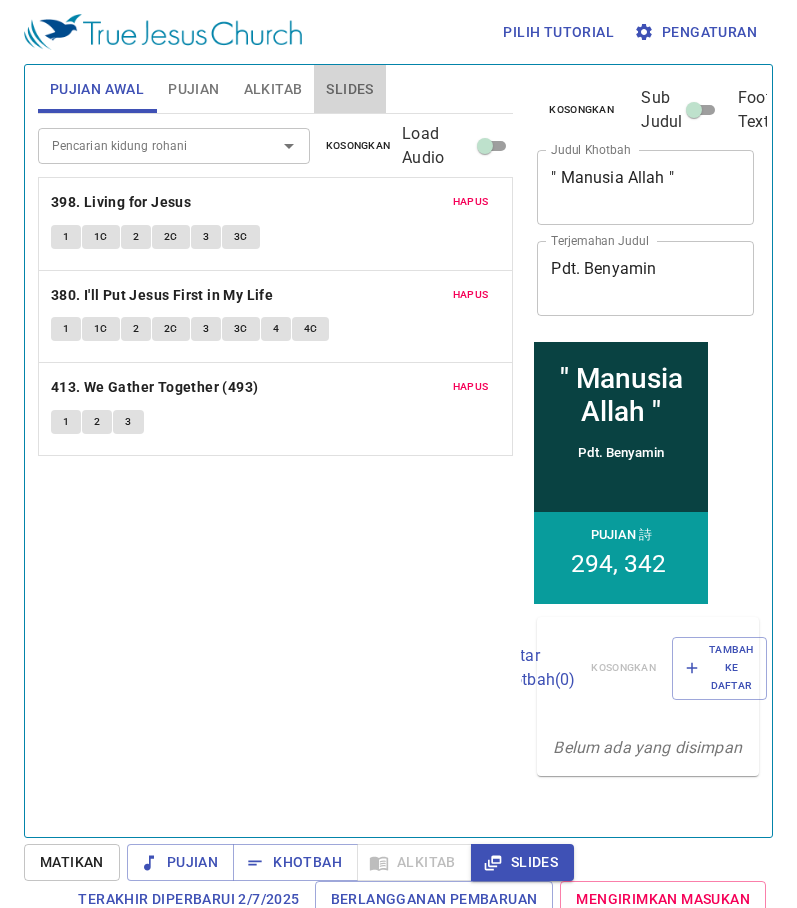 click on "Slides" at bounding box center (349, 89) 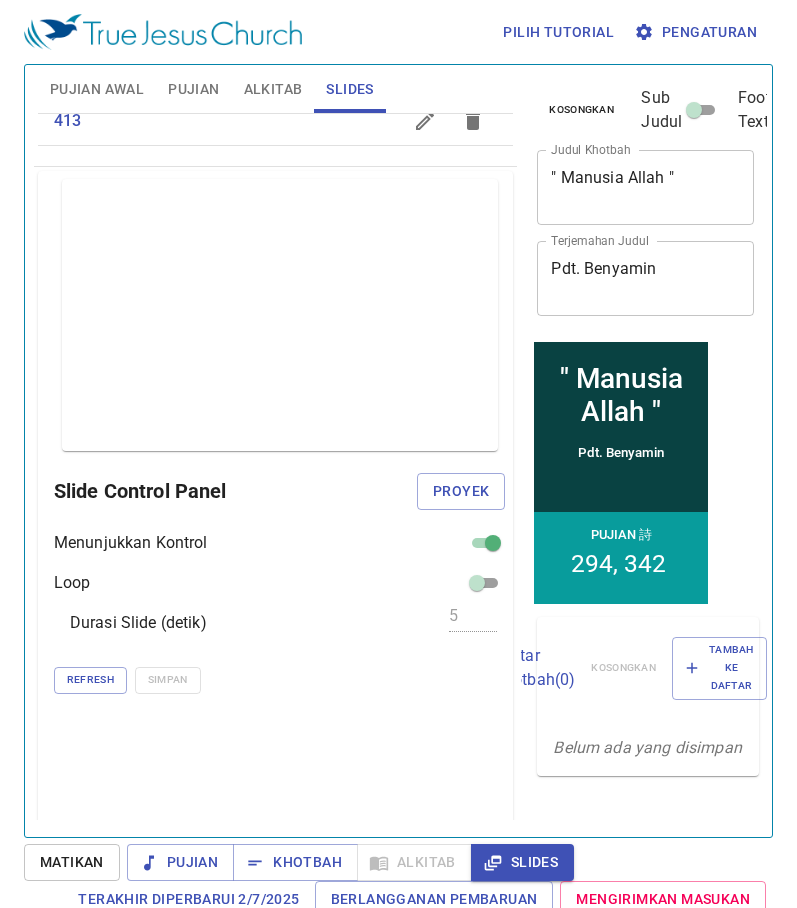click on "Pilih tutorial Pengaturan Pujian Awal Pujian Alkitab Slides Pencarian kidung rohani Pencarian kidung rohani   Kosongkan Load Audio Hapus 398. Living for Jesus   1 1C 2 2C 3 3C Hapus 380. I'll Put Jesus First in My Life   1 1C 2 2C 3 3C 4 4C Hapus 413. We Gather Together (493)   1 2 3 Pencarian kidung rohani Pencarian kidung rohani   Kosongkan Load Audio Hapus 294. I Hear Thy Welcome Voice   1 2 3 4 Hapus 342. Let the Lower Lights Be Burning   1 1C 2 2C 3 3C Kejadian 1 Referensi Alkitab (Ctrl +/) Referensi Alkitab (Ctrl +/)   Sejarah Ayat   Sebelumnya  (←, ↑)     Selanjutnya  (→, ↓) Tunjukkan 1 ayat Tunjukkan 2 ayat Tunjukkan 3 ayat Tunjukkan 4 ayat Tunjukkan 5 ayat 1 Pada mulanya  Allah  menciptakan  langit  dan bumi .    ﻿起初 ，　神 創造 天 地 。 2 Bumi  belum berbentuk  dan kosong ; gelap gulita  menutupi  samudera raya , dan Roh  Allah  melayang-layang  di atas  permukaan  air .    地 是 空虛 混沌 ，淵 面 黑暗 ；　神 的靈 運行 在水 面 上 。 3 Allah ." at bounding box center (398, 454) 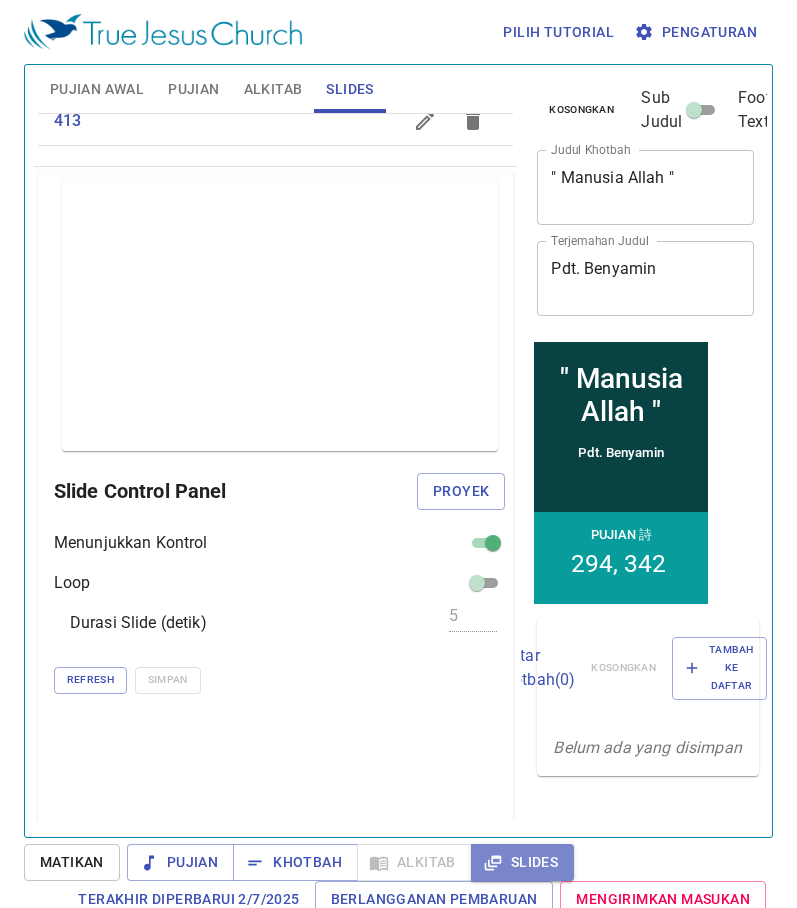 click on "Slides" at bounding box center [522, 862] 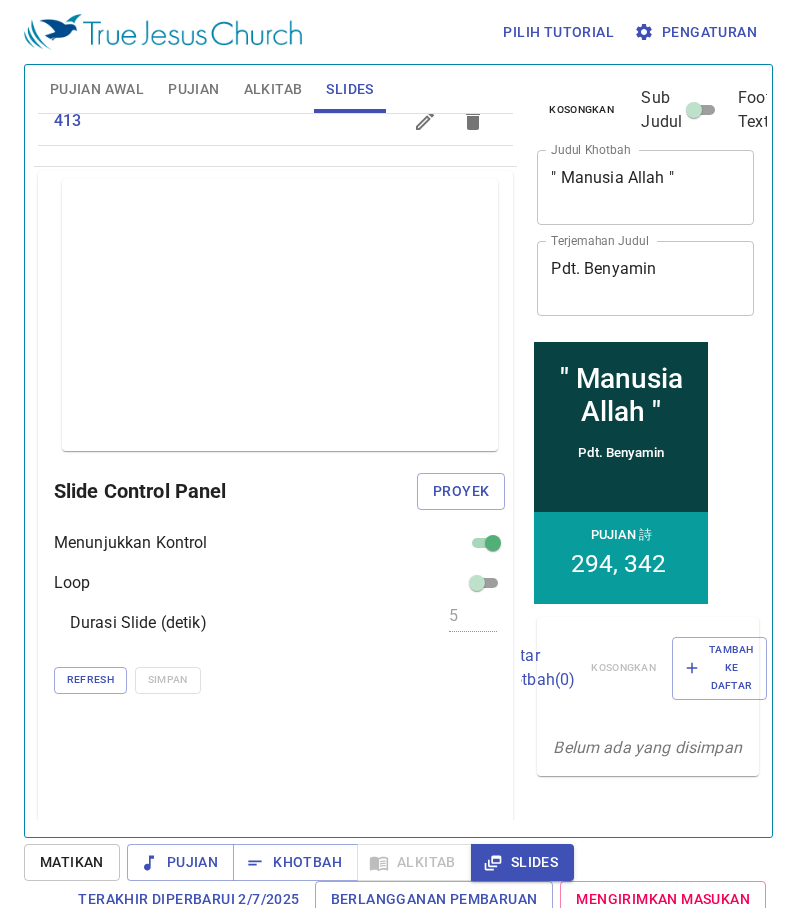 click on "Slides" at bounding box center (522, 862) 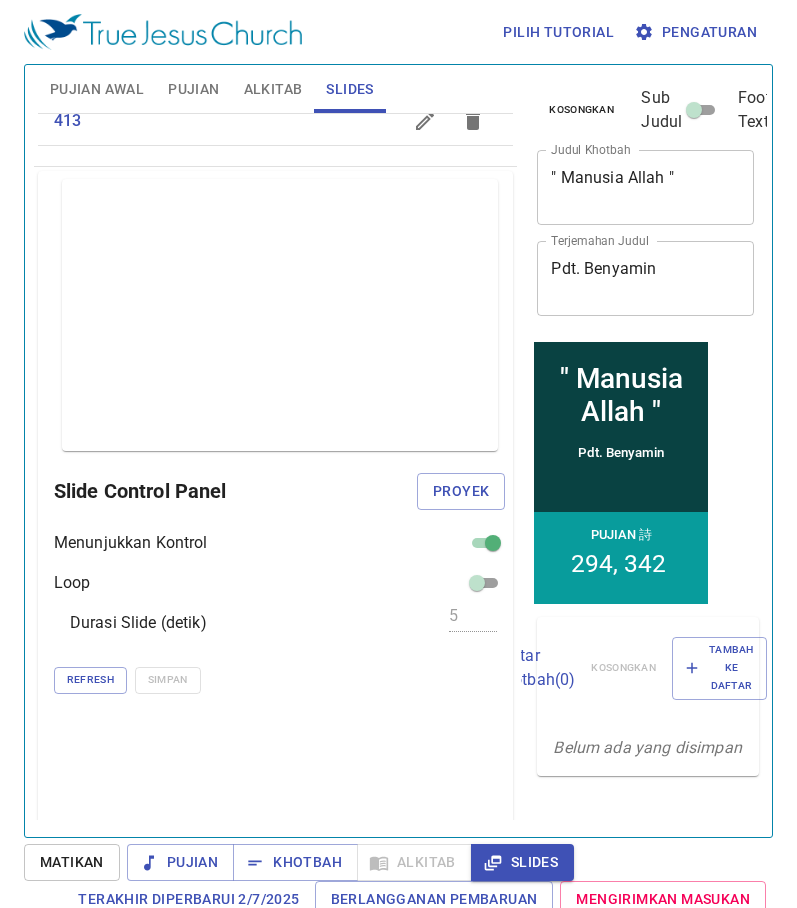 click on "Slides" at bounding box center [522, 862] 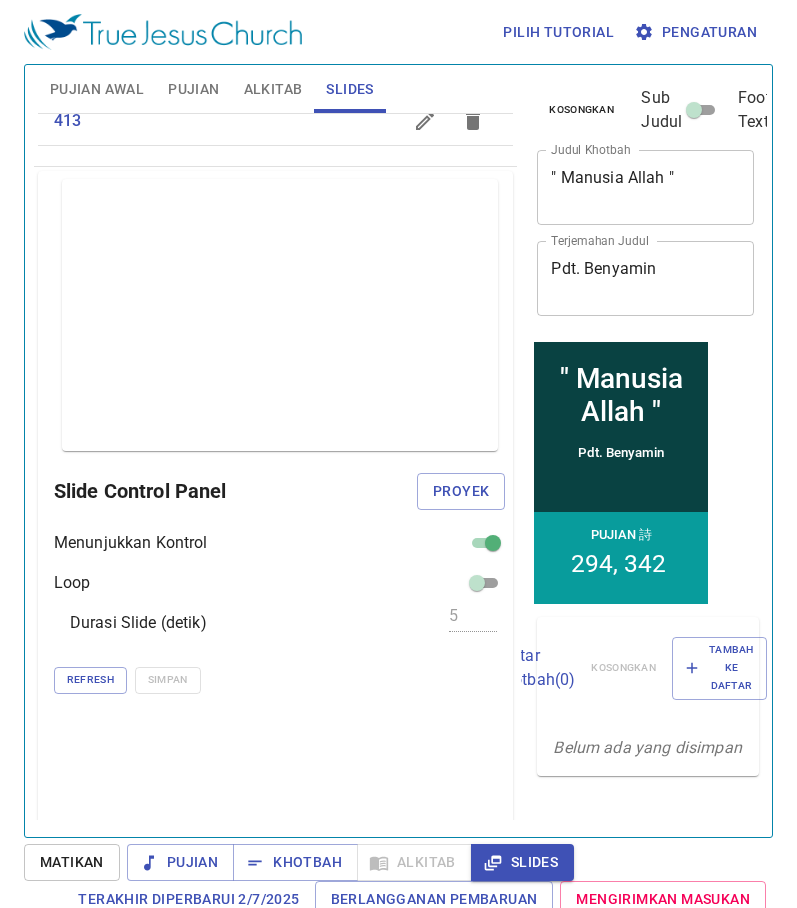 scroll, scrollTop: 100, scrollLeft: 0, axis: vertical 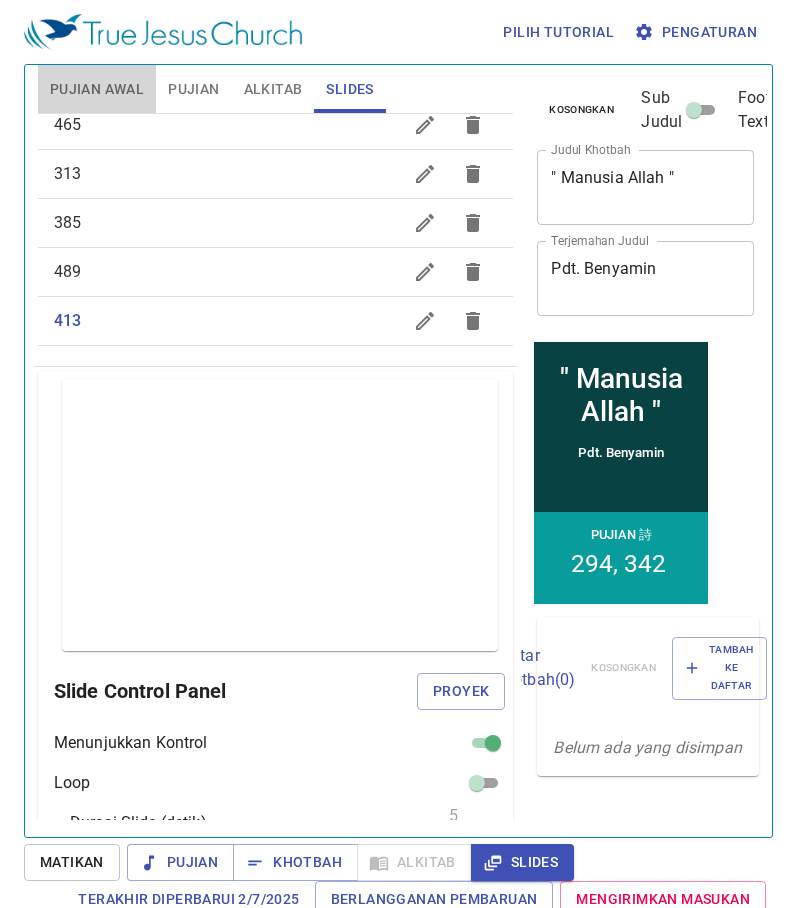click on "Pujian Awal" at bounding box center [97, 89] 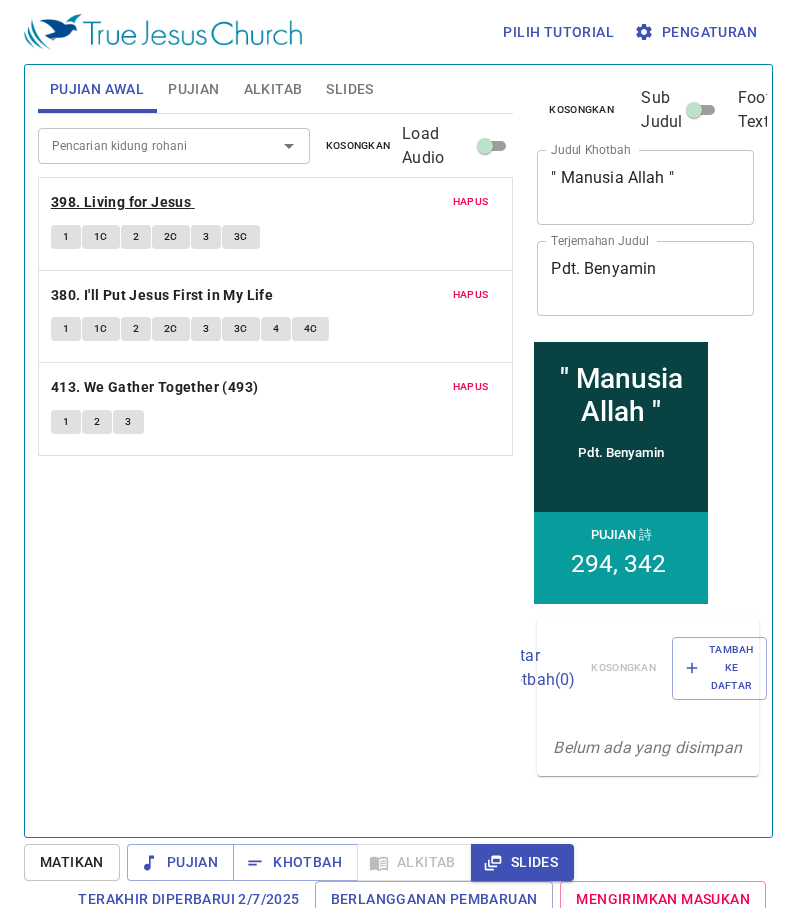 click on "398. Living for Jesus" at bounding box center [121, 202] 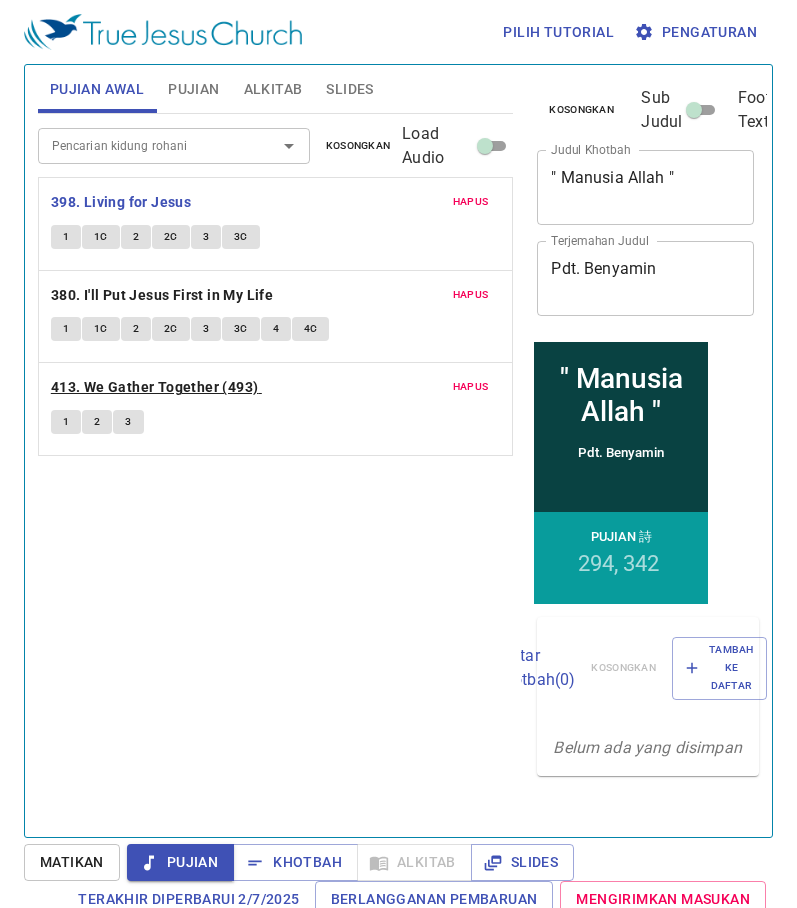 click on "413. We Gather Together (493)" at bounding box center [155, 387] 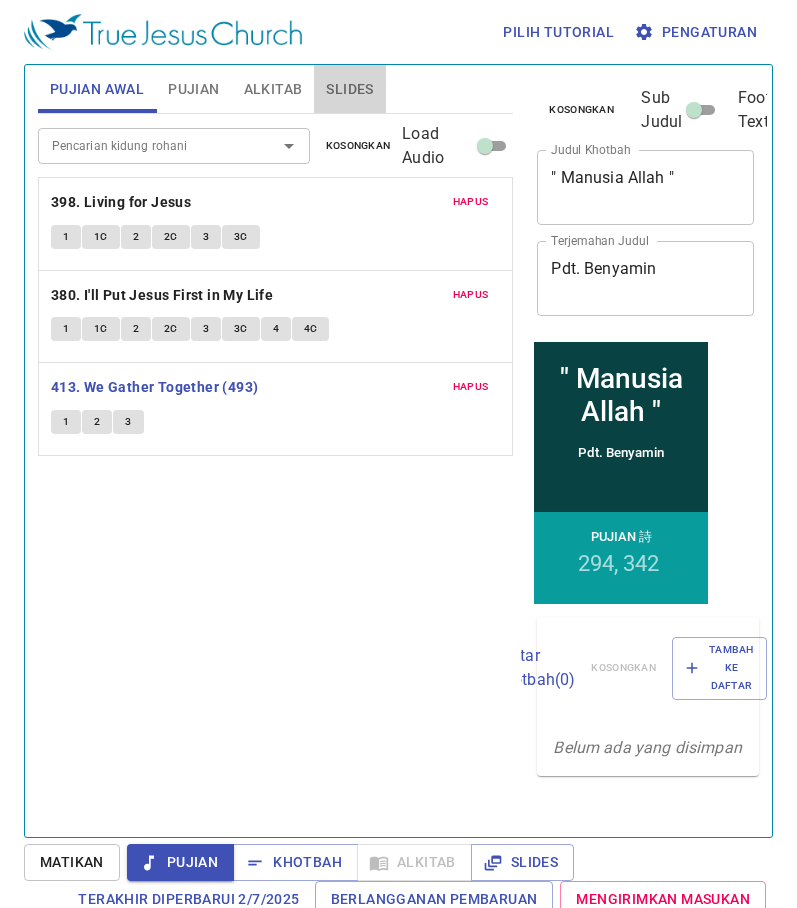 click on "Slides" at bounding box center (349, 89) 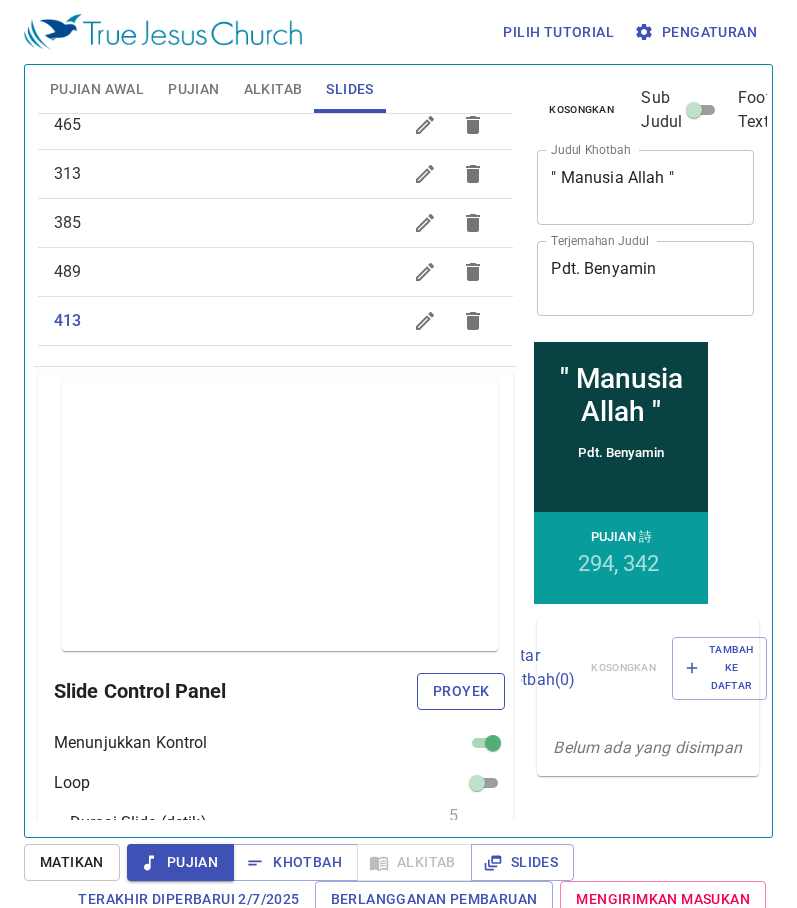 click on "Proyek" at bounding box center (461, 691) 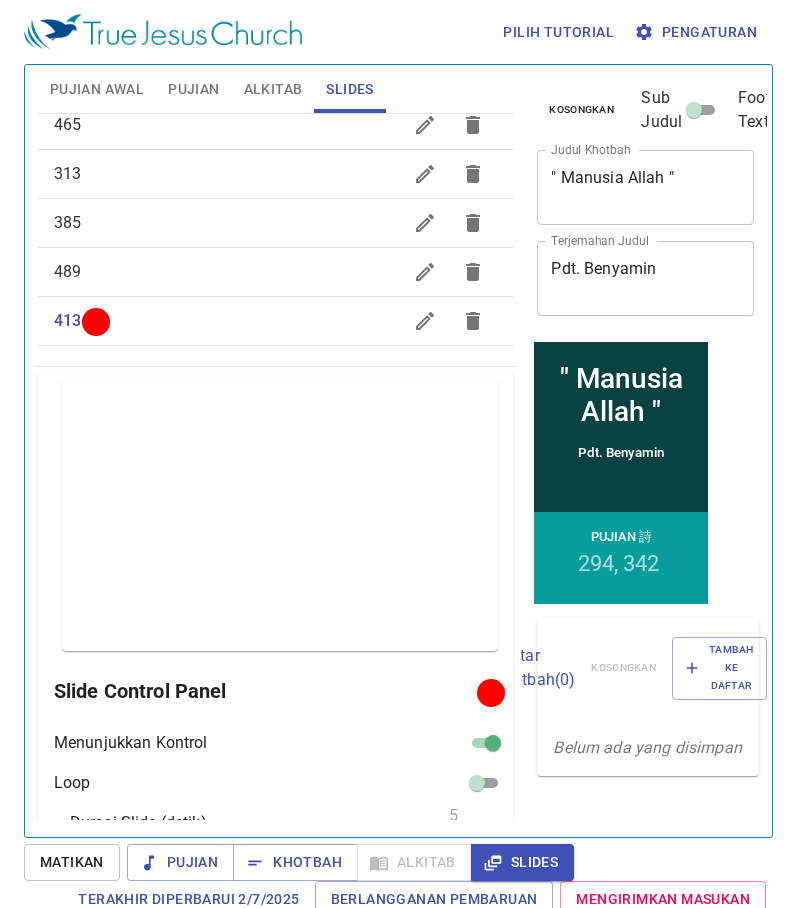 click on "Pujian Awal" at bounding box center (97, 89) 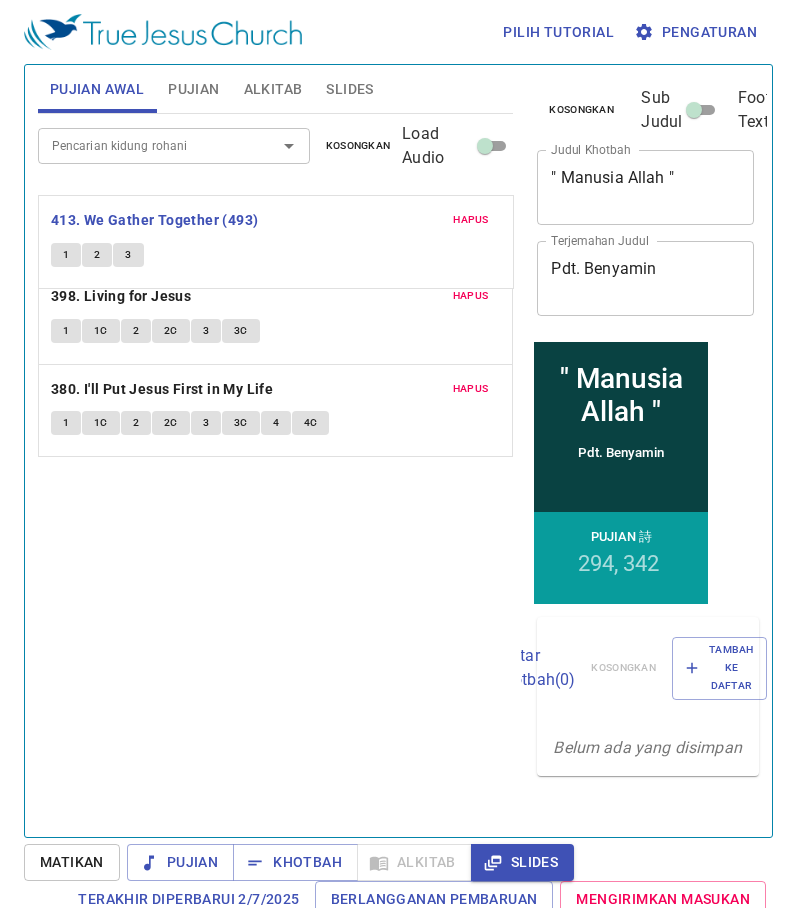 drag, startPoint x: 264, startPoint y: 417, endPoint x: 266, endPoint y: 246, distance: 171.01169 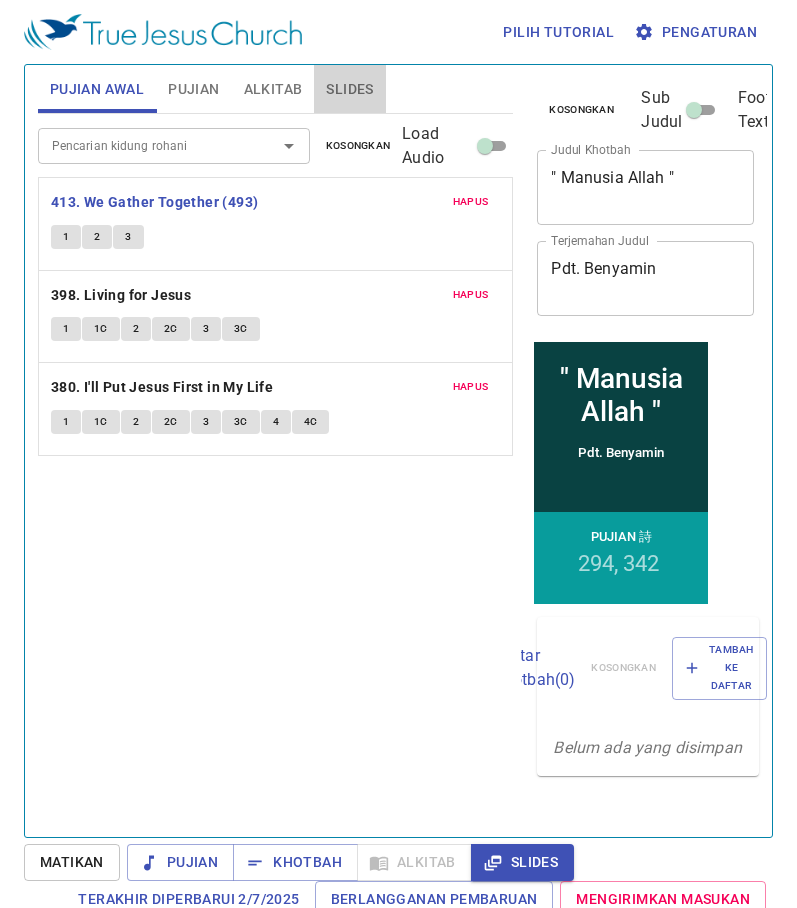 click on "Slides" at bounding box center (349, 89) 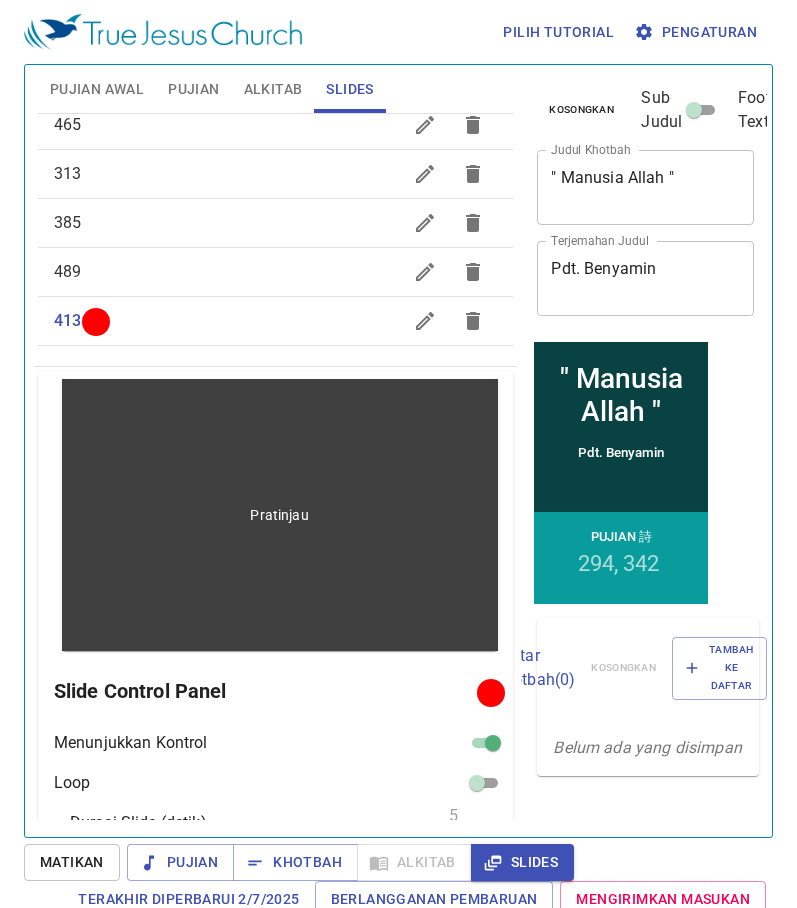 click on "Pratinjau" at bounding box center (280, 515) 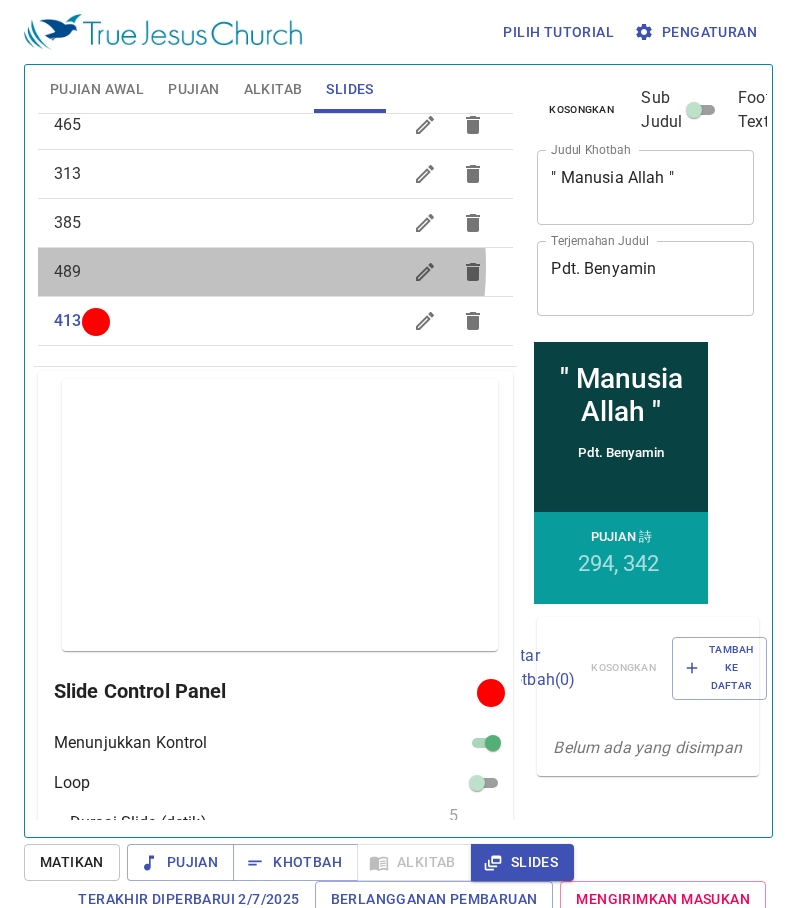 click on "489" at bounding box center [228, 272] 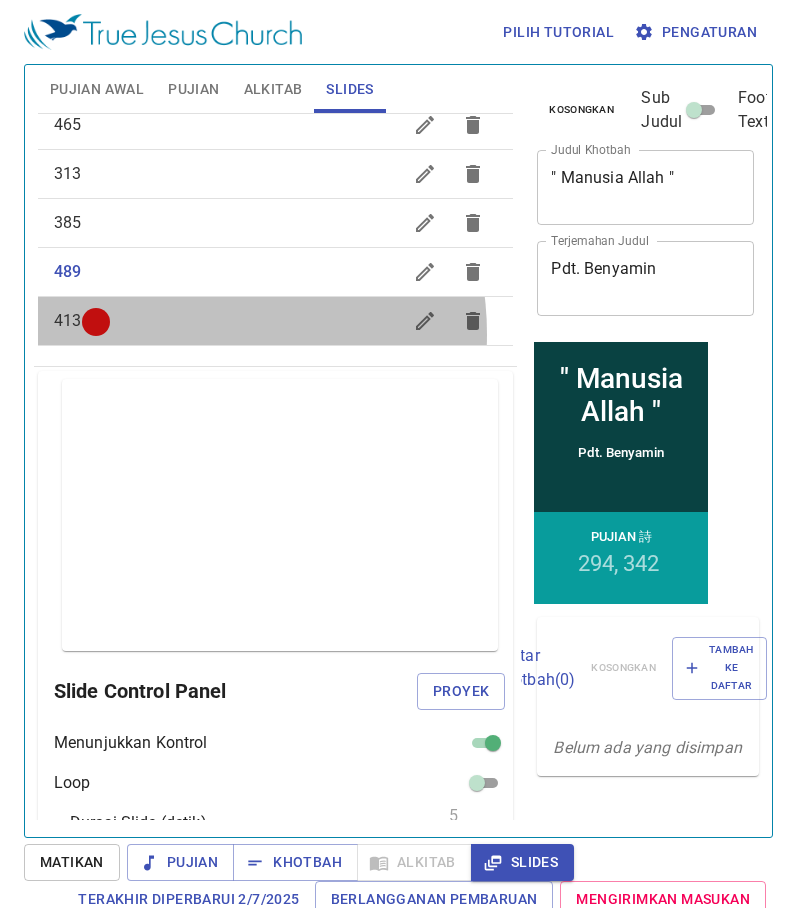 click on "413" at bounding box center (276, 321) 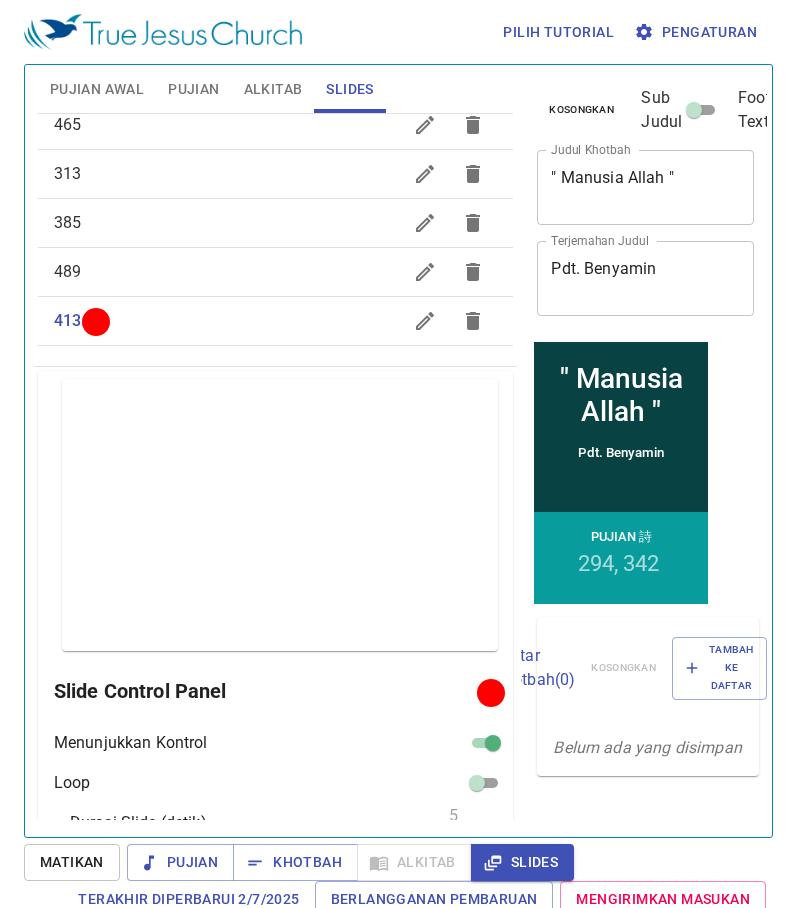 click on "489" at bounding box center (228, 272) 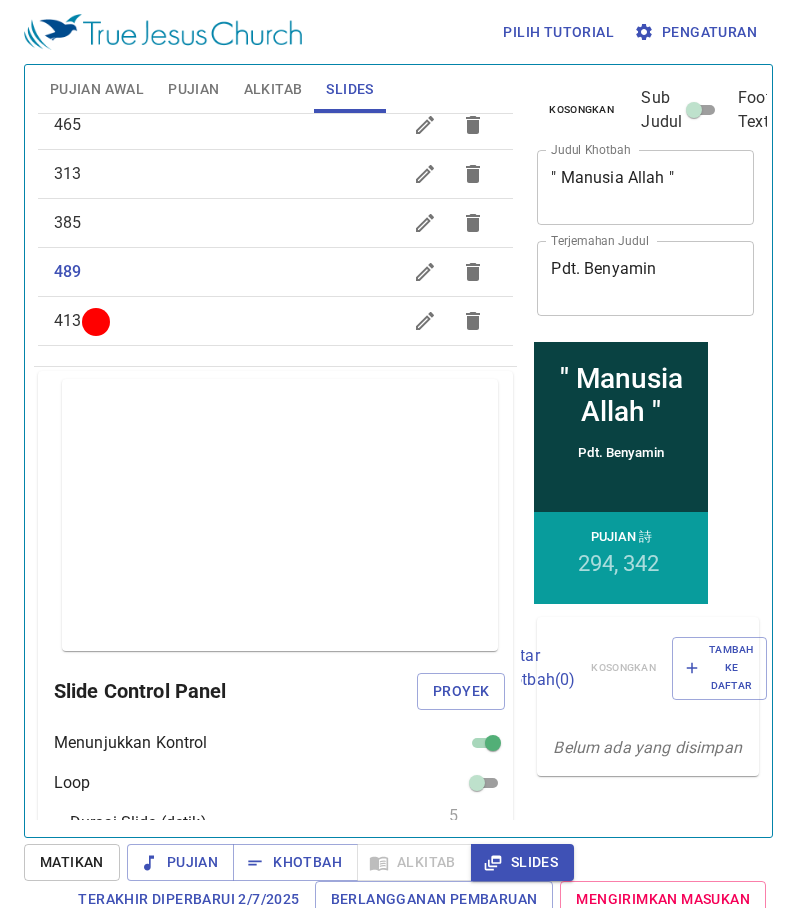 click at bounding box center (96, 321) 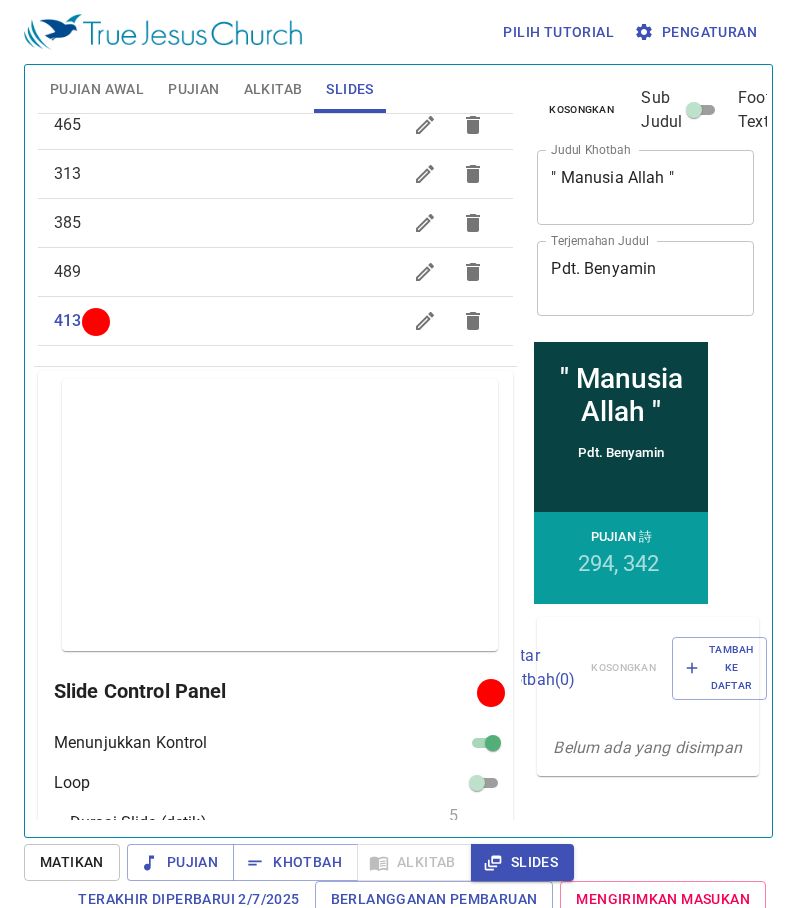 click at bounding box center [493, 747] 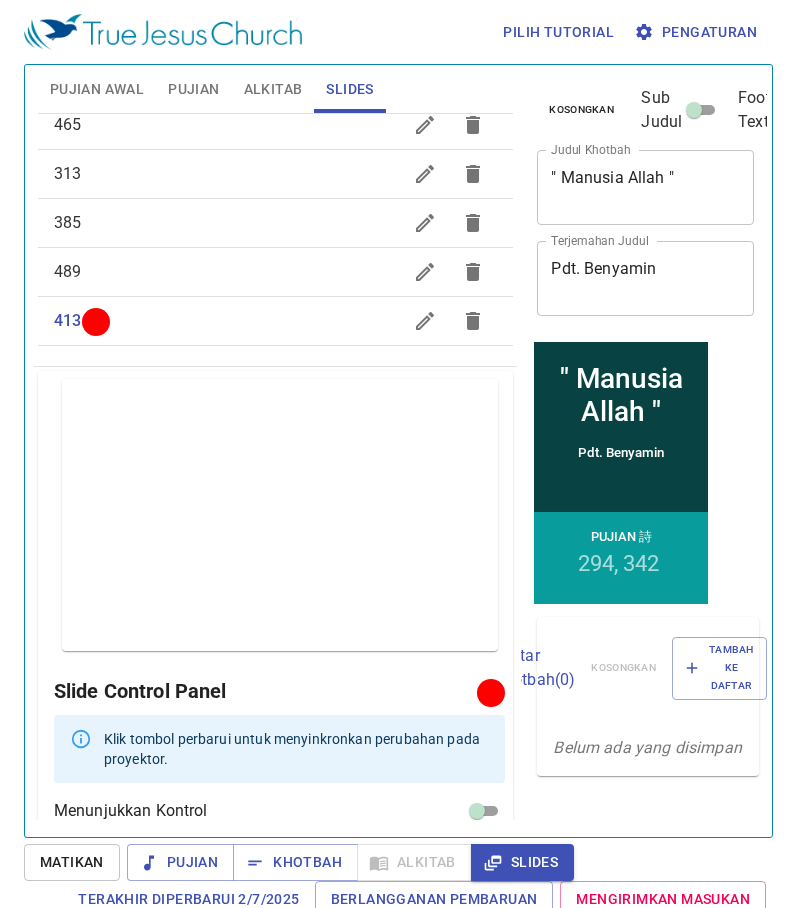 scroll, scrollTop: 200, scrollLeft: 0, axis: vertical 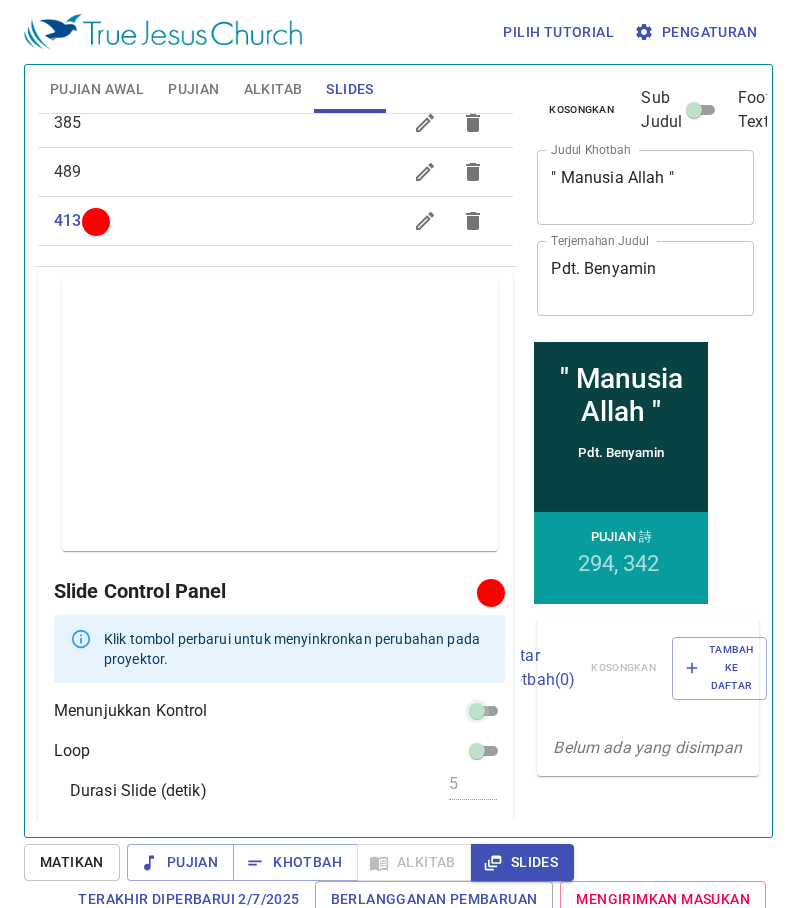 click at bounding box center (477, 715) 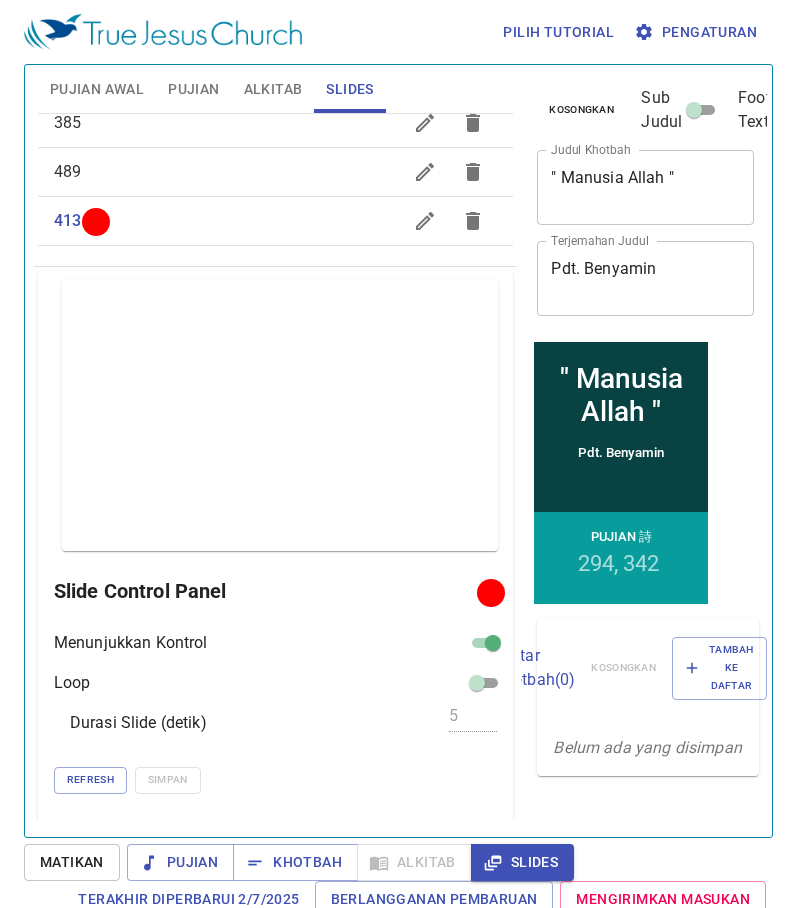 click on "Pujian Awal" at bounding box center (97, 89) 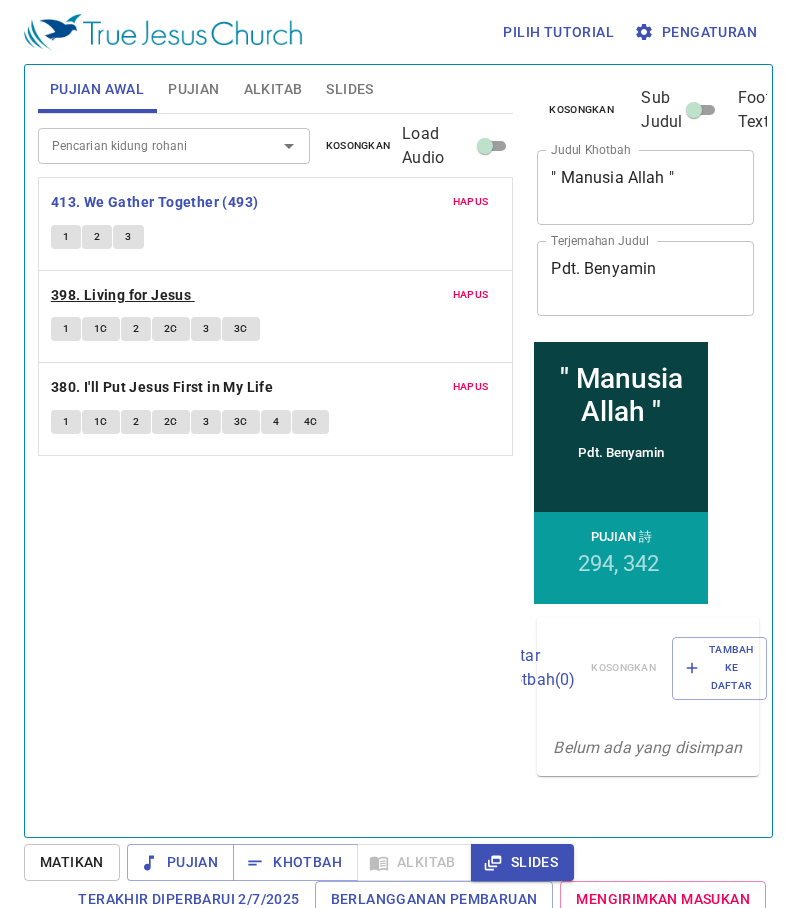 click on "398. Living for Jesus" at bounding box center (121, 295) 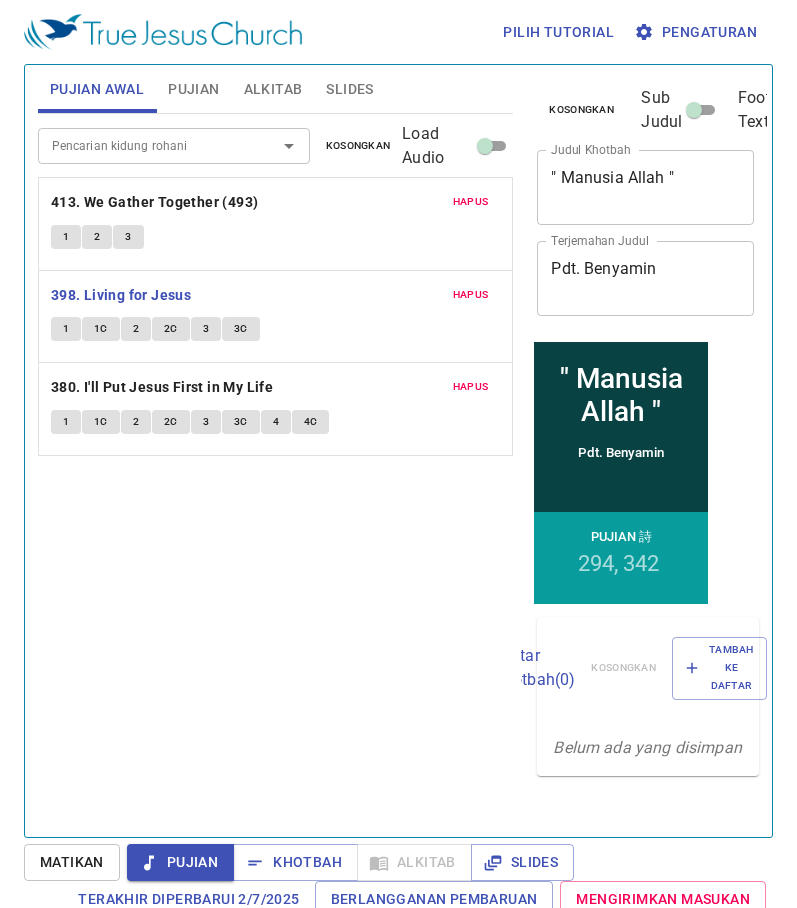 type 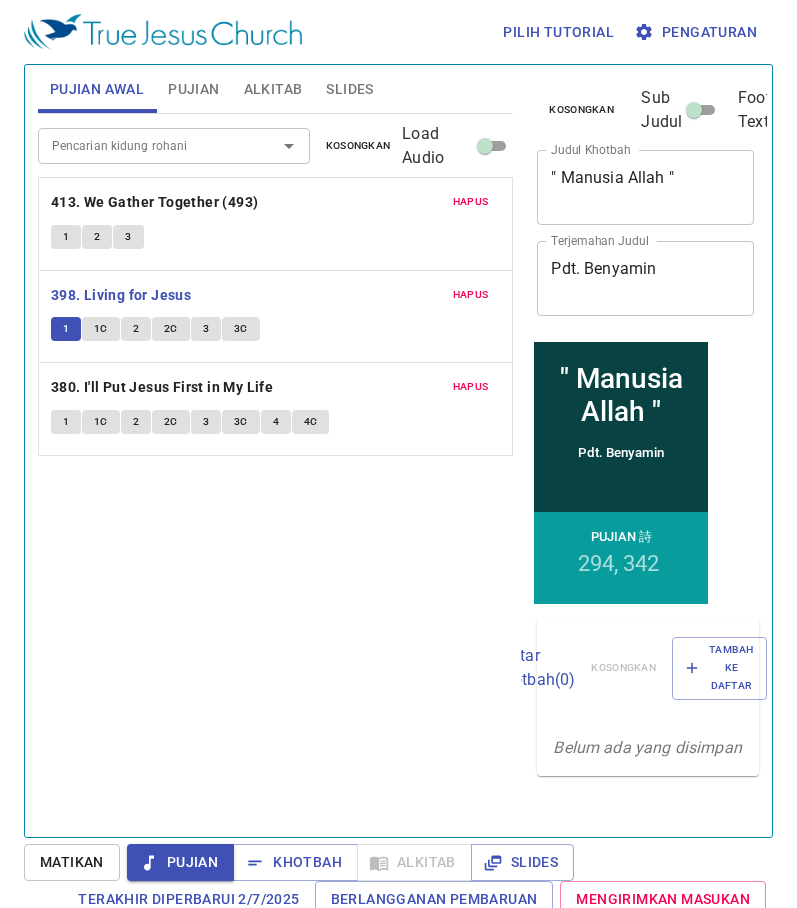 scroll, scrollTop: 9, scrollLeft: 0, axis: vertical 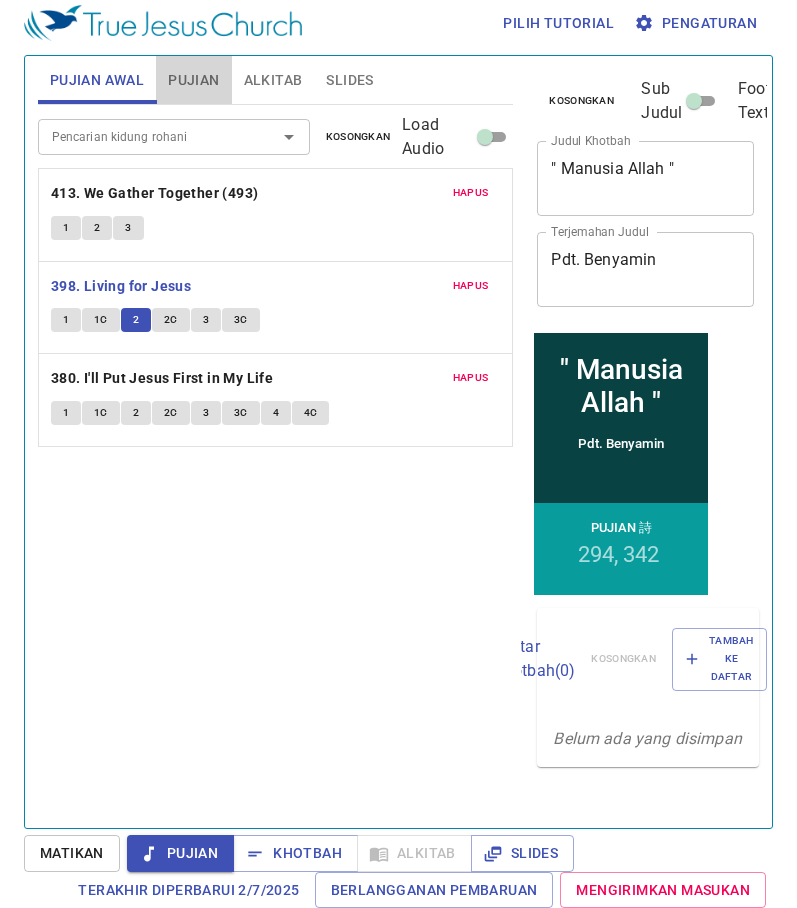 drag, startPoint x: 213, startPoint y: 74, endPoint x: 281, endPoint y: 61, distance: 69.2315 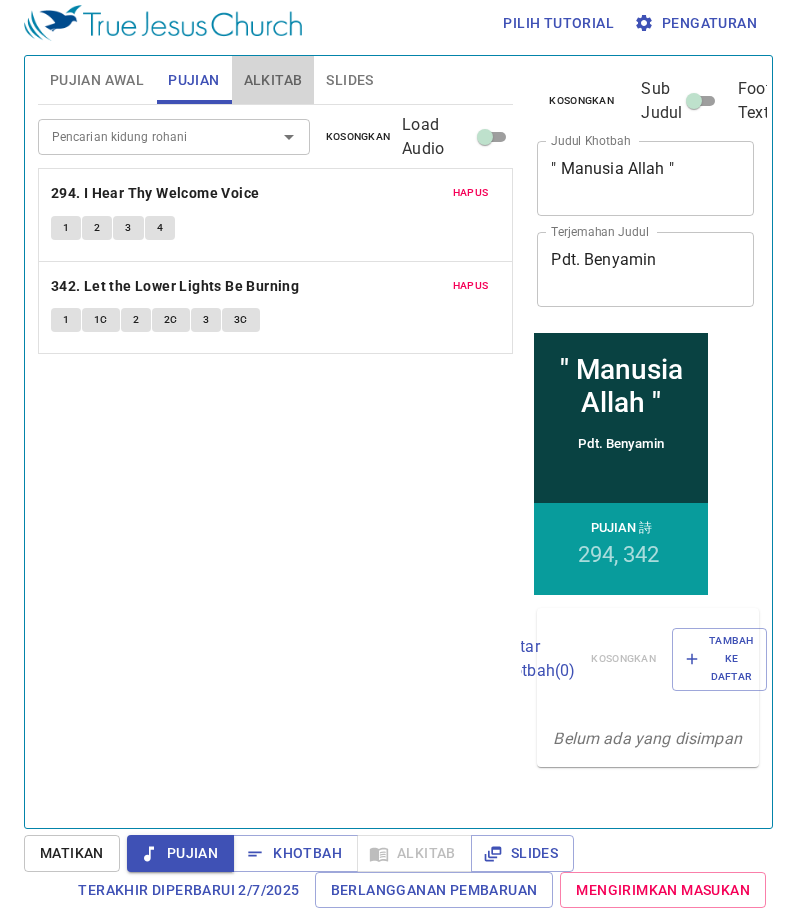 click on "Alkitab" at bounding box center (273, 80) 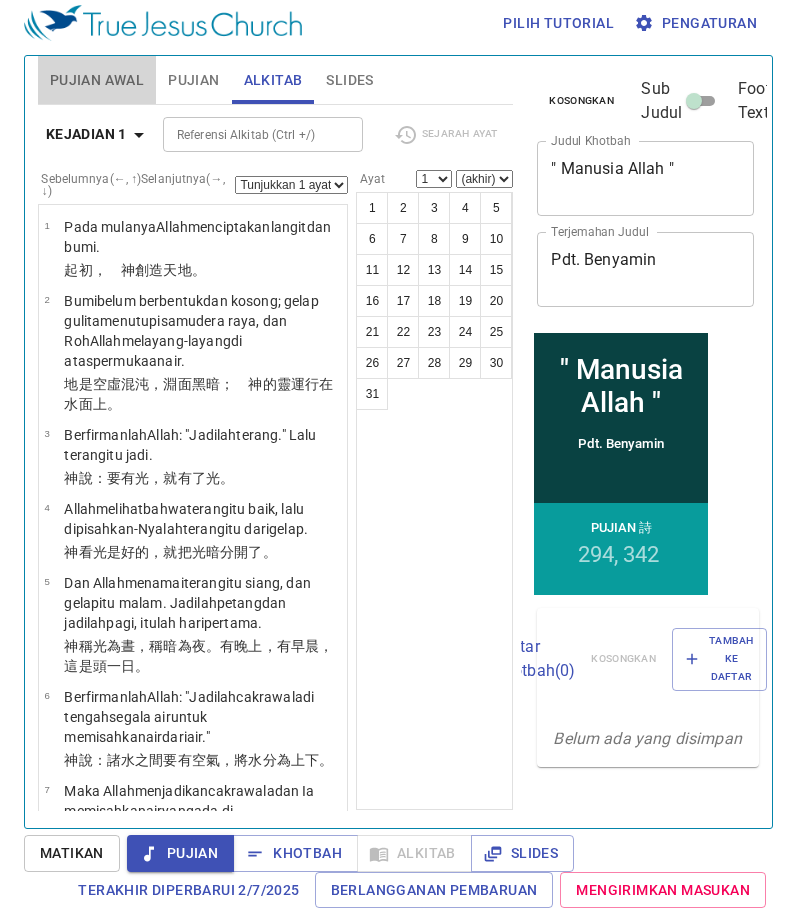 click on "Pujian Awal" at bounding box center (97, 80) 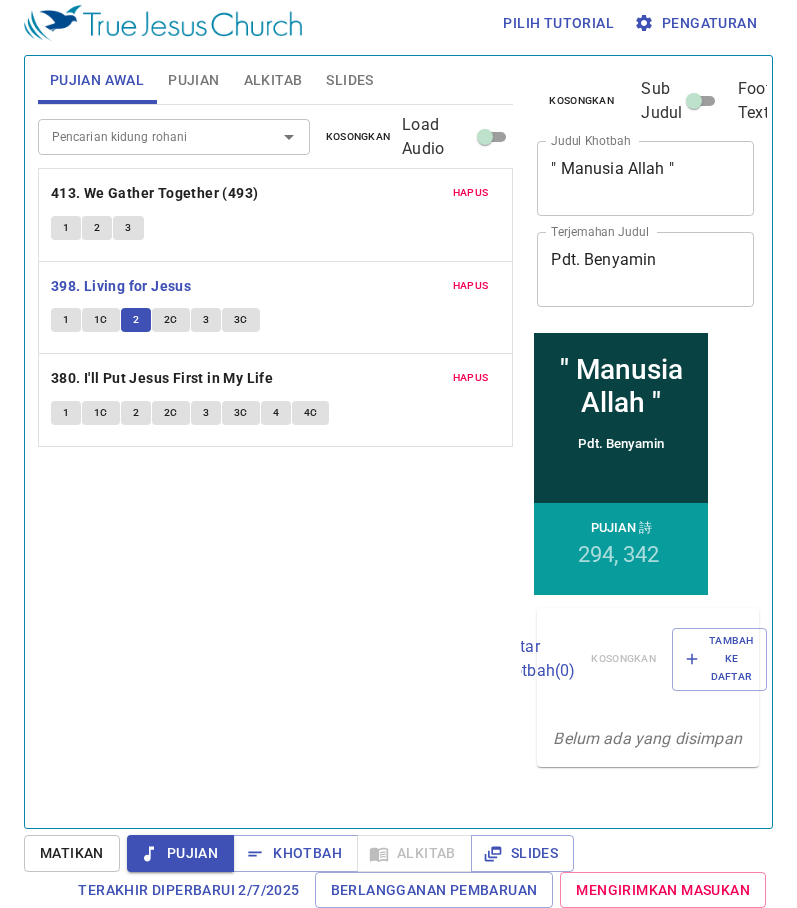 type 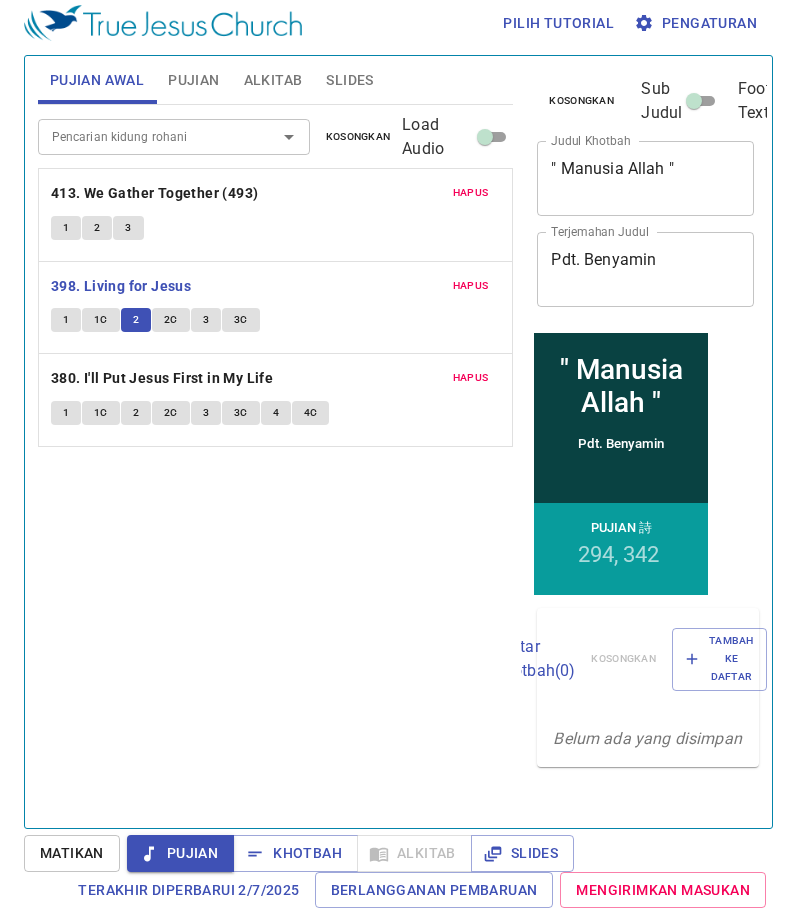 type 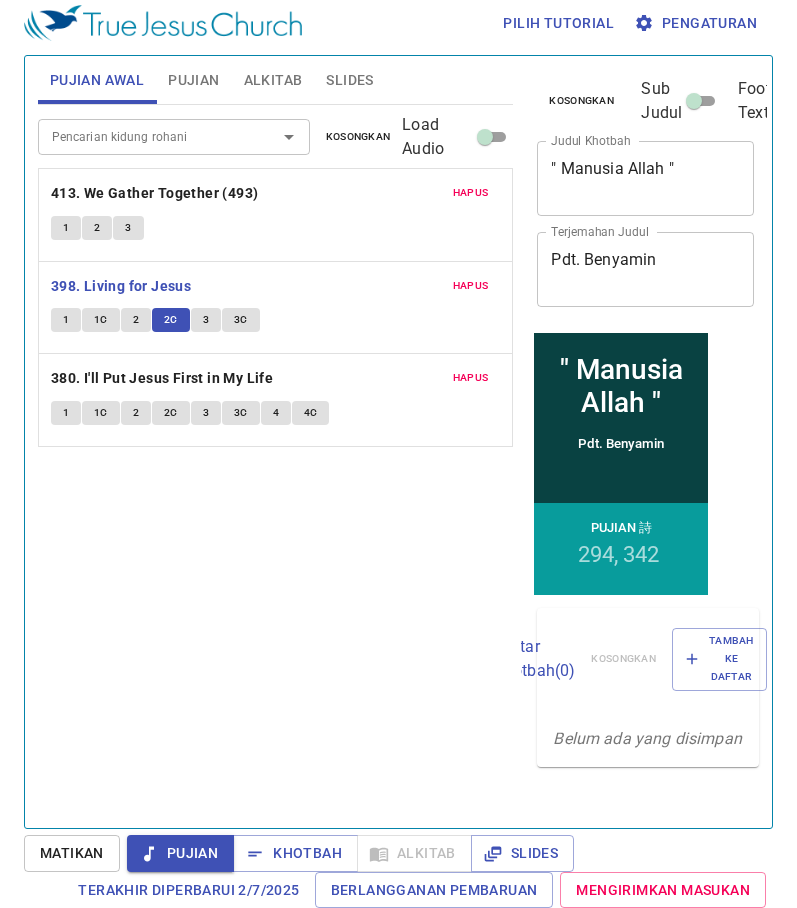click on "3C" at bounding box center (241, 320) 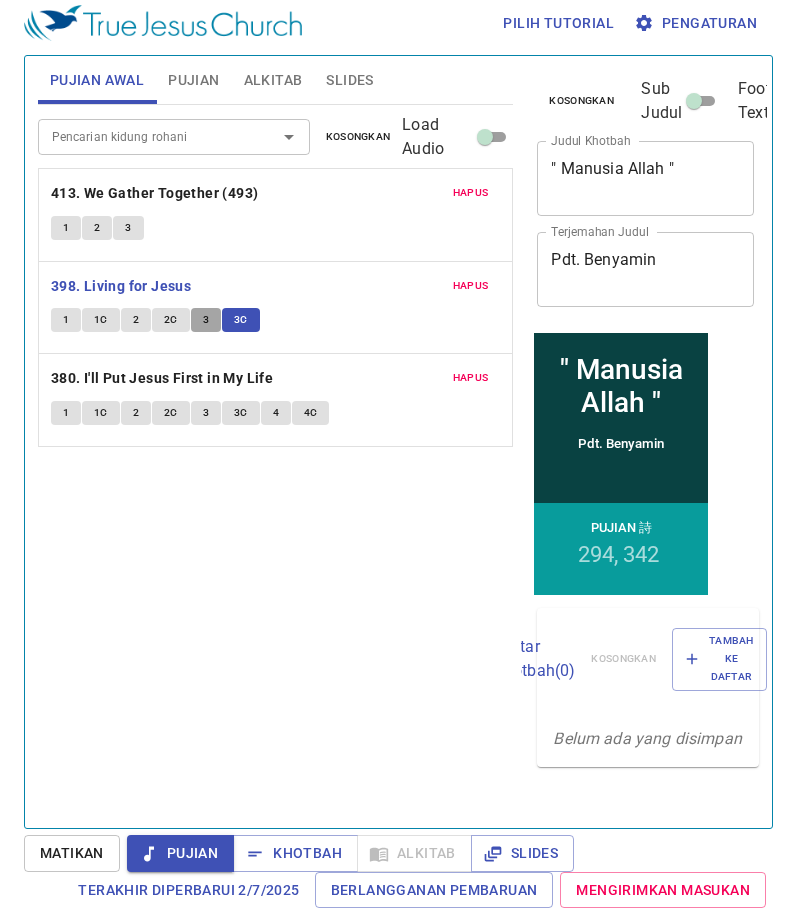 click on "3" at bounding box center (206, 320) 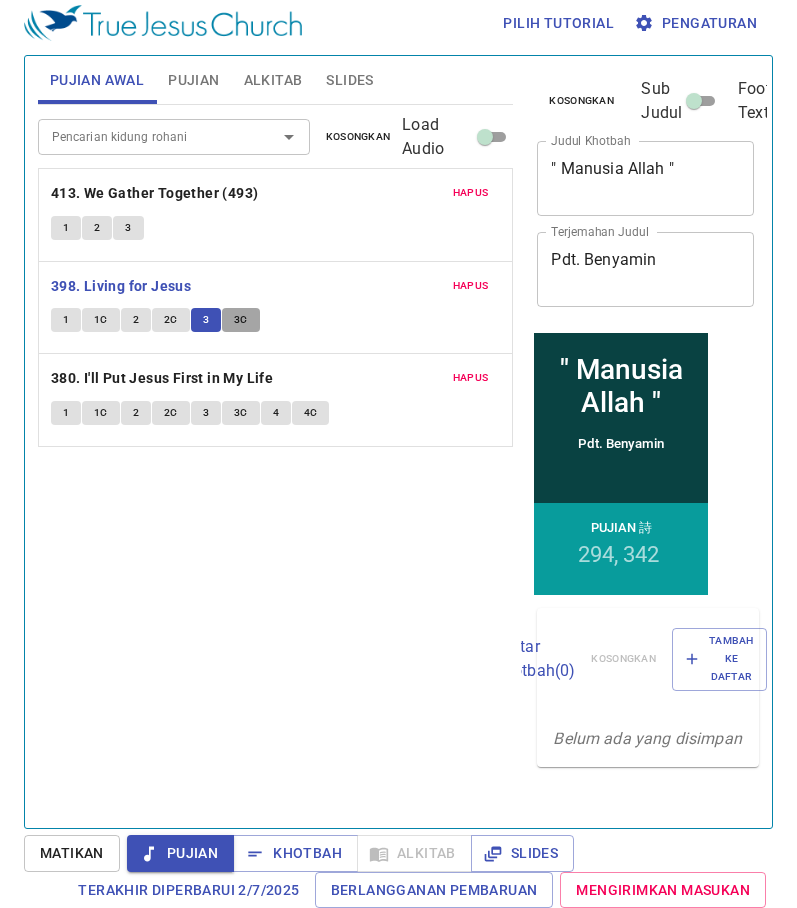 drag, startPoint x: 234, startPoint y: 322, endPoint x: 235, endPoint y: 340, distance: 18.027756 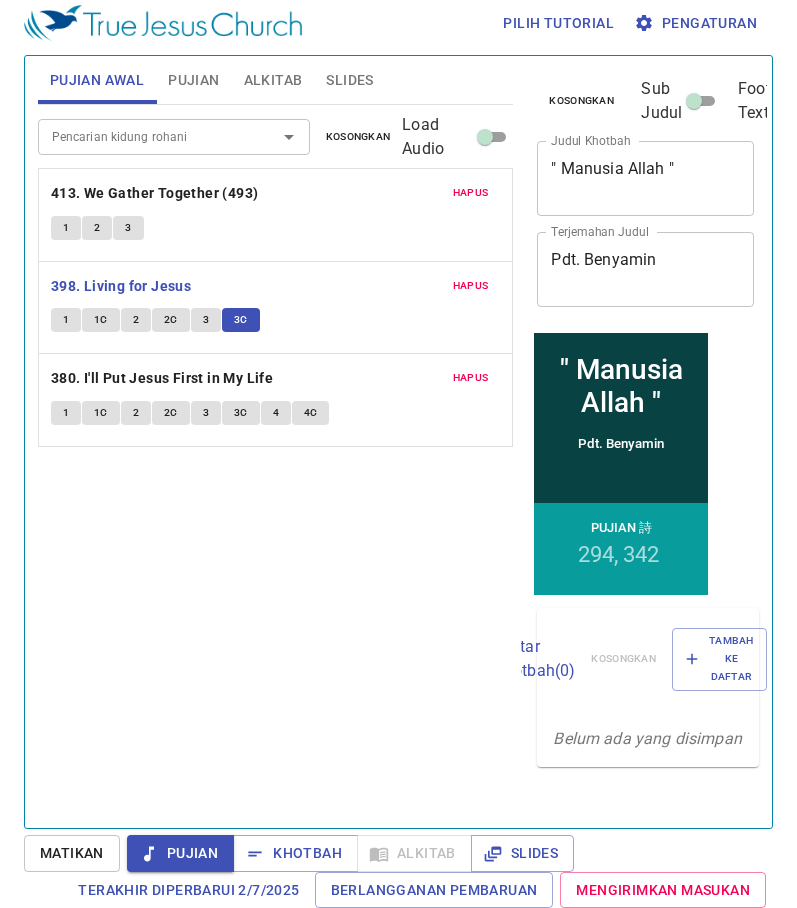click on "Hapus 380. I'll Put Jesus First in My Life   1 1C 2 2C 3 3C 4 4C" at bounding box center [276, 400] 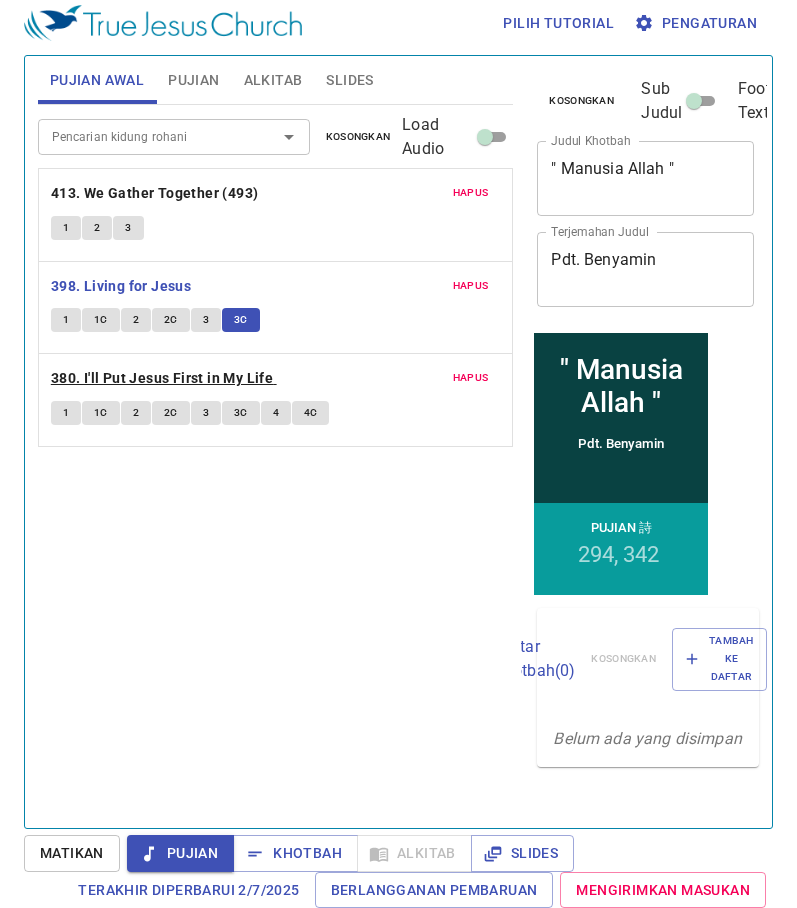 click on "380. I'll Put Jesus First in My Life" at bounding box center (162, 378) 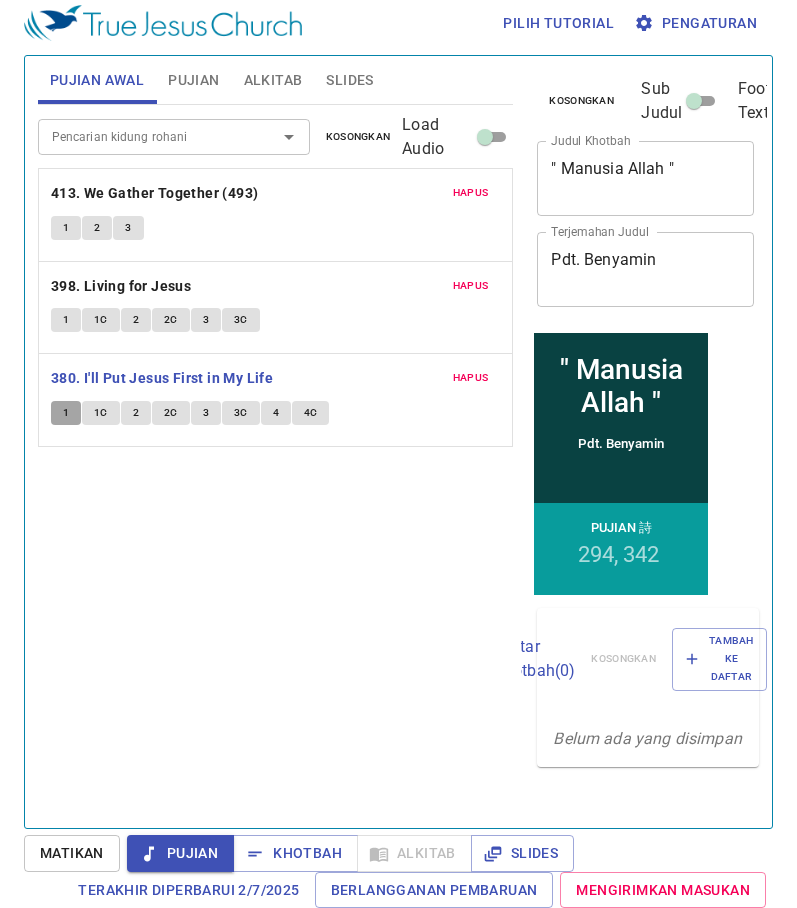 click on "1" at bounding box center [66, 413] 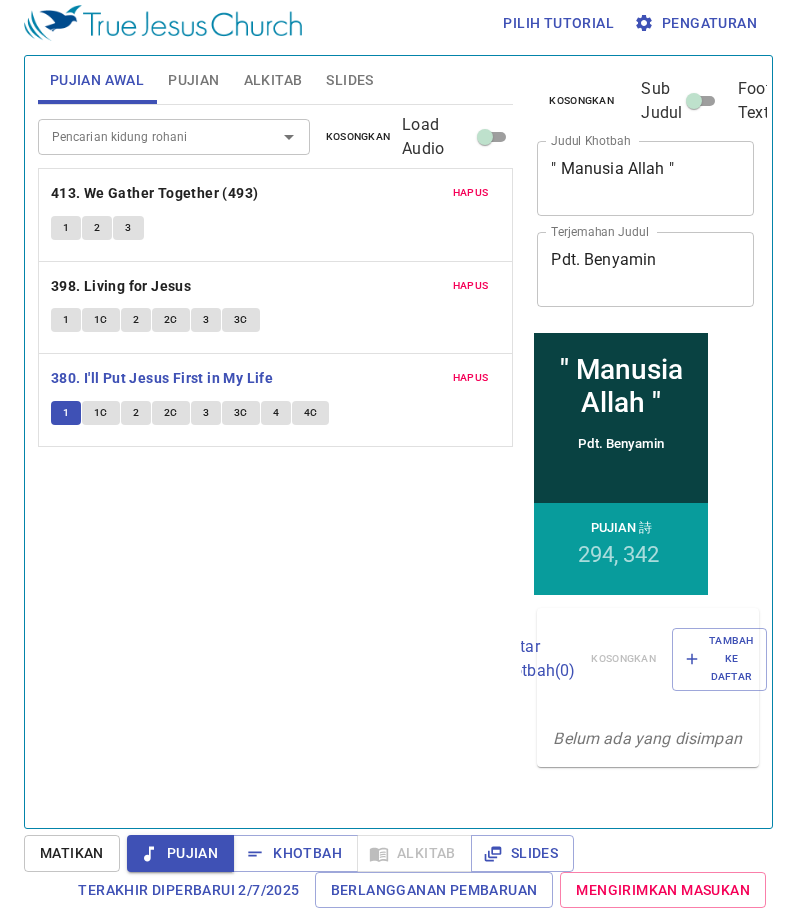 click on "Pujian" at bounding box center (193, 80) 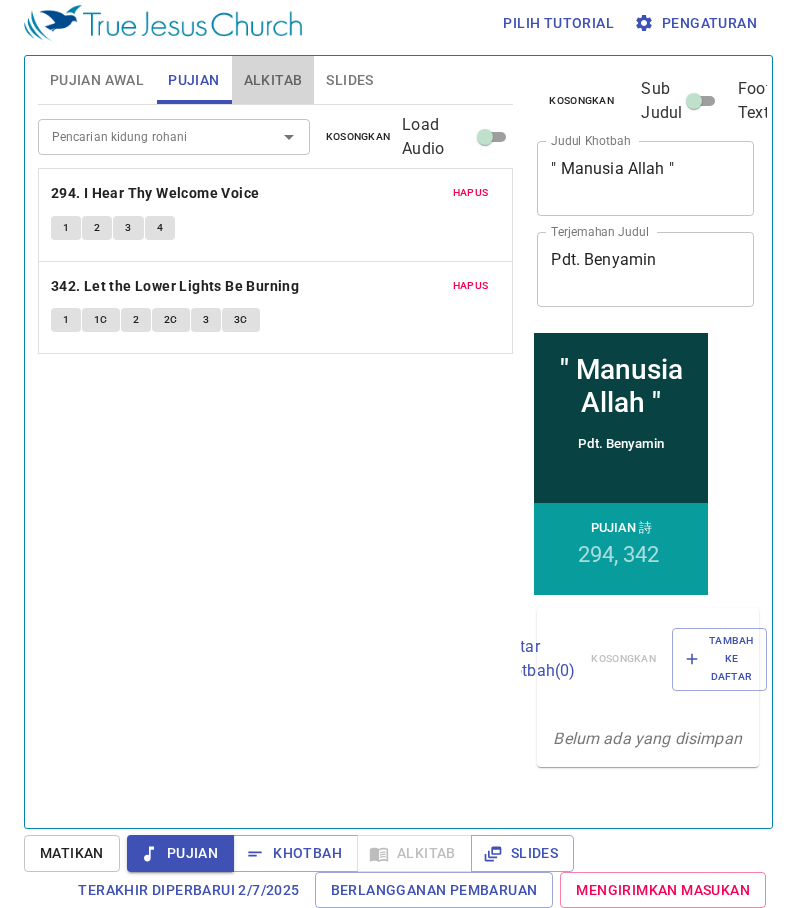 click on "Alkitab" at bounding box center [273, 80] 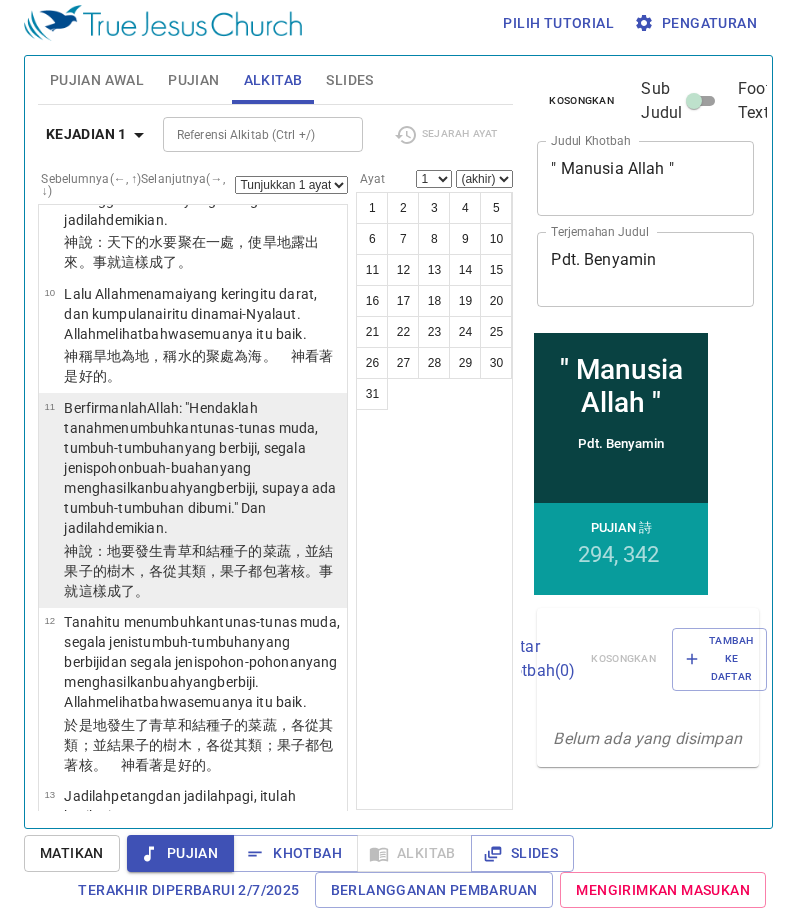 scroll, scrollTop: 1100, scrollLeft: 0, axis: vertical 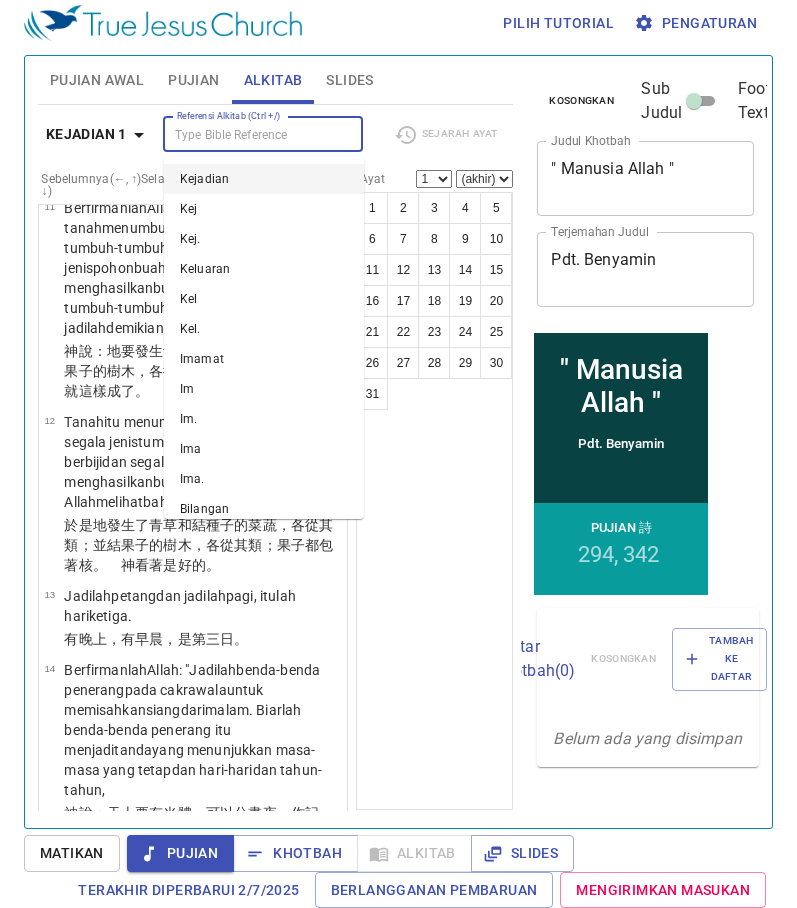 click on "Referensi Alkitab (Ctrl +/)" at bounding box center [246, 134] 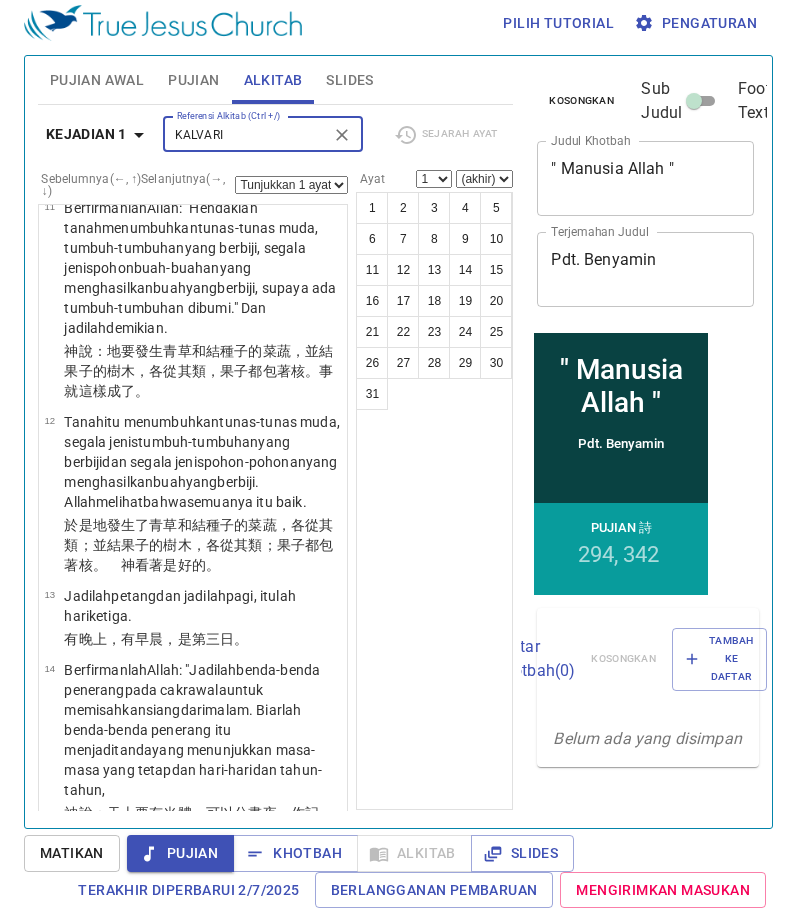 type on "KALVARI" 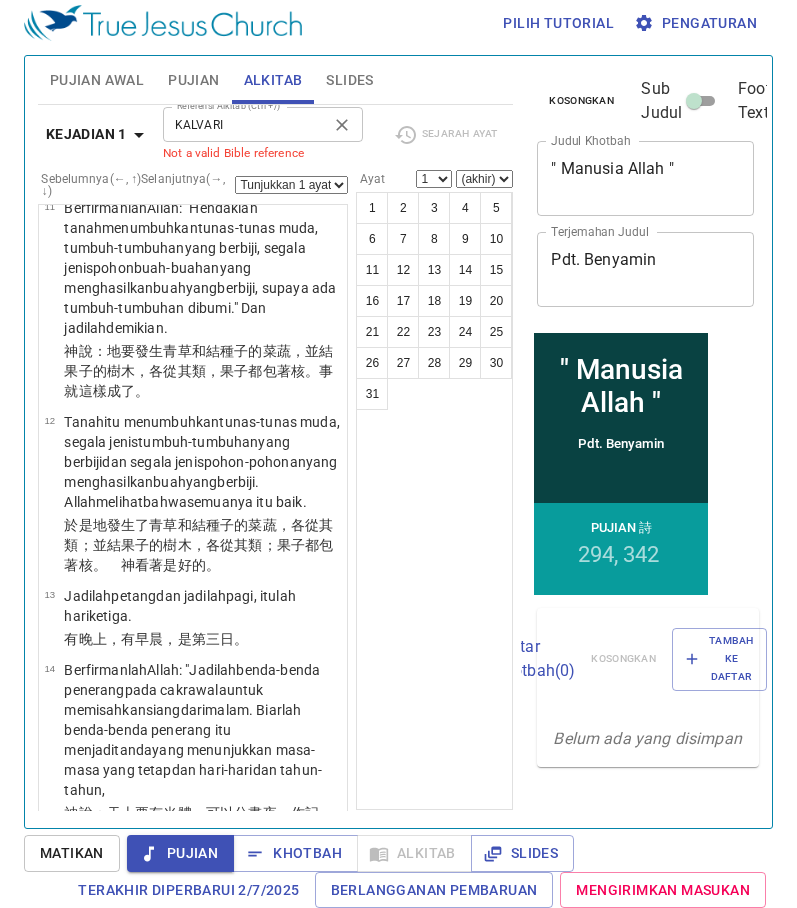 click at bounding box center (341, 125) 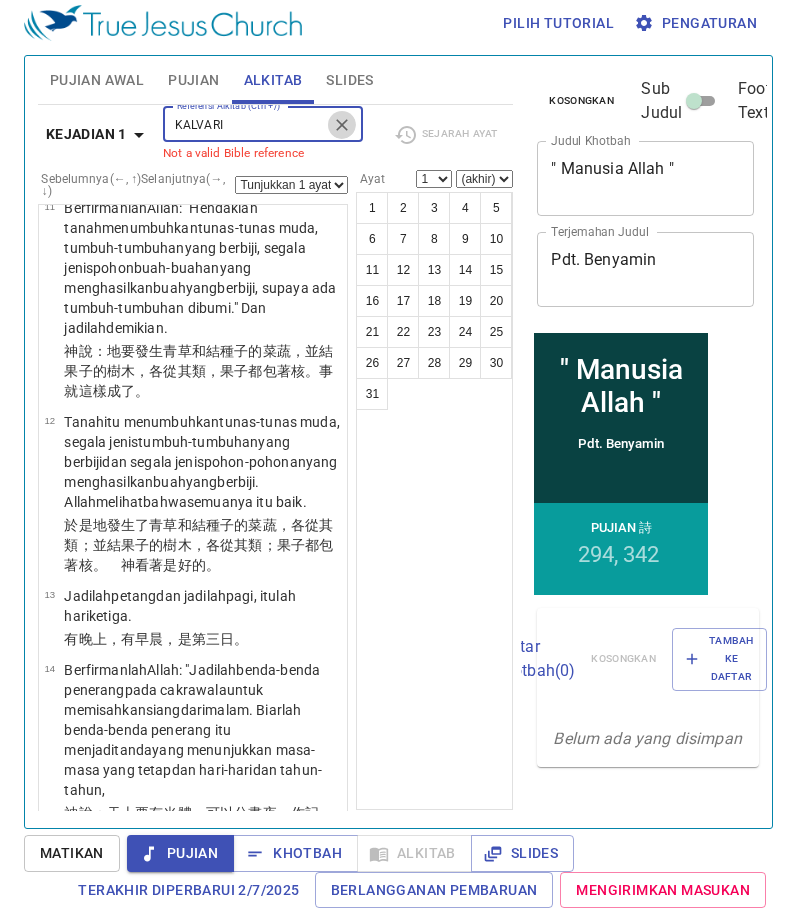 click 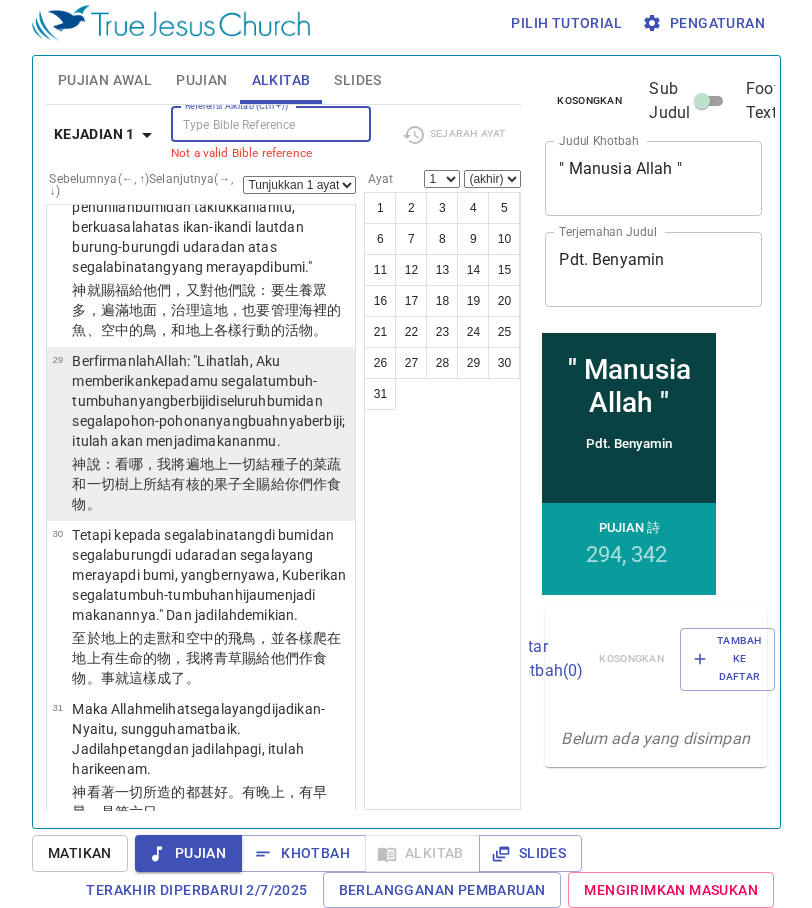 scroll, scrollTop: 3695, scrollLeft: 0, axis: vertical 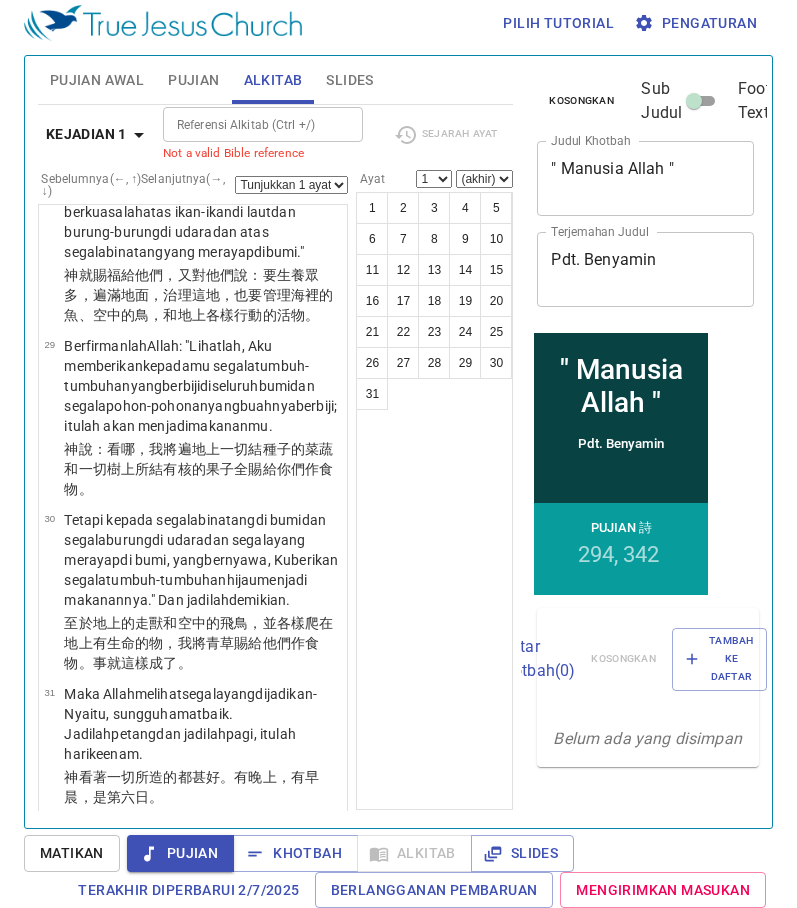 click on "Kejadian 1 Referensi Alkitab (Ctrl +/) Referensi Alkitab (Ctrl +/) Not a valid Bible reference   Sejarah Ayat" at bounding box center [276, 142] 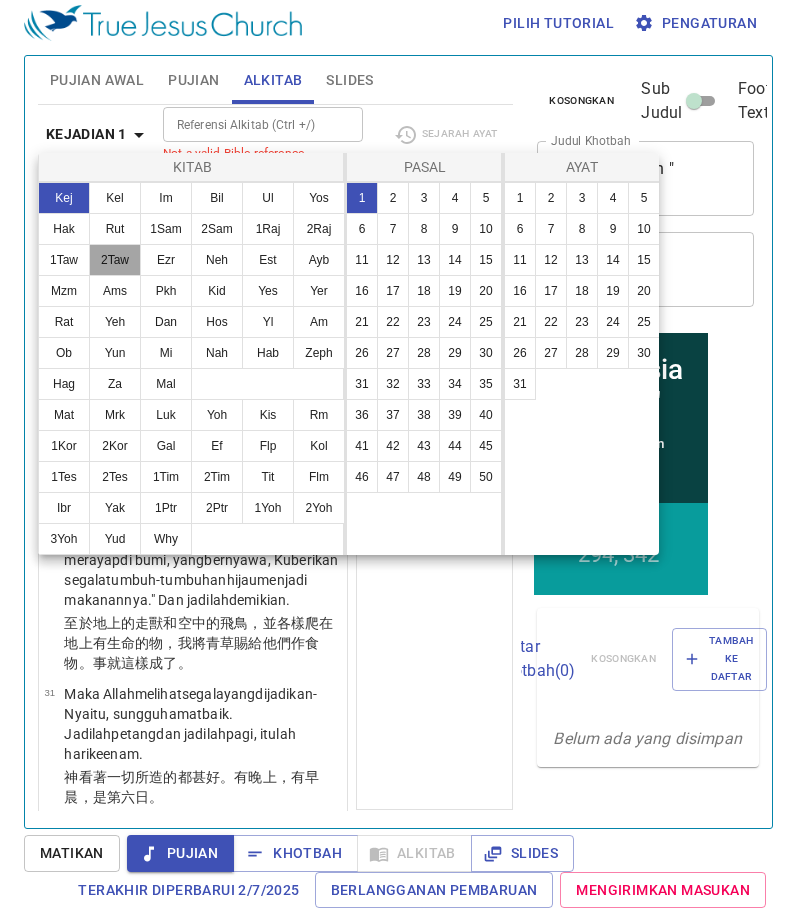 click on "2Taw" at bounding box center [115, 260] 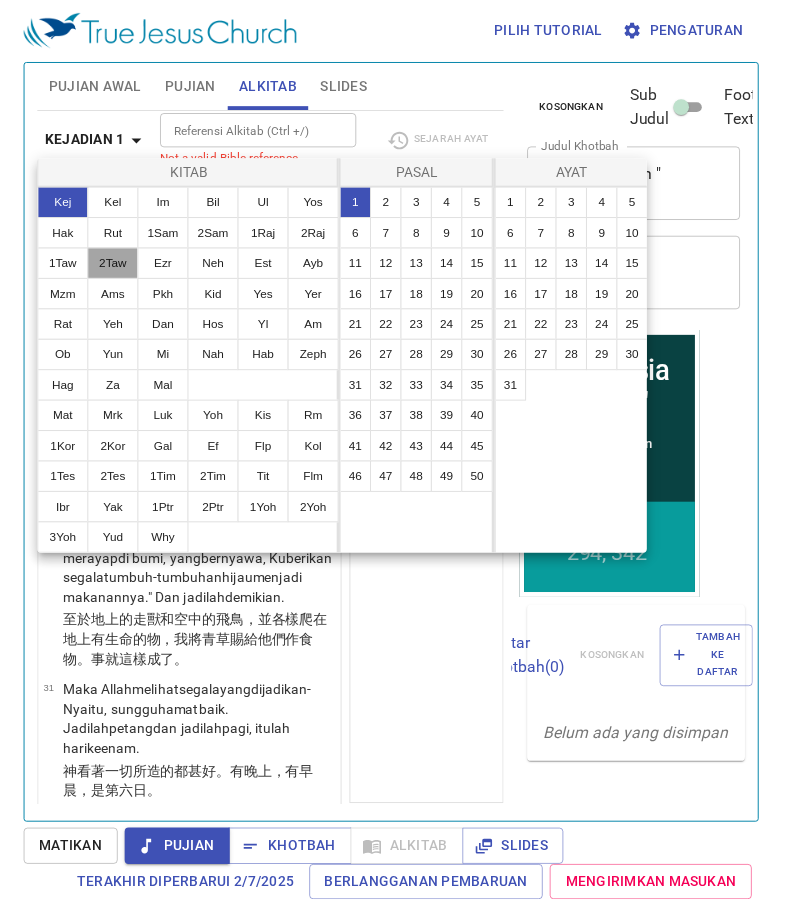scroll, scrollTop: 0, scrollLeft: 0, axis: both 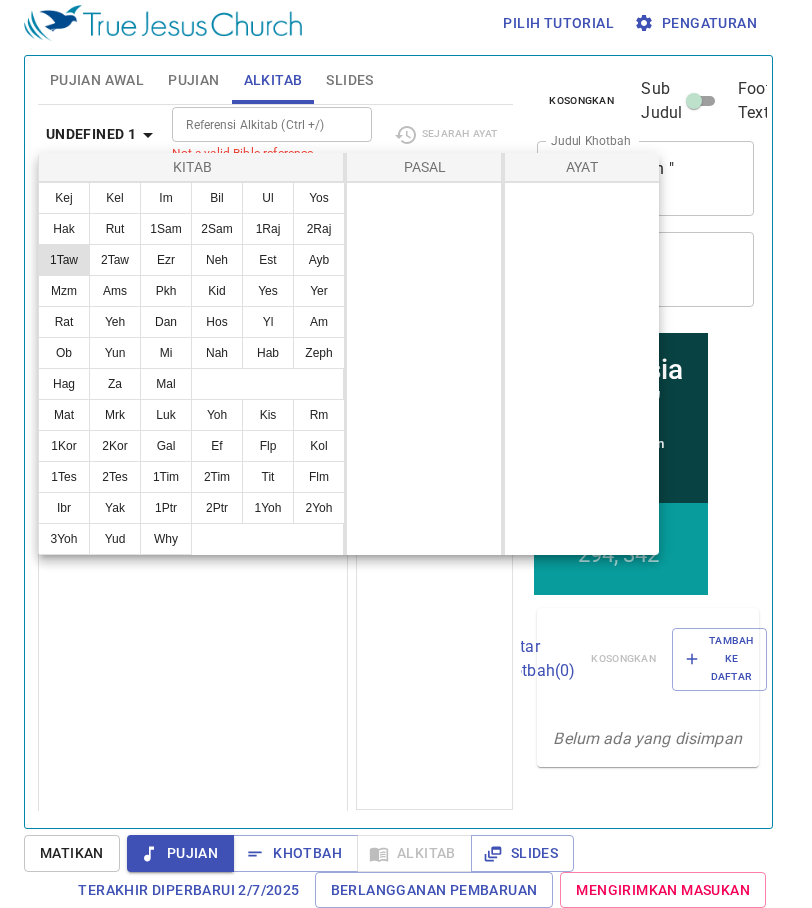 click on "1Taw" at bounding box center [64, 260] 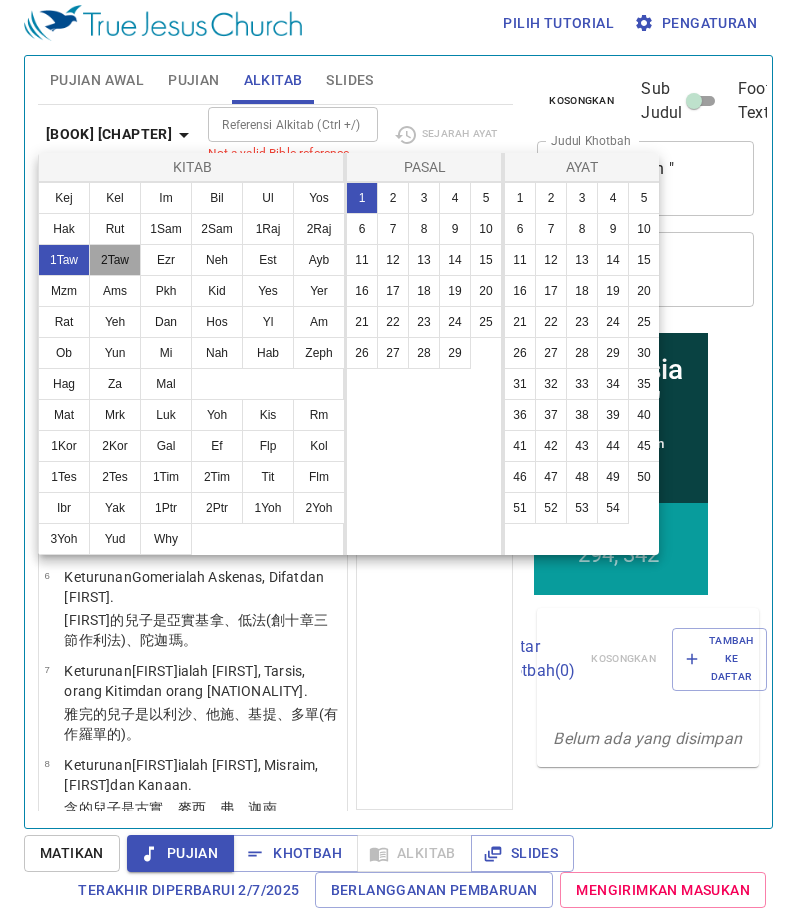 click on "2Taw" at bounding box center [115, 260] 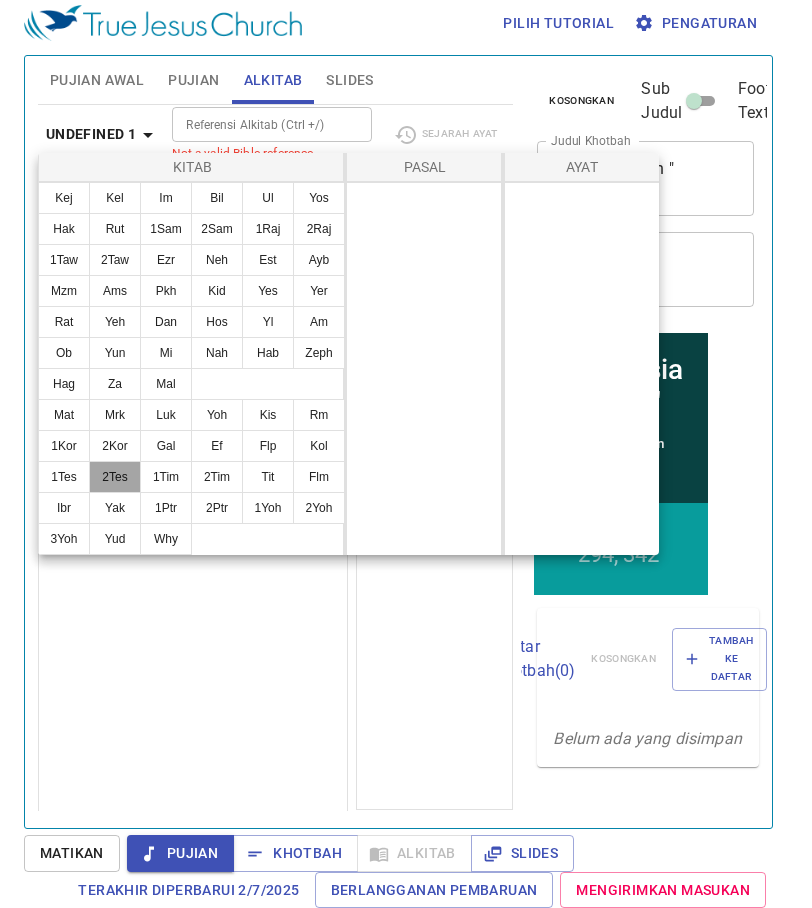 click on "2Tes" at bounding box center [115, 477] 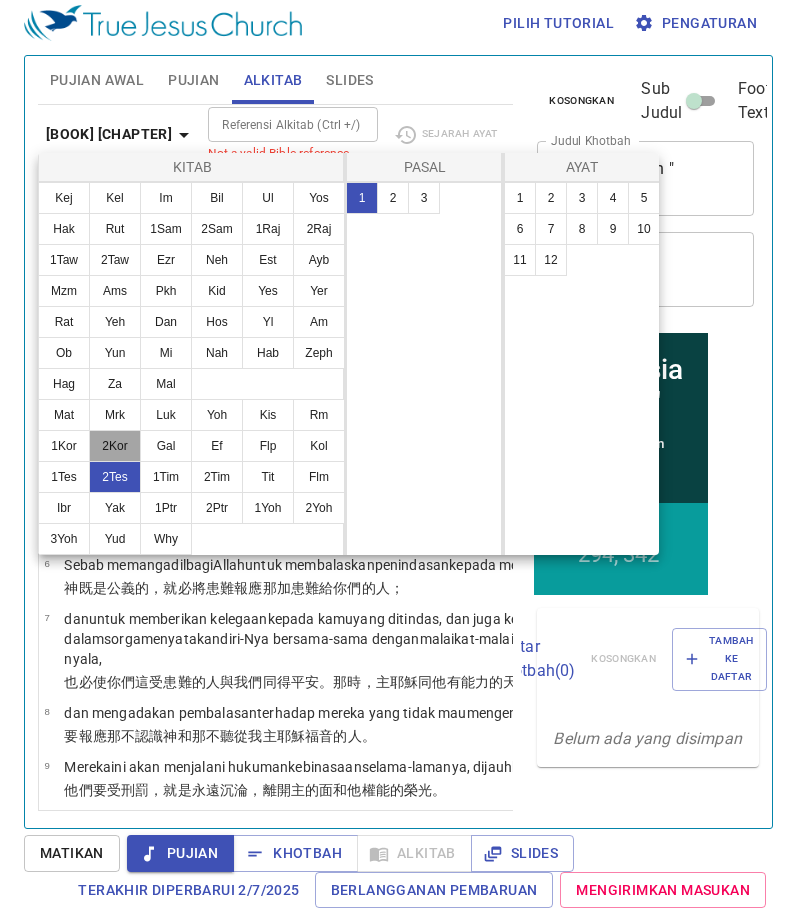 click on "2Kor" at bounding box center (115, 446) 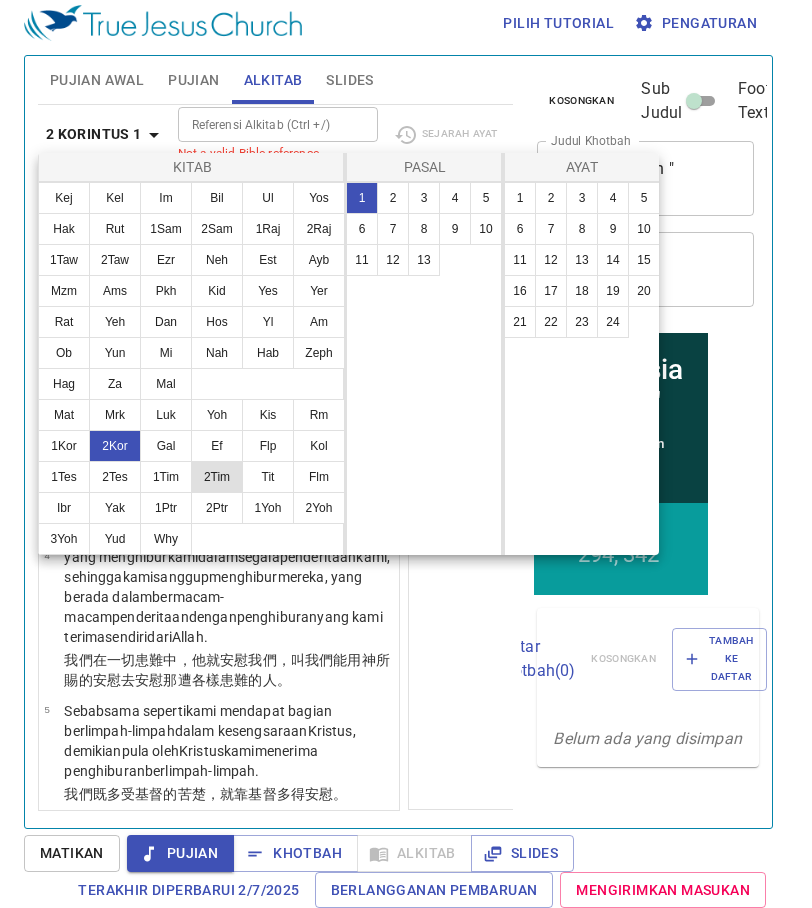 click on "2Tim" at bounding box center [217, 477] 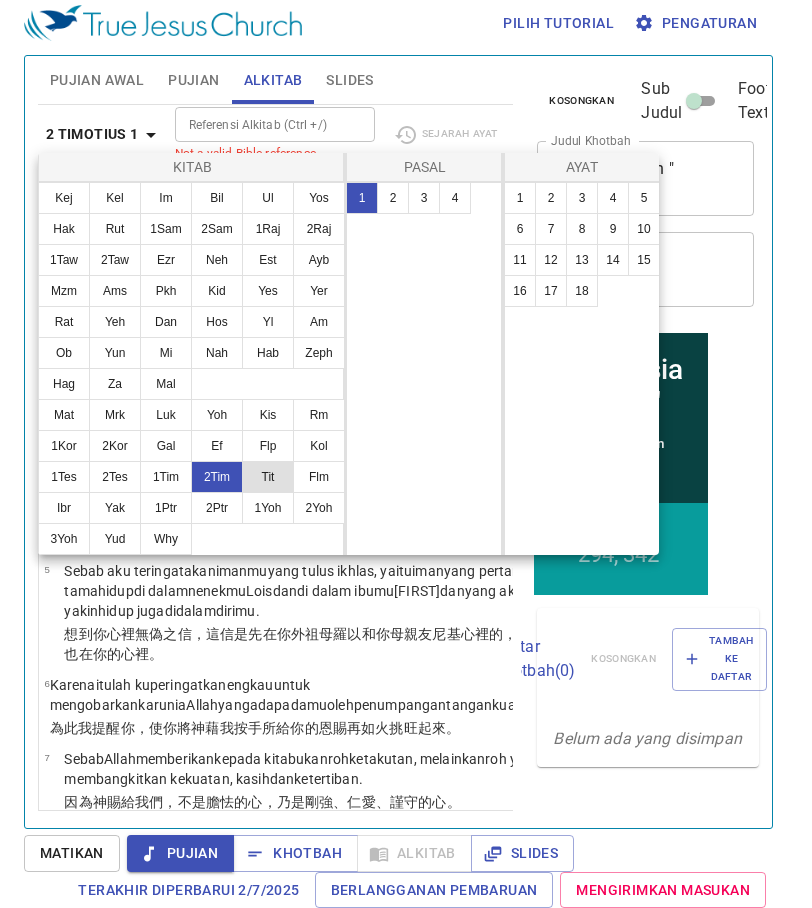 click on "Tit" at bounding box center (268, 477) 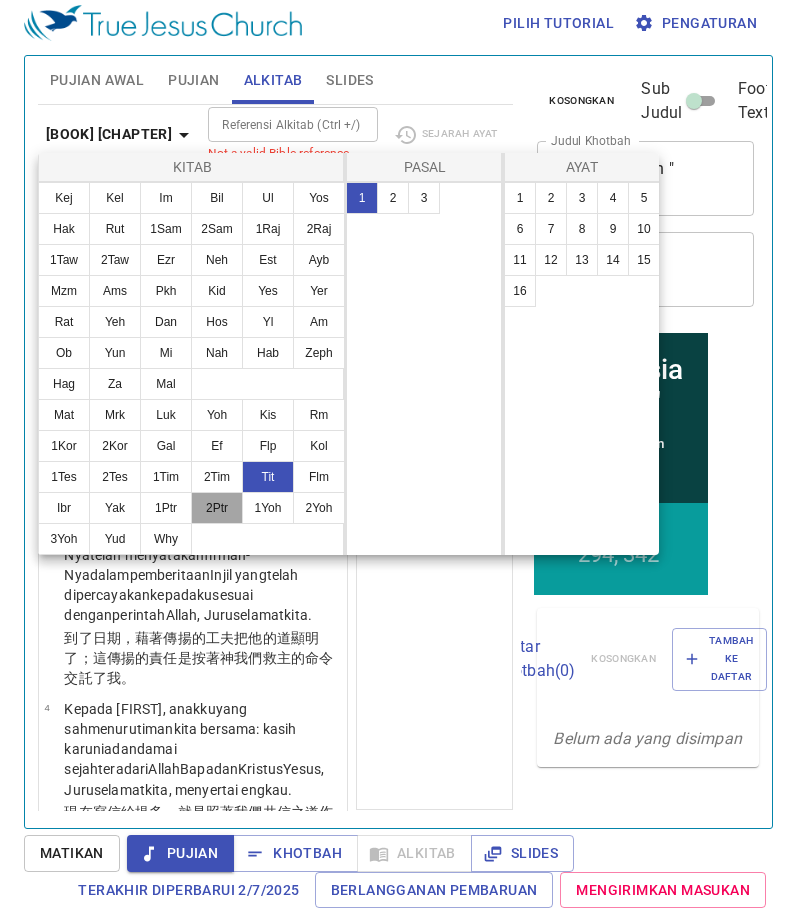 click on "2Ptr" at bounding box center (217, 508) 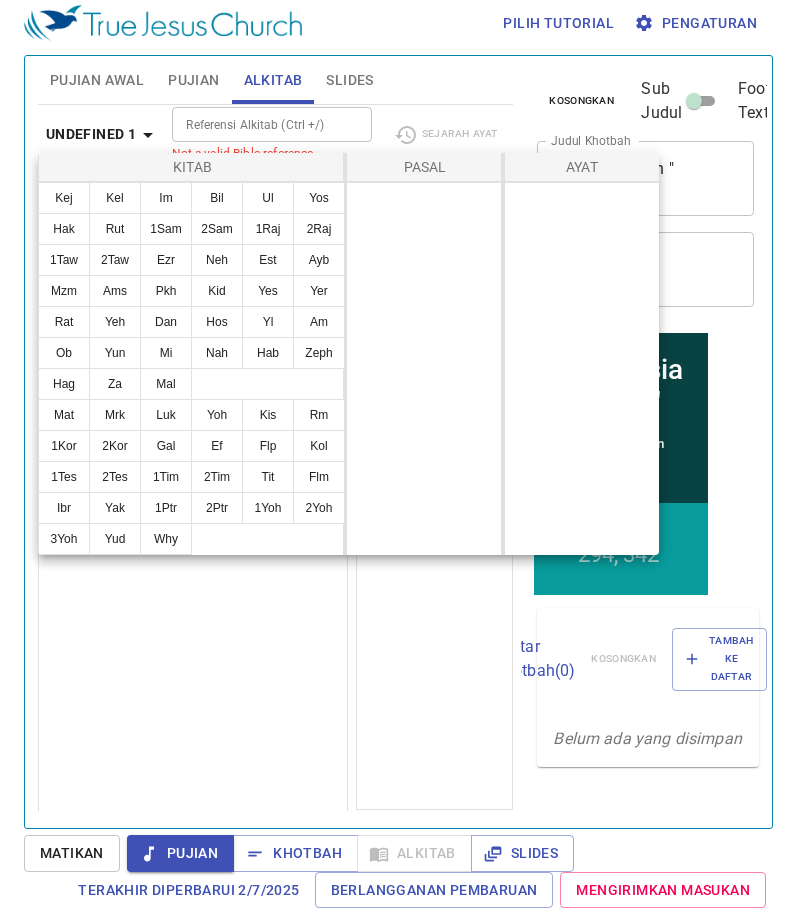 click at bounding box center [406, 454] 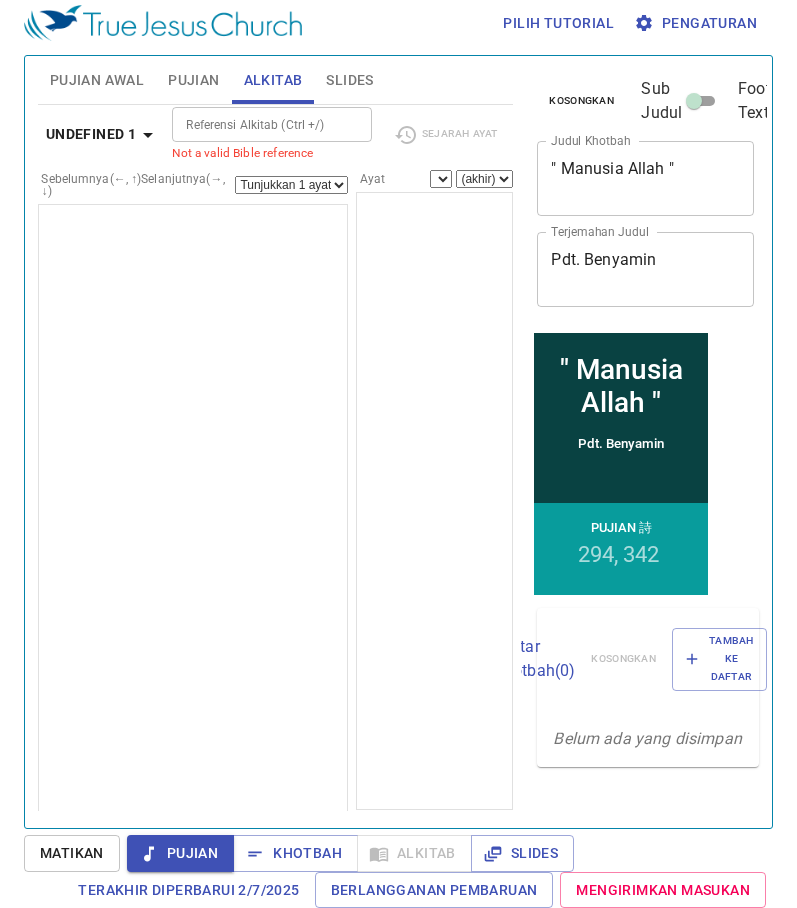 click on "Pujian Awal" at bounding box center (97, 80) 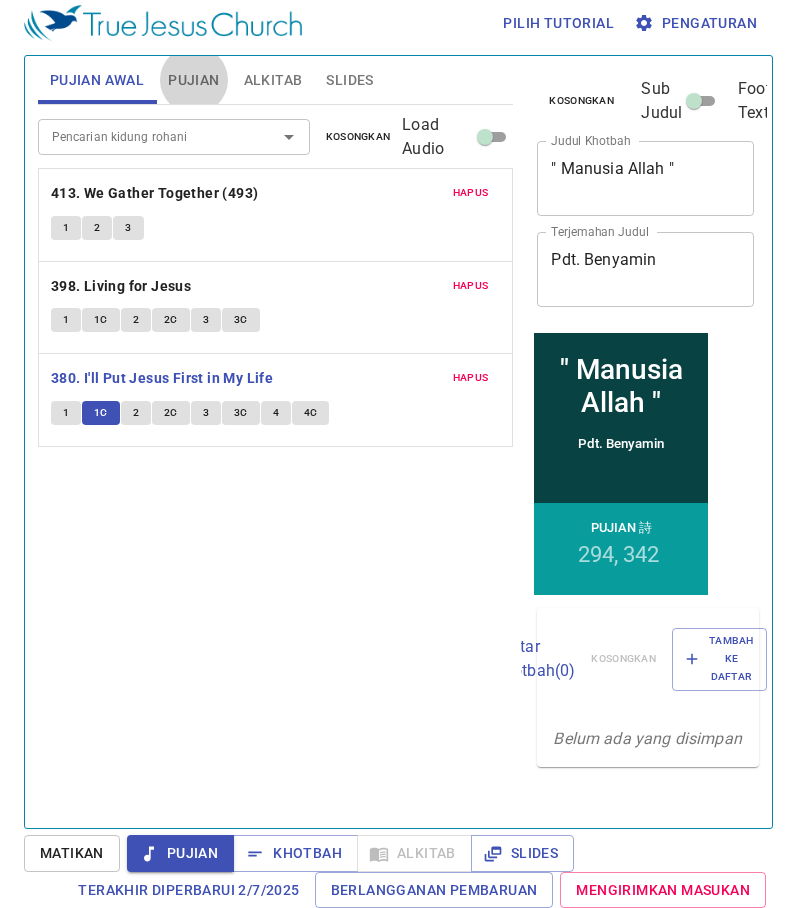 type 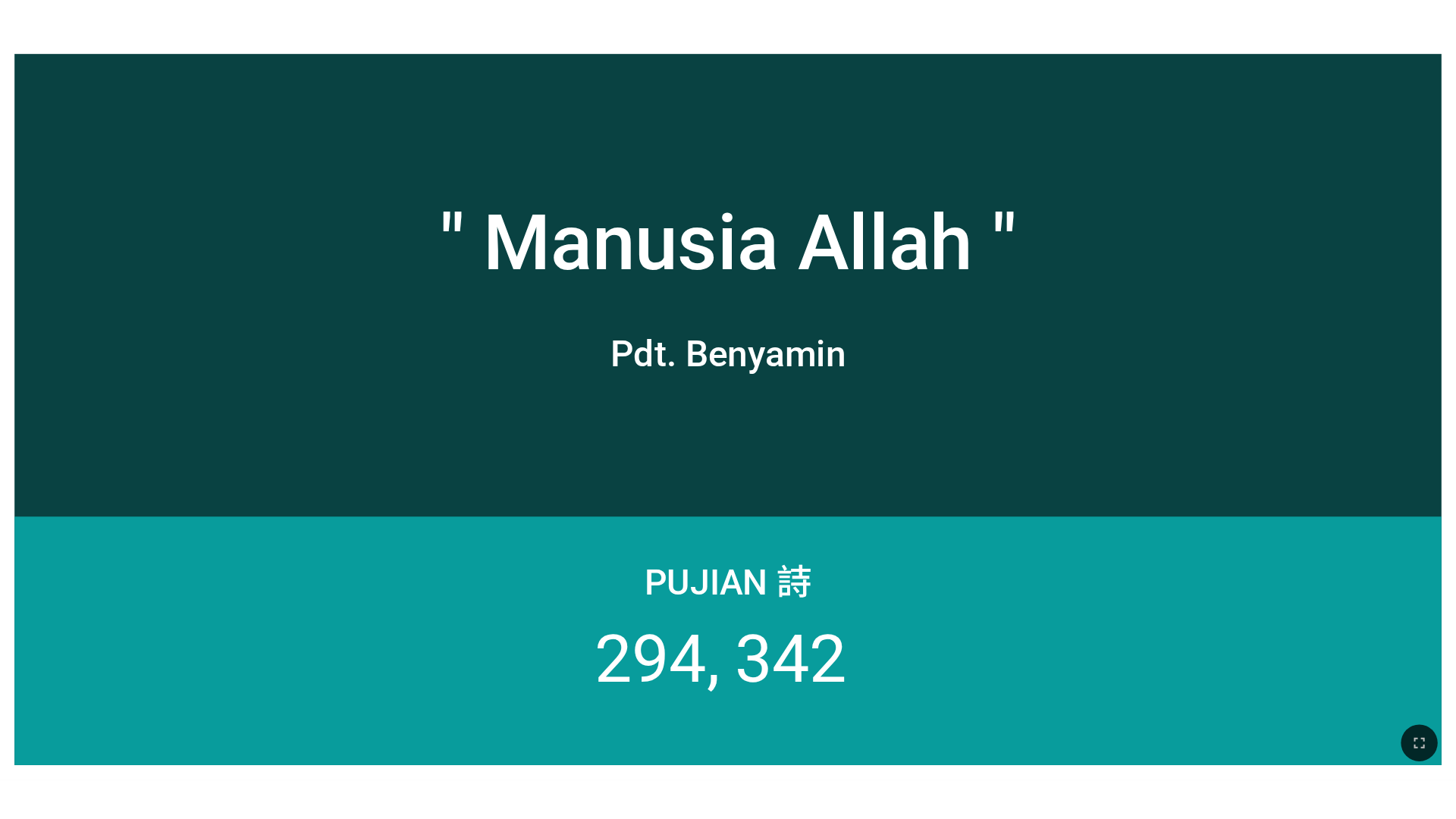 scroll, scrollTop: 0, scrollLeft: 0, axis: both 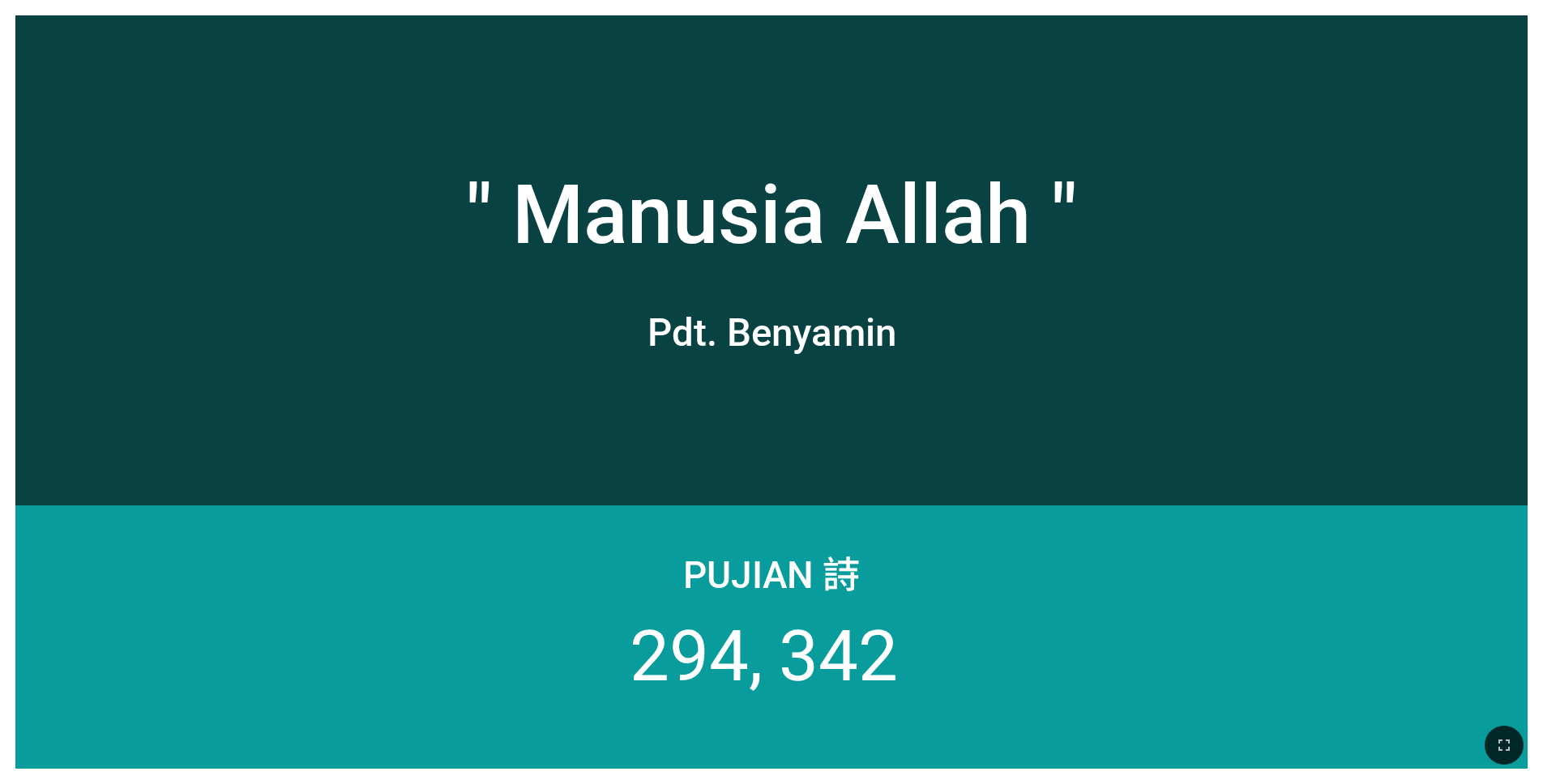 click at bounding box center (772, 475) 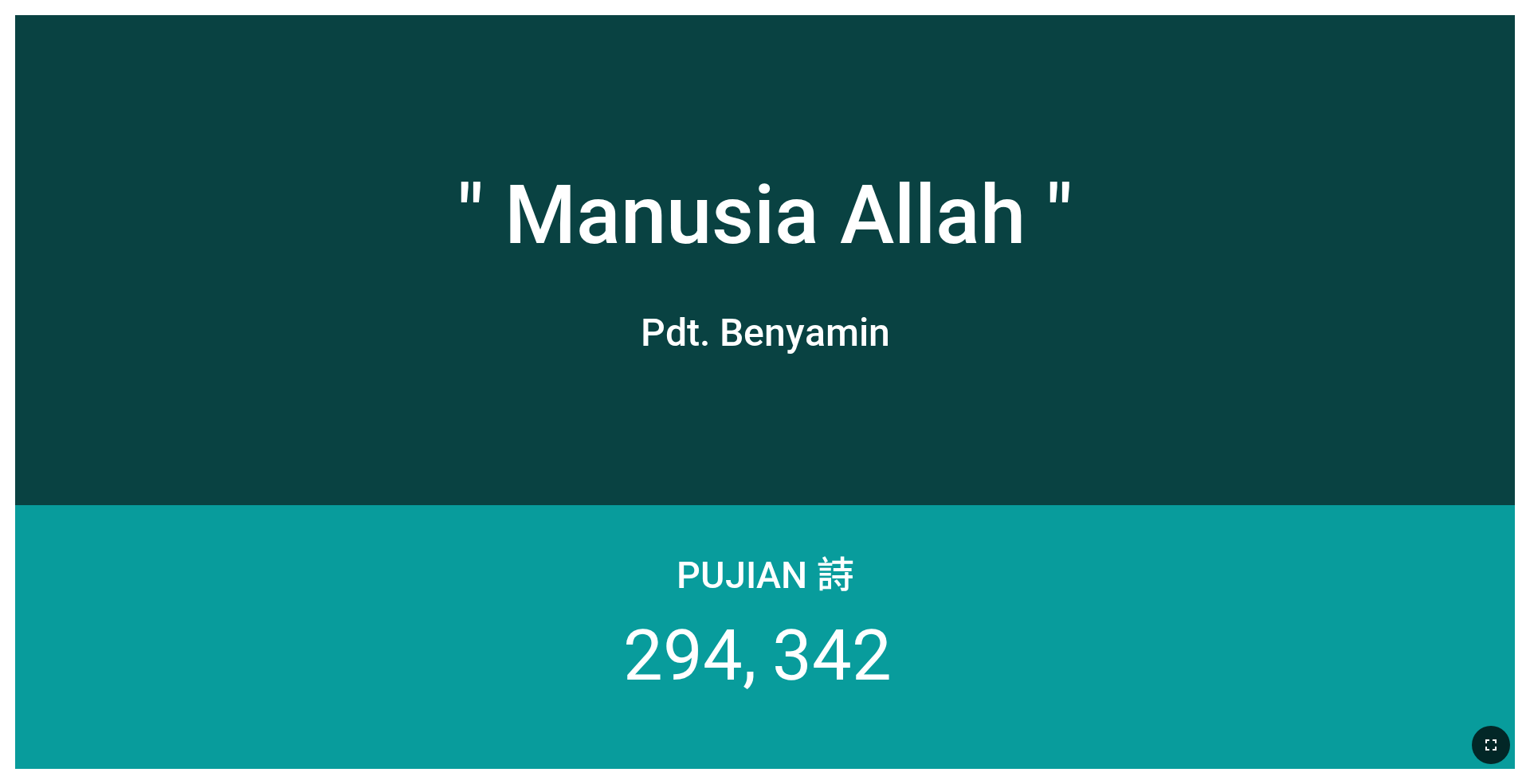 click at bounding box center (1491, 745) 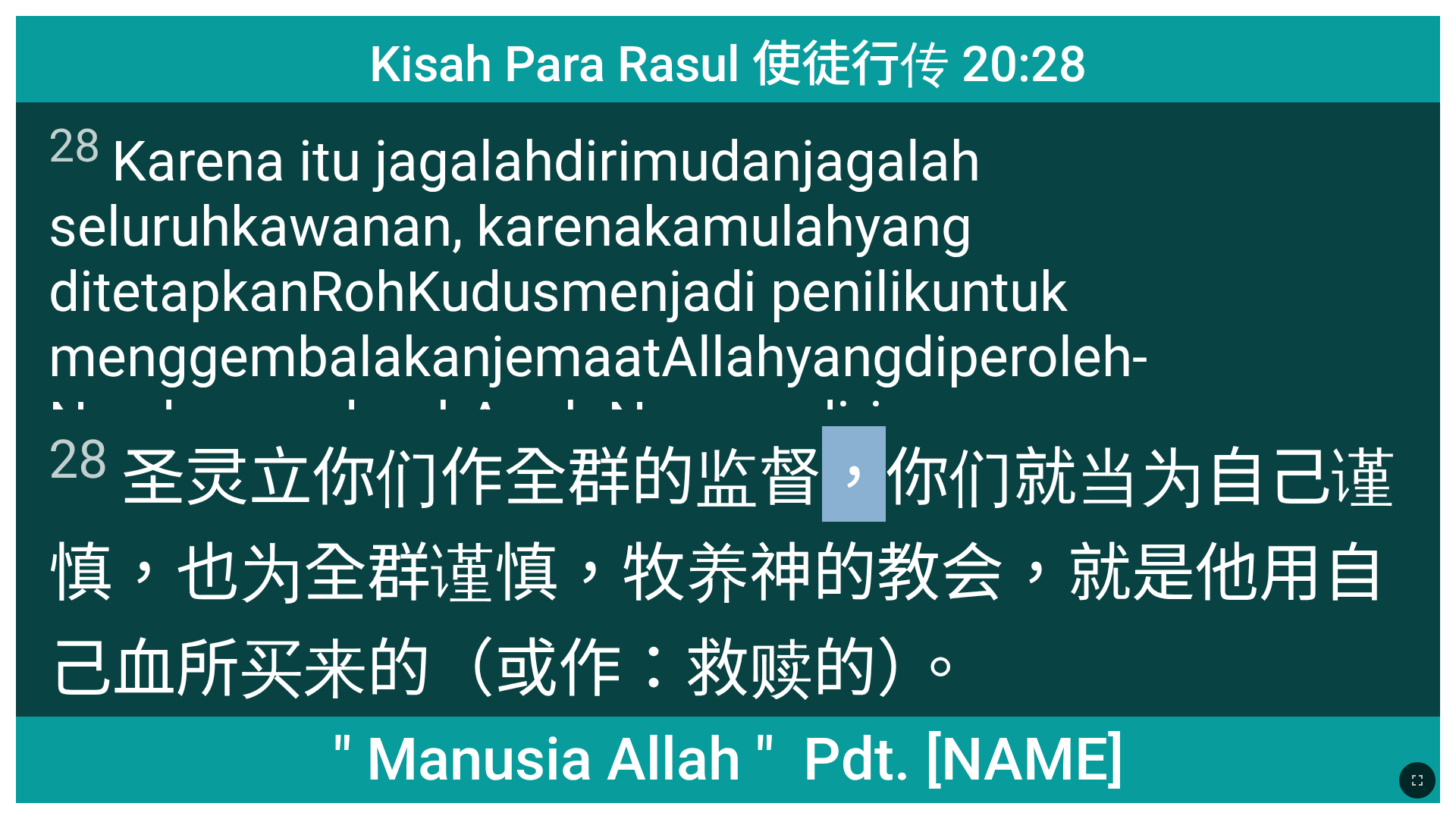 drag, startPoint x: 865, startPoint y: 488, endPoint x: 846, endPoint y: 483, distance: 19.646883 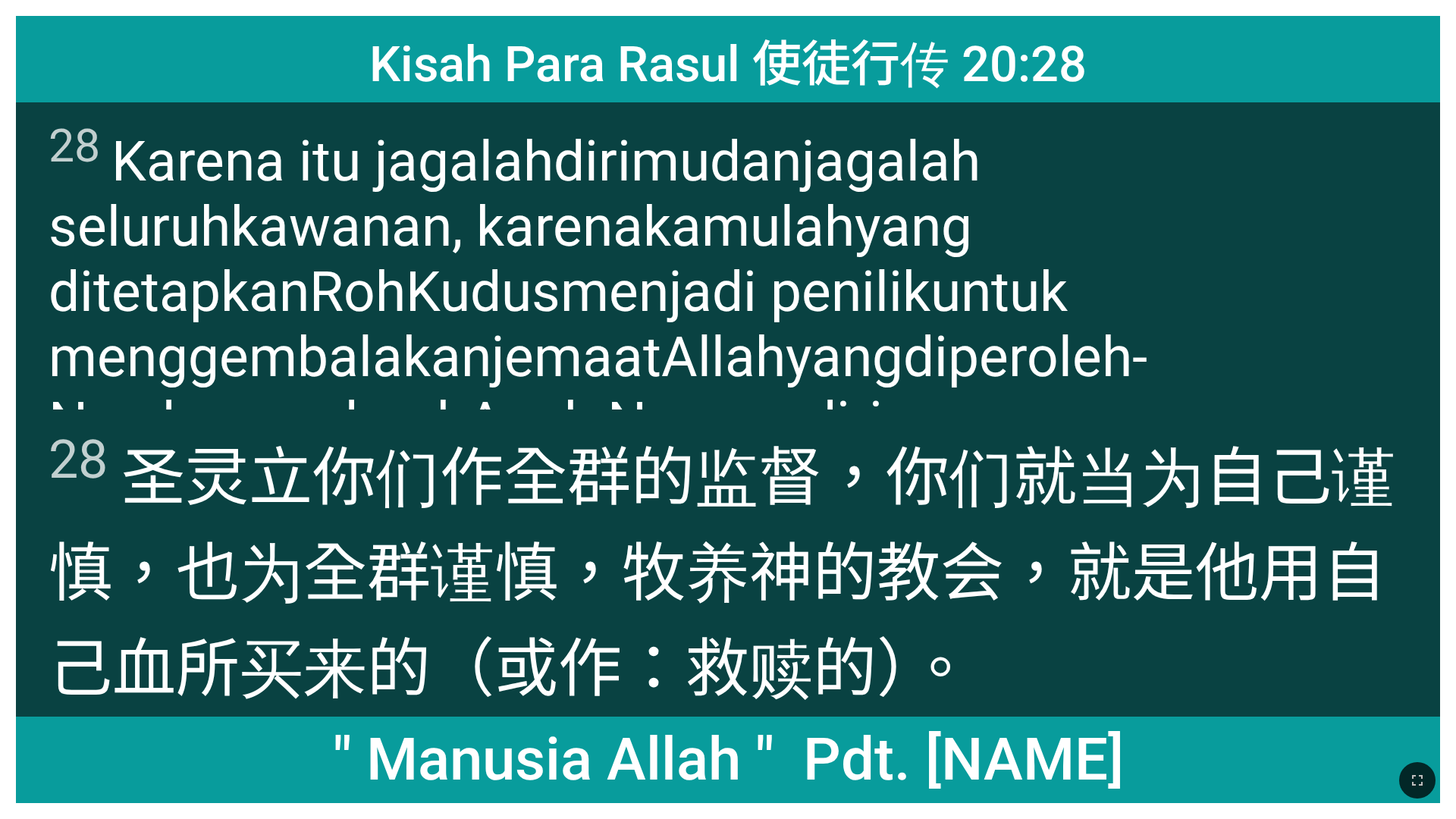 drag, startPoint x: 477, startPoint y: 410, endPoint x: 354, endPoint y: 447, distance: 128.44454 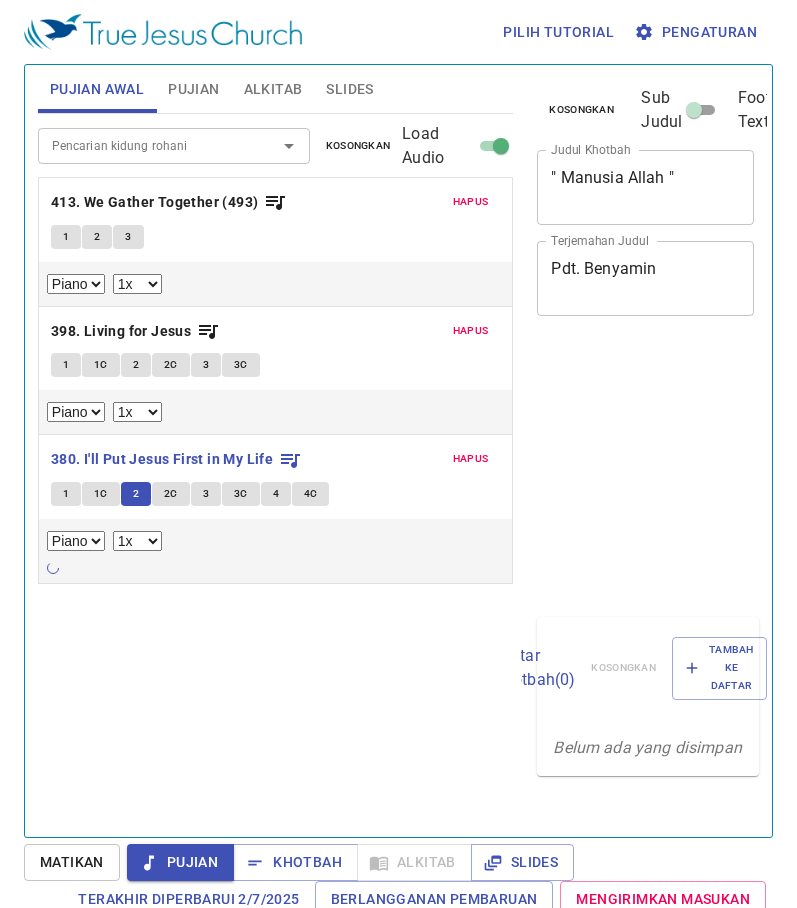 select on "1" 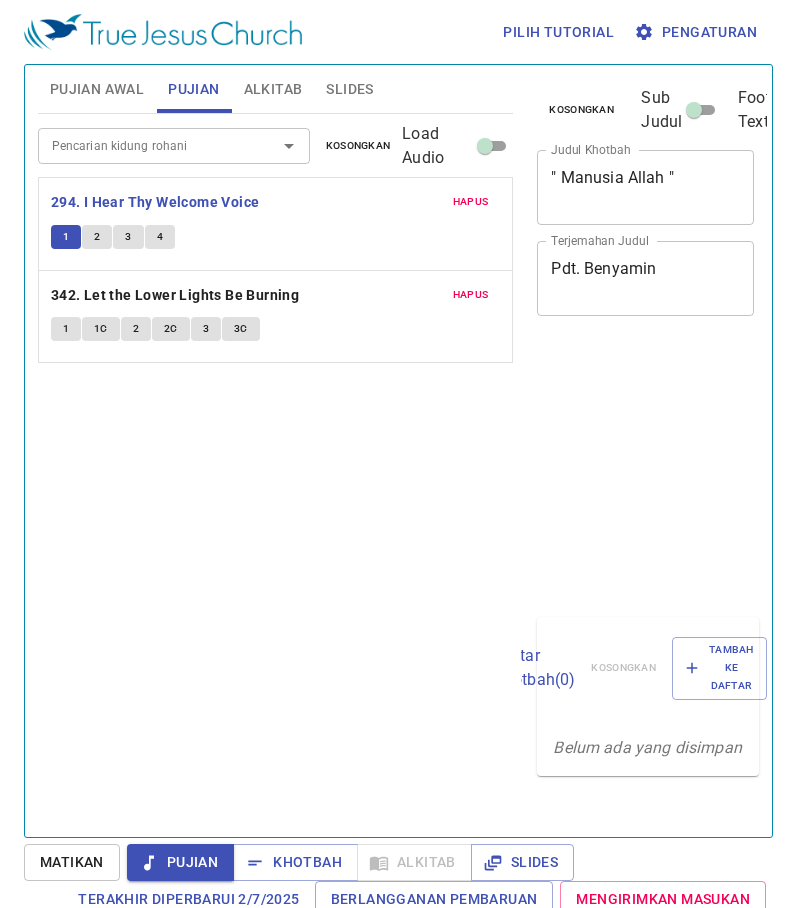 scroll, scrollTop: 9, scrollLeft: 0, axis: vertical 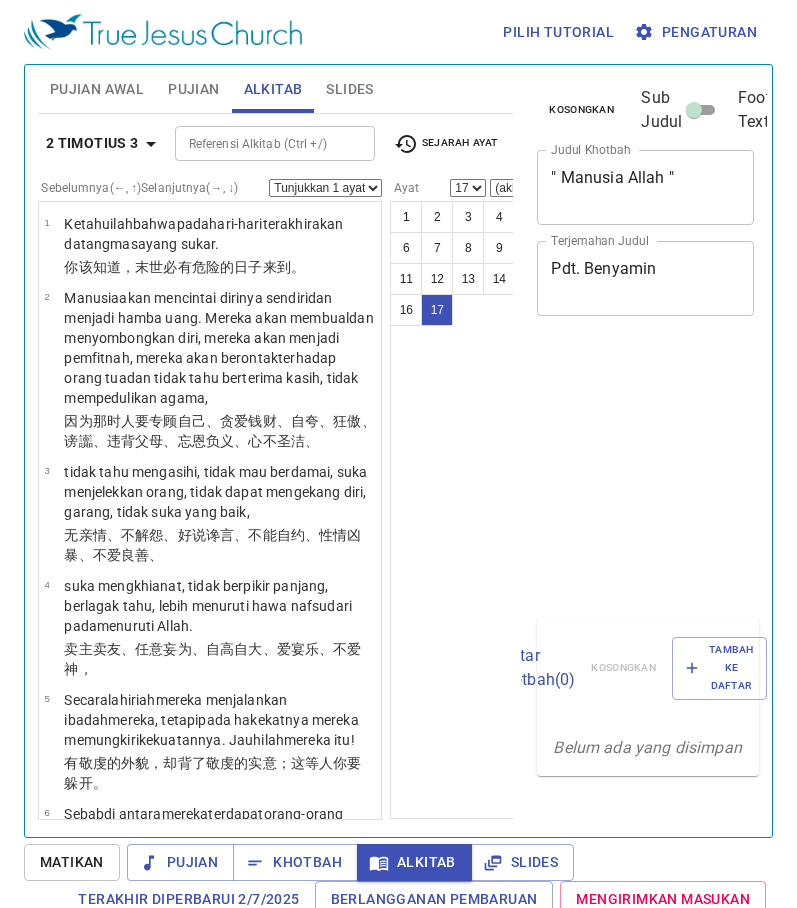 select on "17" 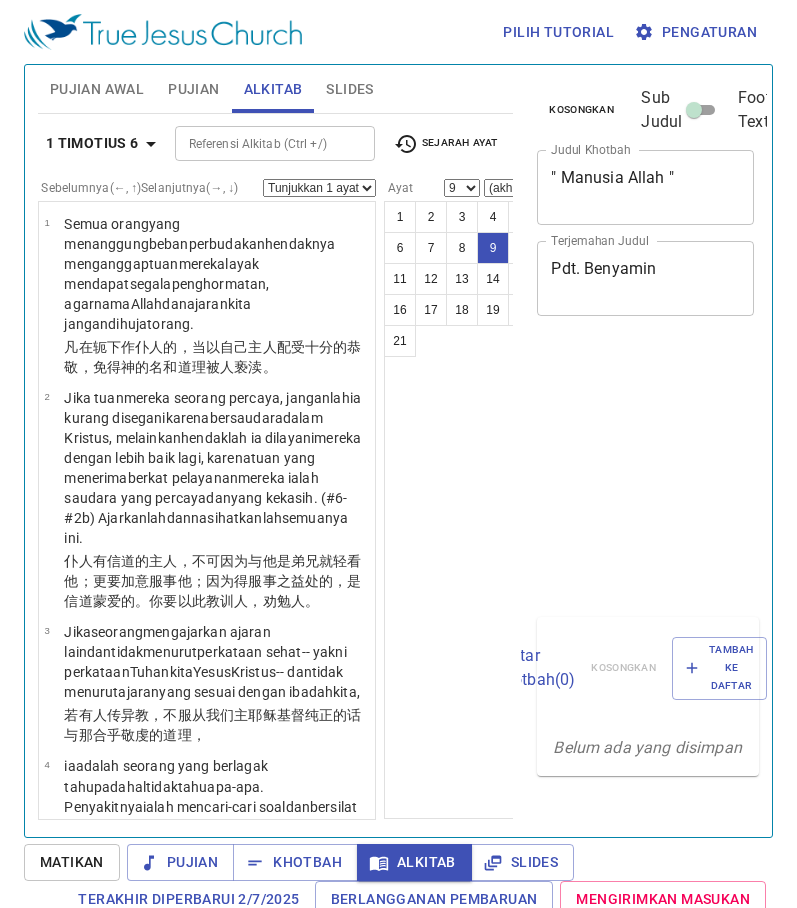 select on "9" 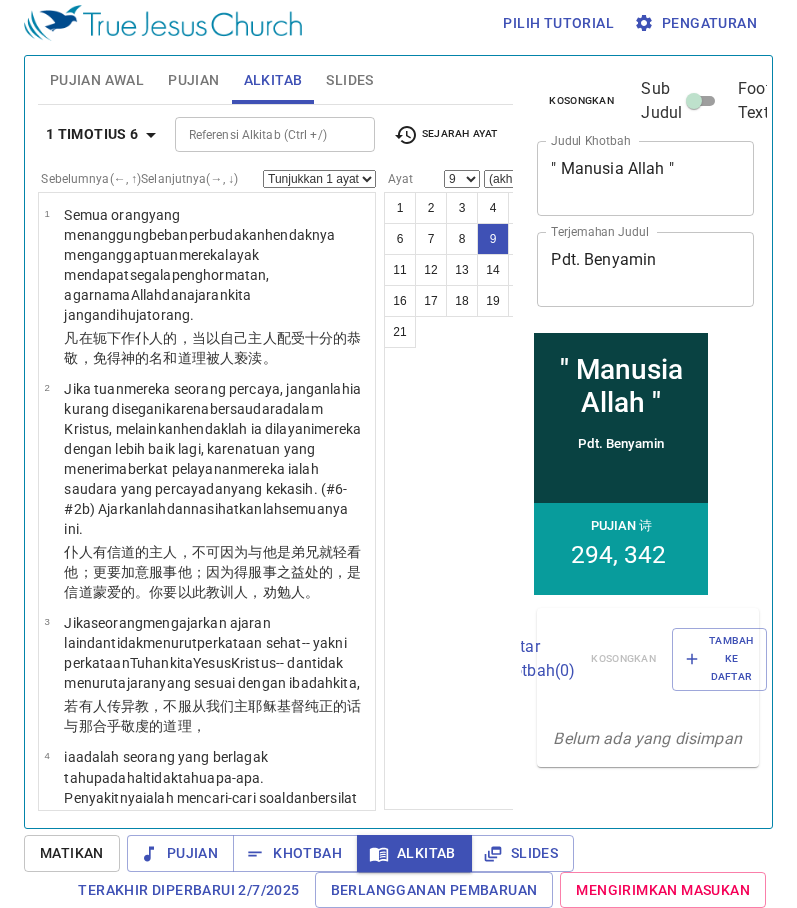 scroll, scrollTop: 9, scrollLeft: 0, axis: vertical 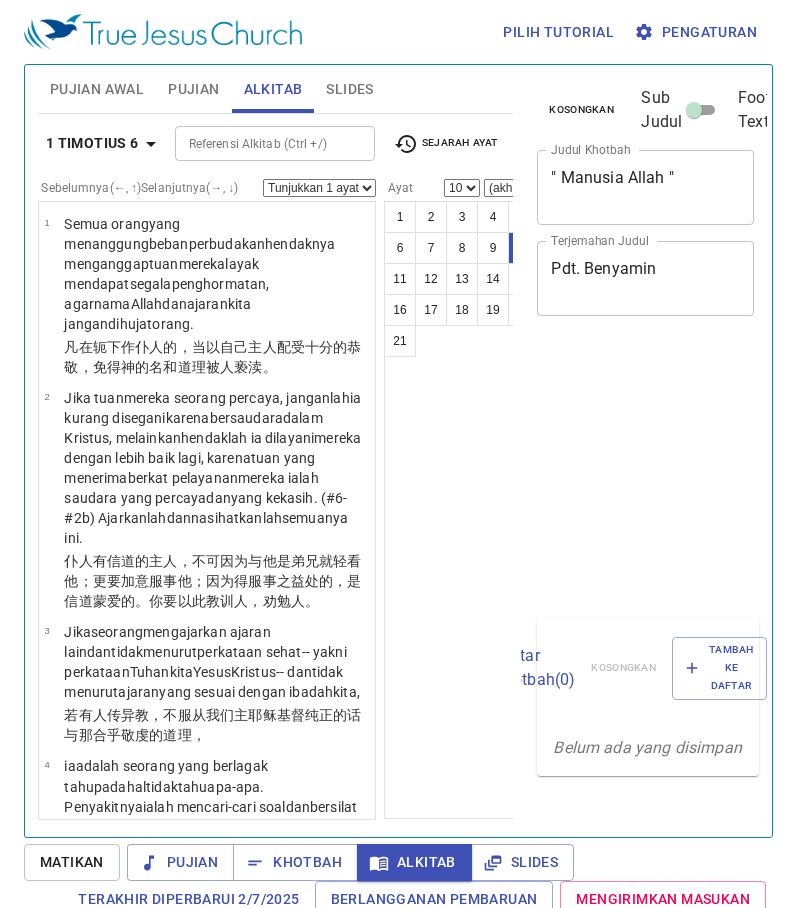 select on "10" 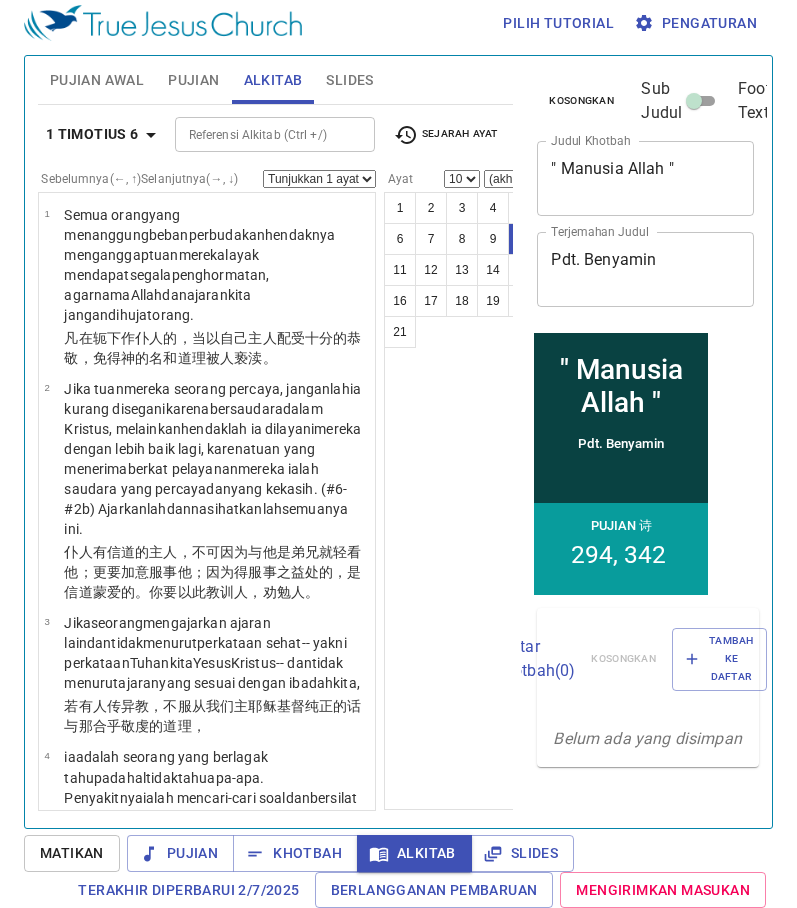 scroll, scrollTop: 9, scrollLeft: 0, axis: vertical 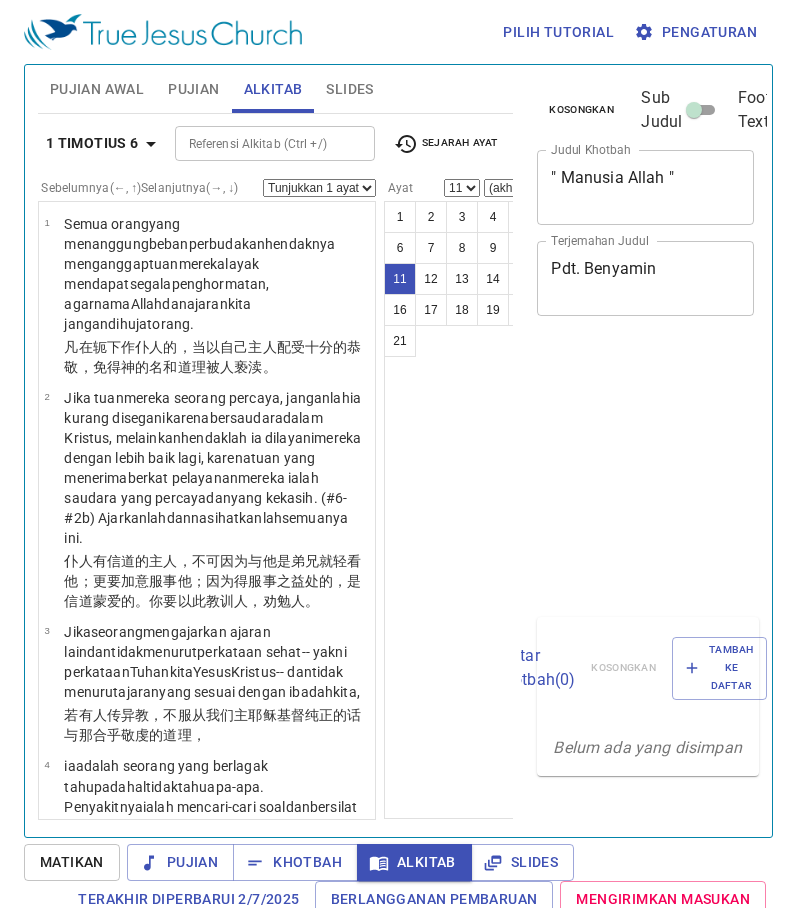 select on "11" 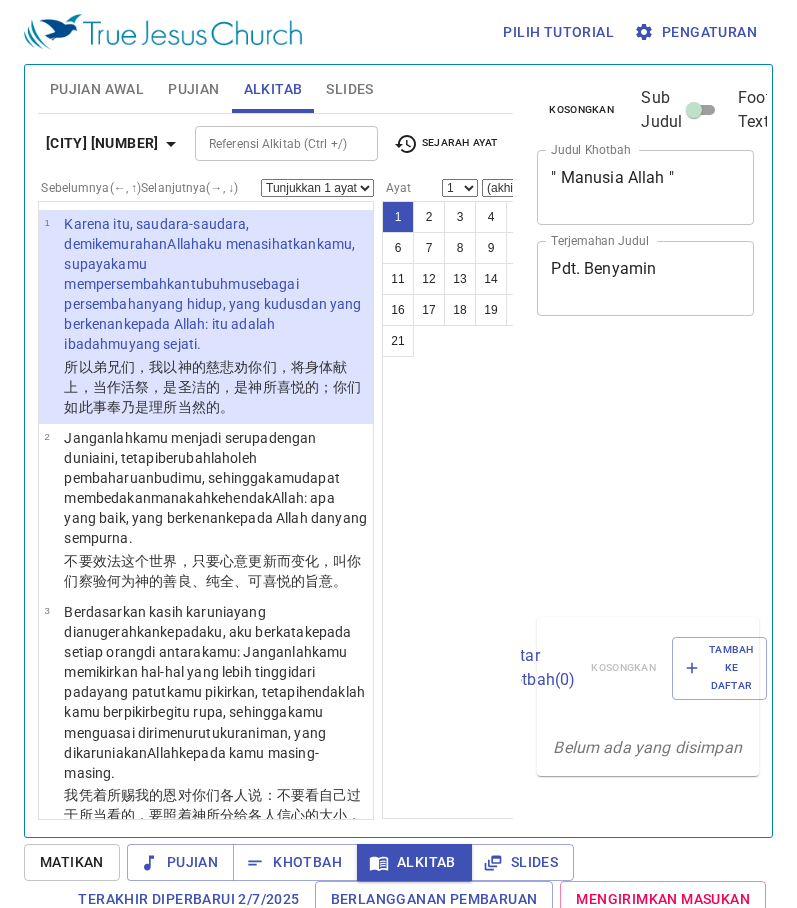 scroll, scrollTop: 0, scrollLeft: 0, axis: both 